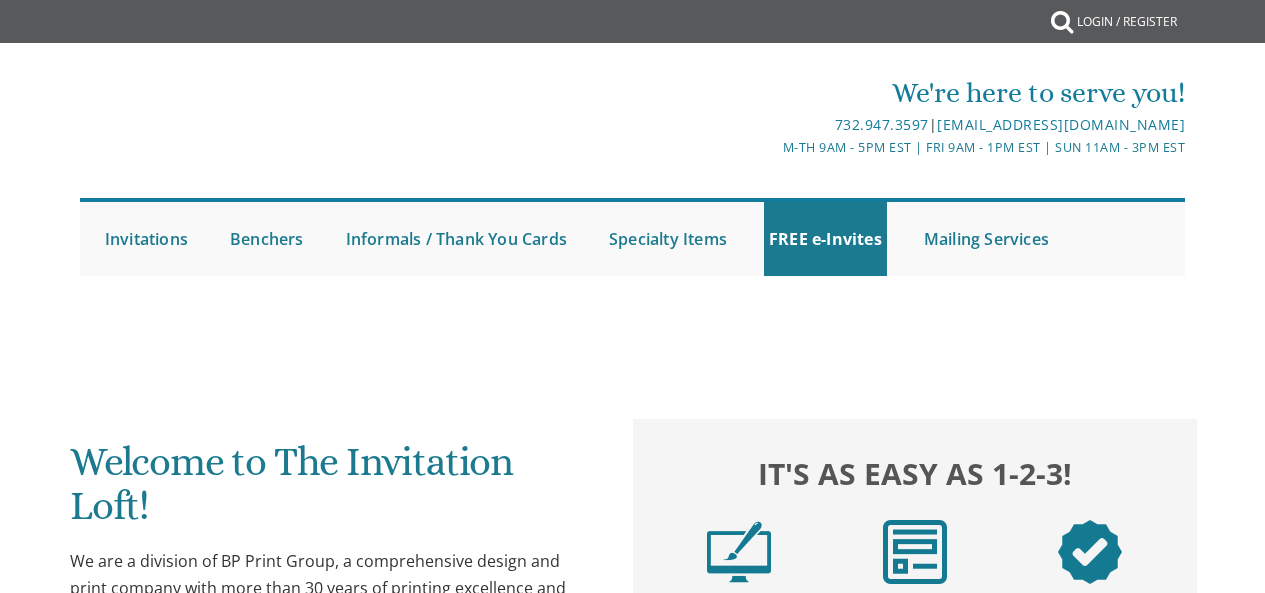 scroll, scrollTop: 0, scrollLeft: 0, axis: both 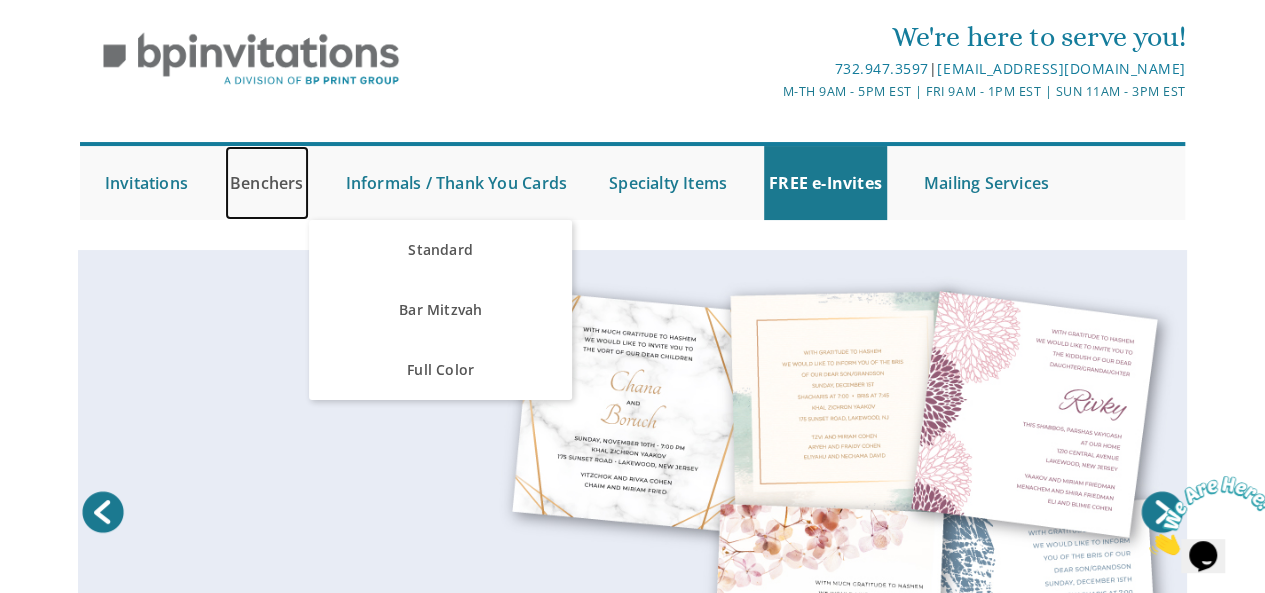click on "Benchers" at bounding box center [267, 183] 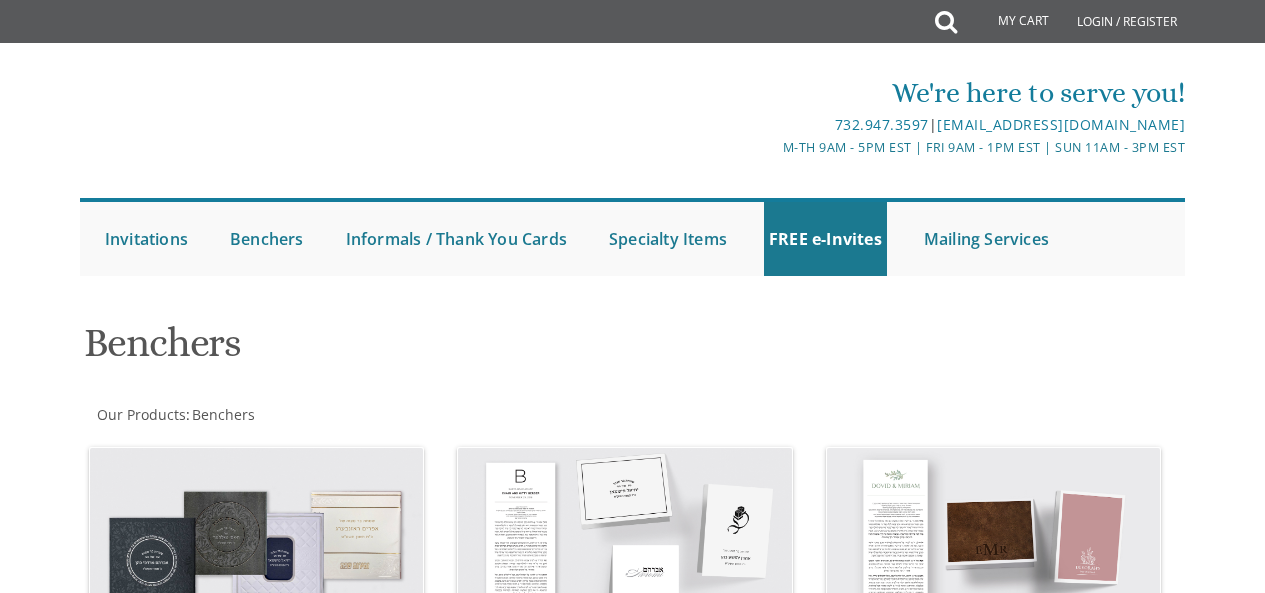scroll, scrollTop: 0, scrollLeft: 0, axis: both 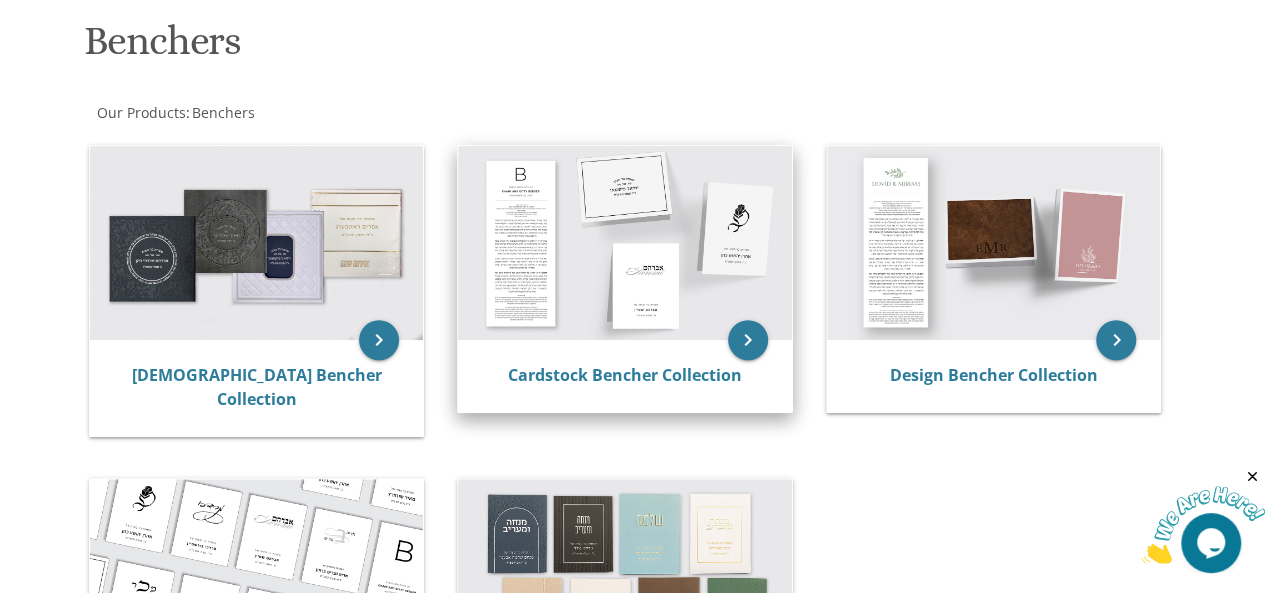 click at bounding box center [625, 243] 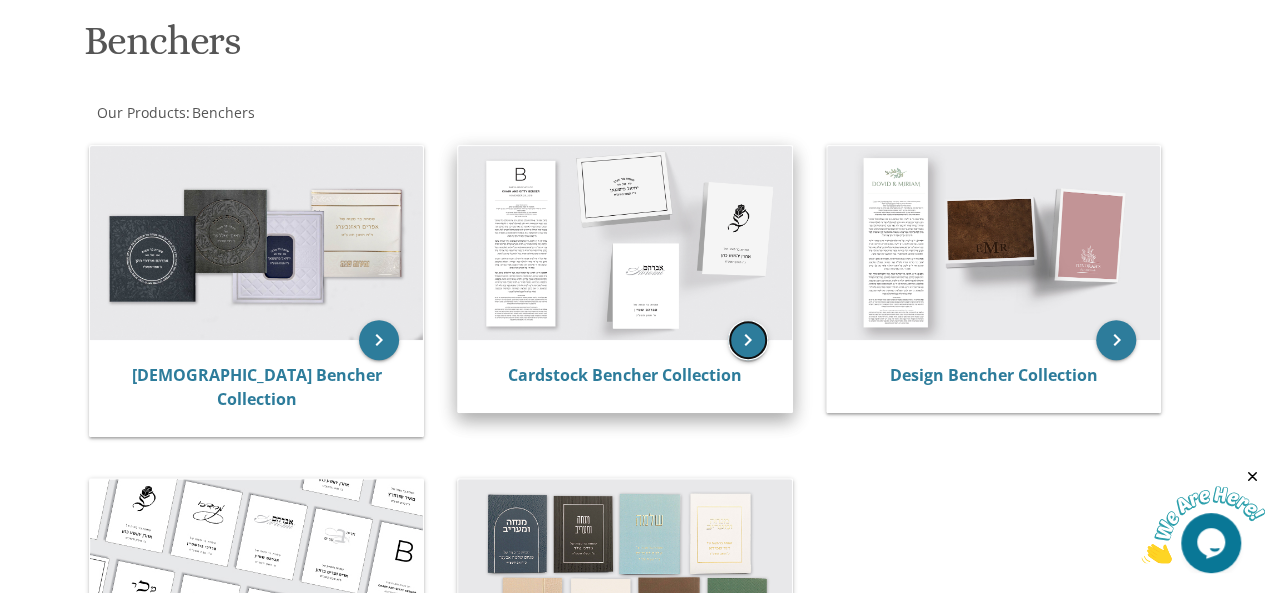 click on "keyboard_arrow_right" at bounding box center [748, 340] 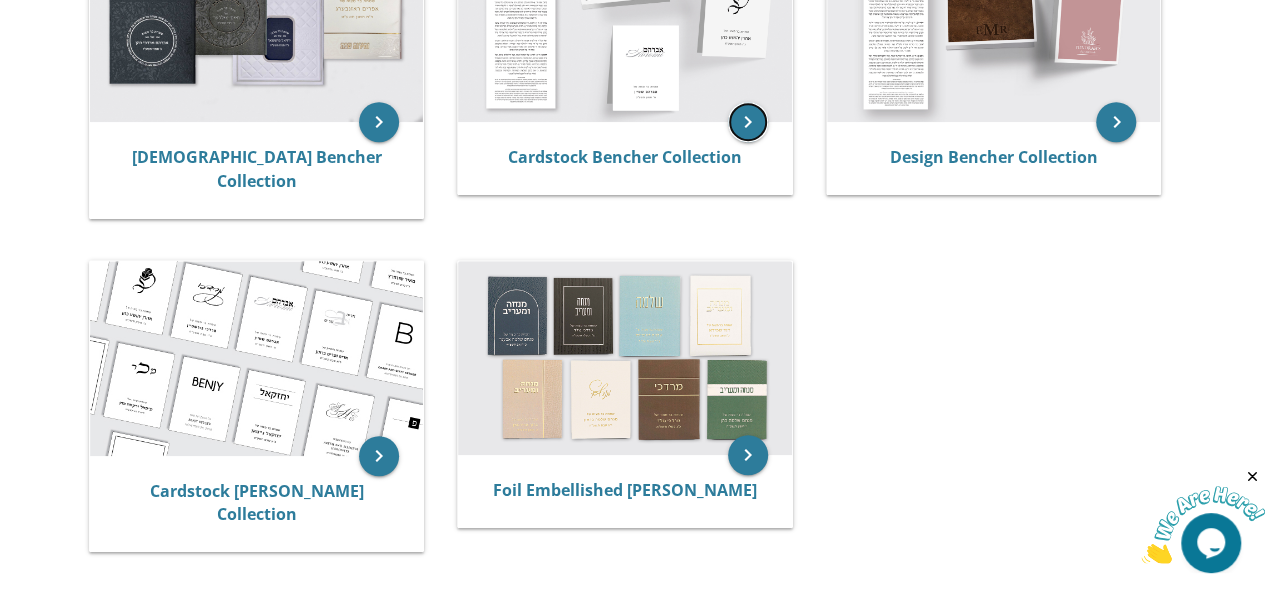 scroll, scrollTop: 524, scrollLeft: 0, axis: vertical 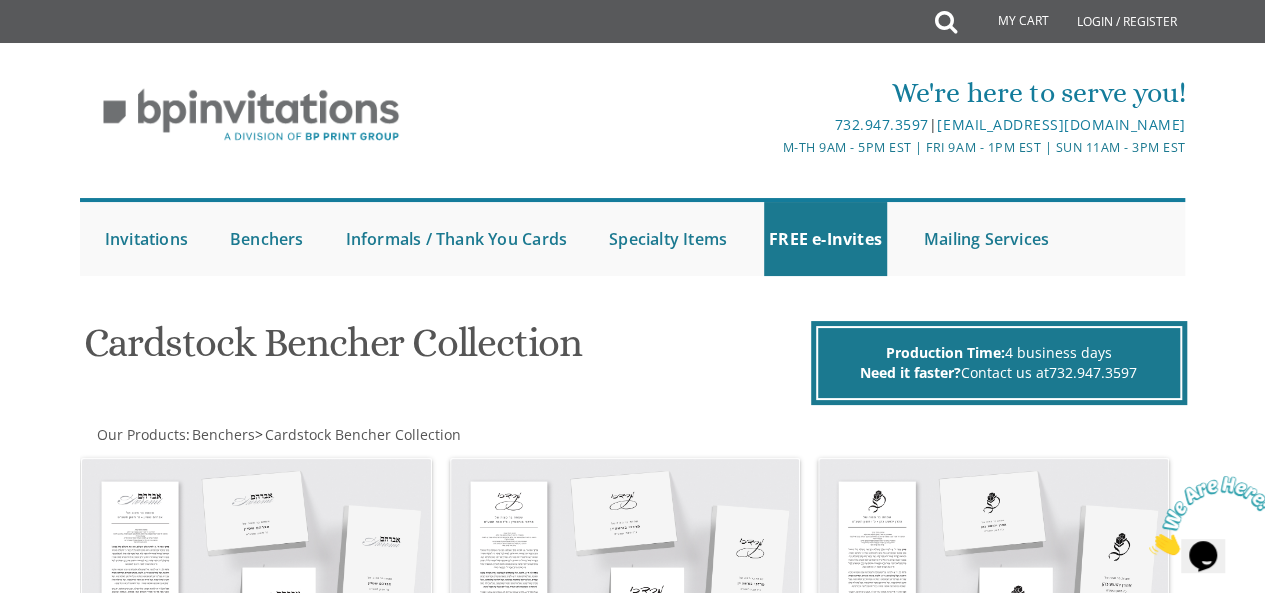 click on "My Cart
Total:
View Cart   Item(s)
Submit
My Cart
Total:
View Cart   Item(s)
Login / Register
|" at bounding box center [632, 1080] 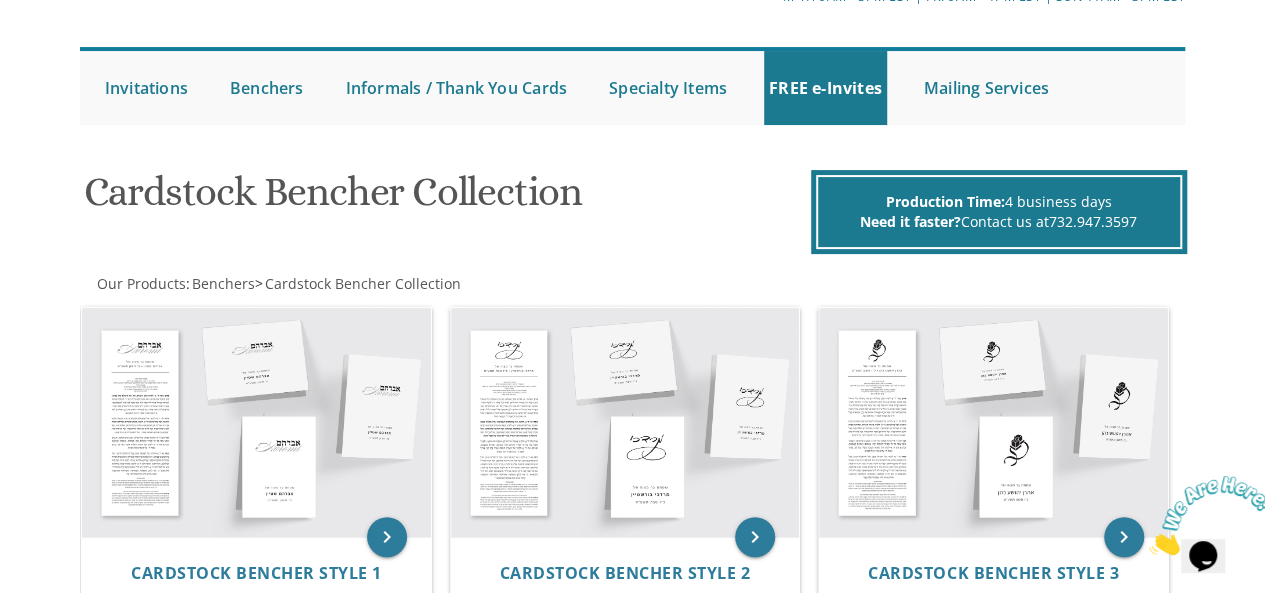 scroll, scrollTop: 210, scrollLeft: 0, axis: vertical 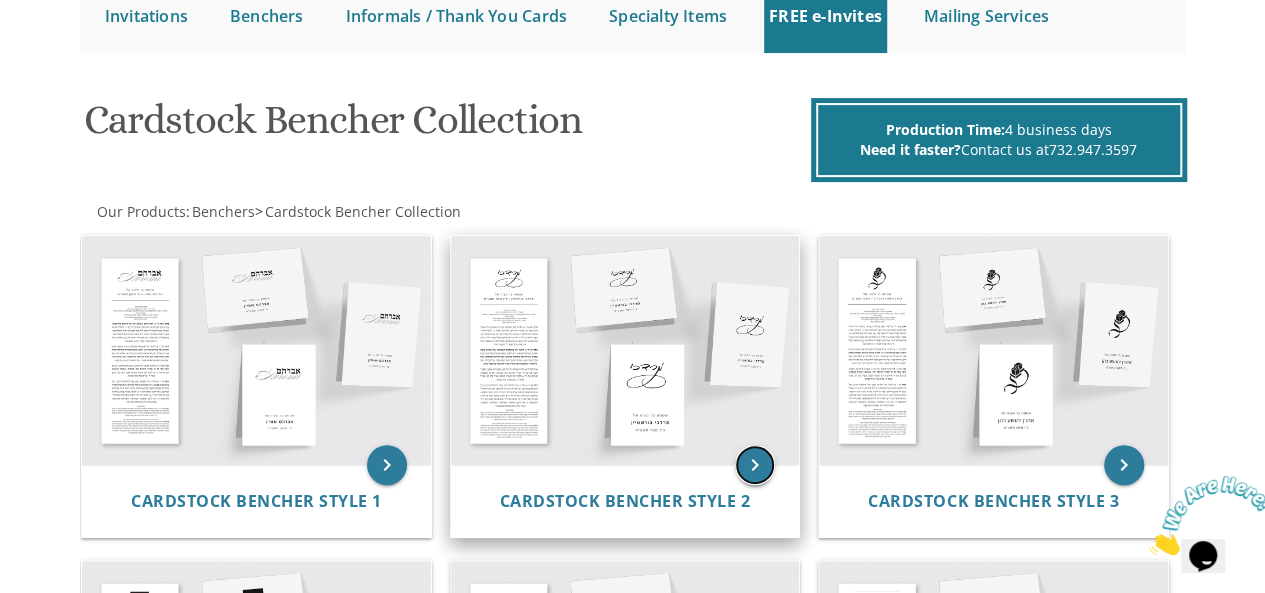 click on "keyboard_arrow_right" at bounding box center (755, 465) 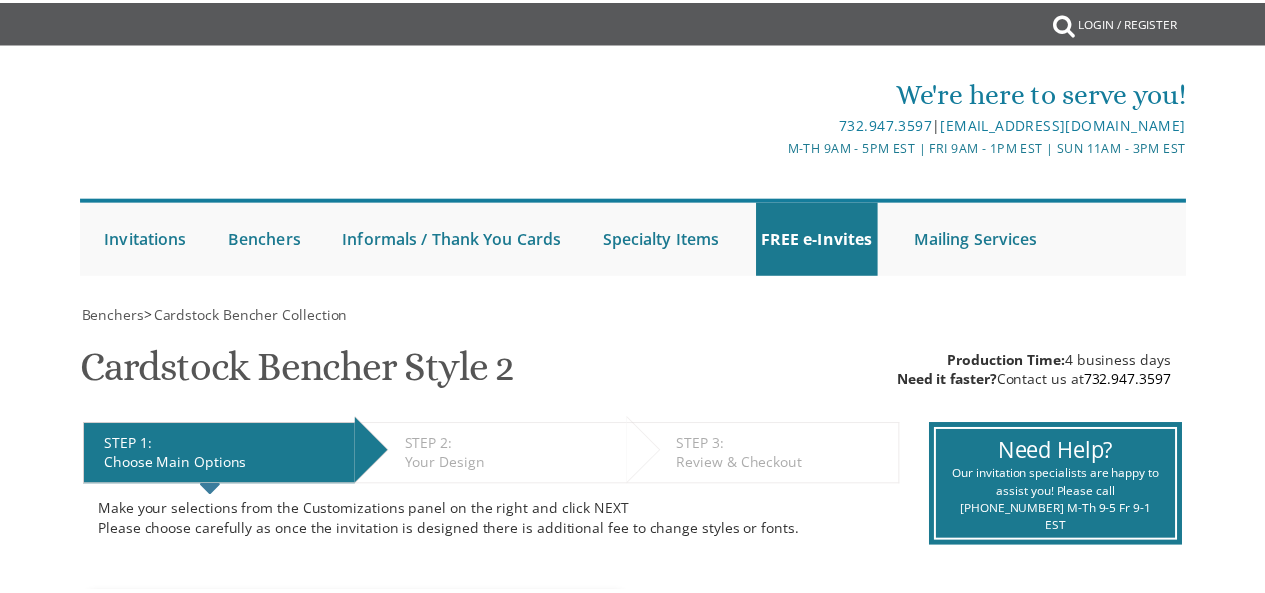 scroll, scrollTop: 0, scrollLeft: 0, axis: both 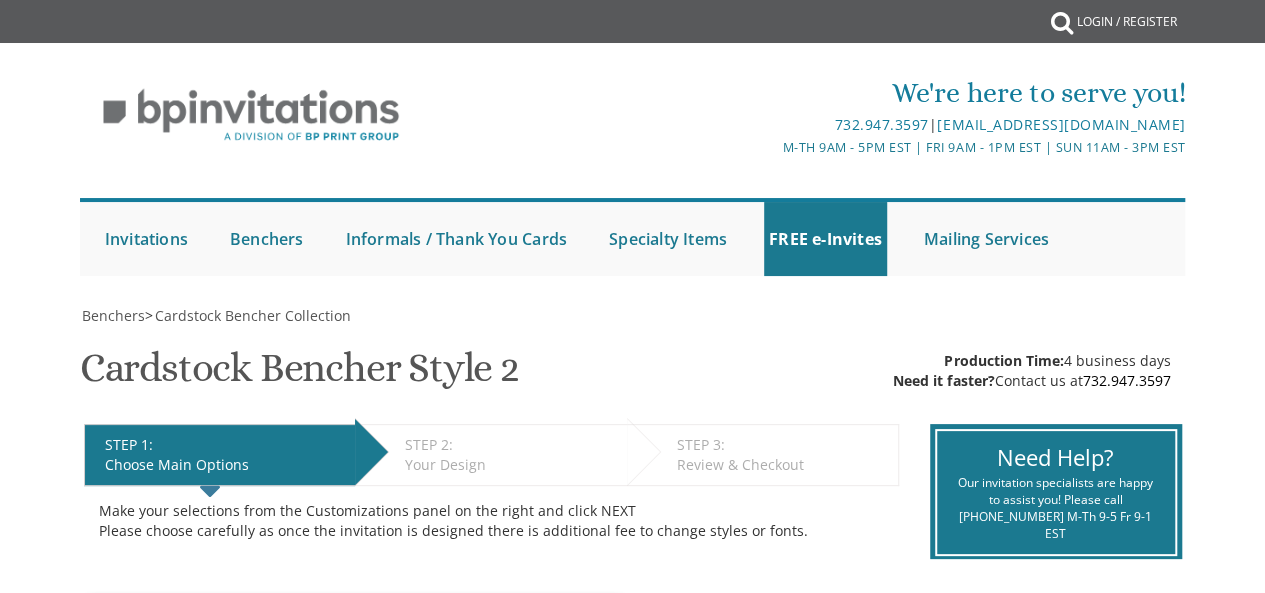 click on "My Cart
{{shoppingcart.totalQuantityDisplay}}
Total:
{{shoppingcart.subtotal}}
{{[DOMAIN_NAME]}}
{{shoppingcartitem.description}}
Qty. {{shoppingcartitem.quantity}}
{{[DOMAIN_NAME]}}" at bounding box center [632, 296] 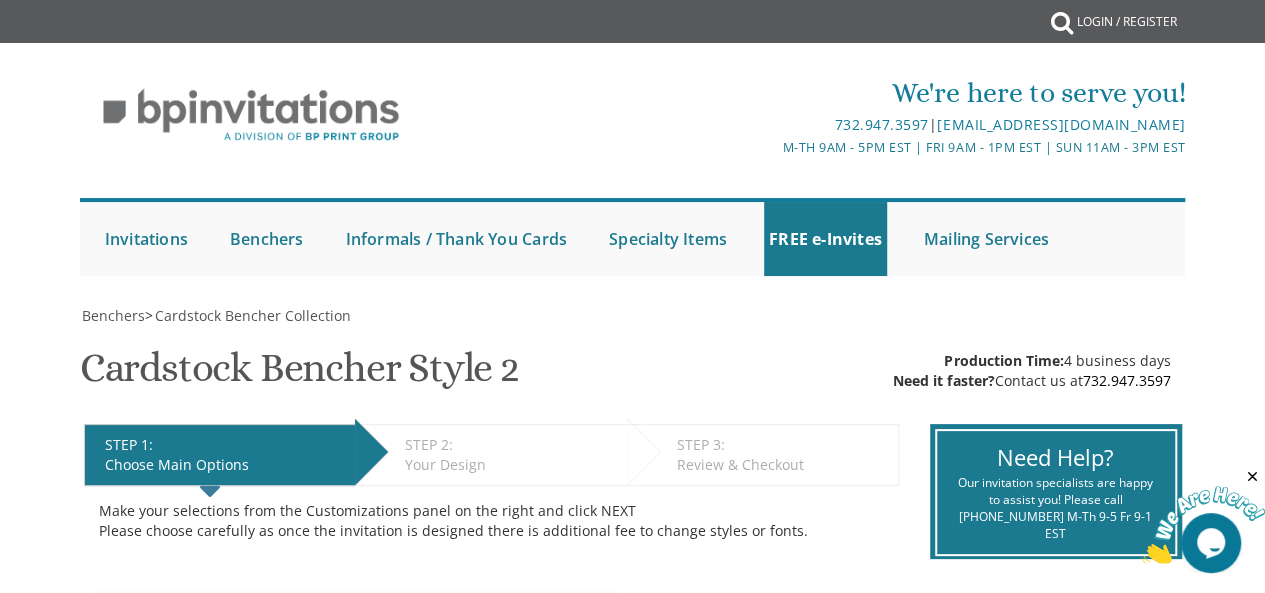 scroll, scrollTop: 0, scrollLeft: 0, axis: both 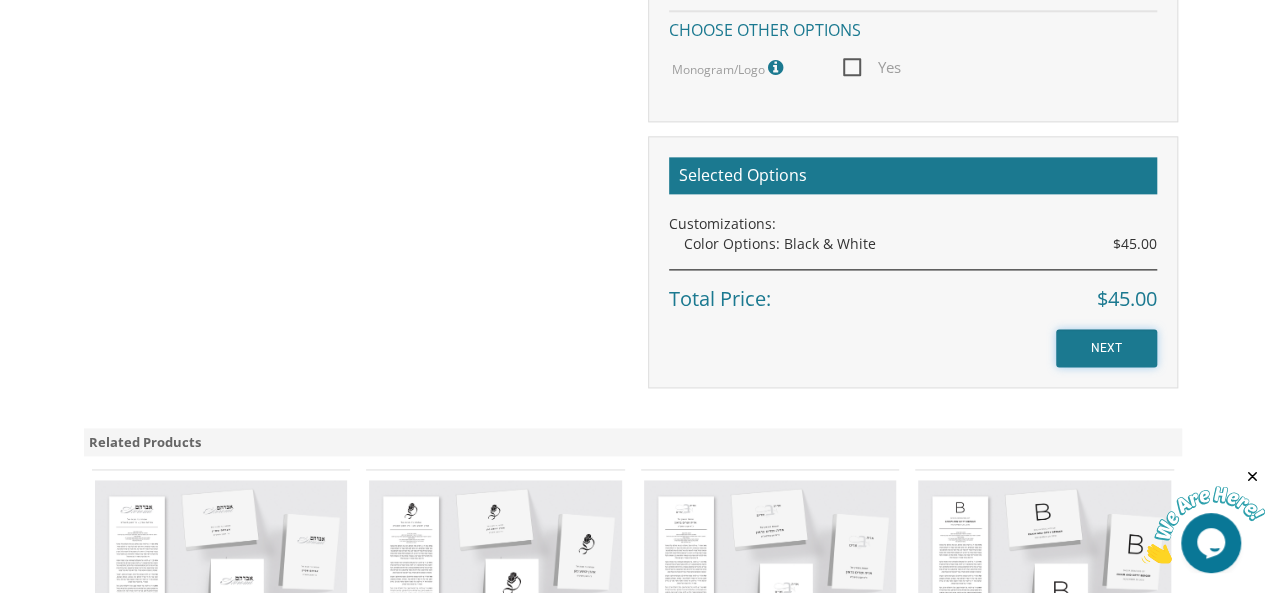 click on "NEXT" at bounding box center [1106, 348] 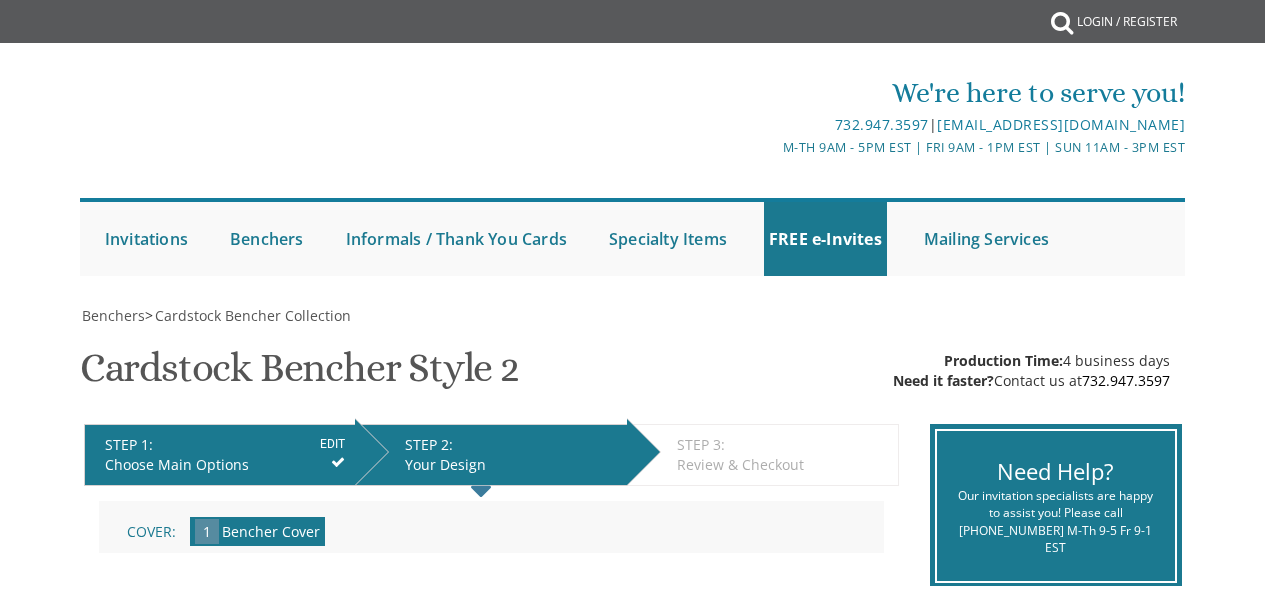 scroll, scrollTop: 0, scrollLeft: 0, axis: both 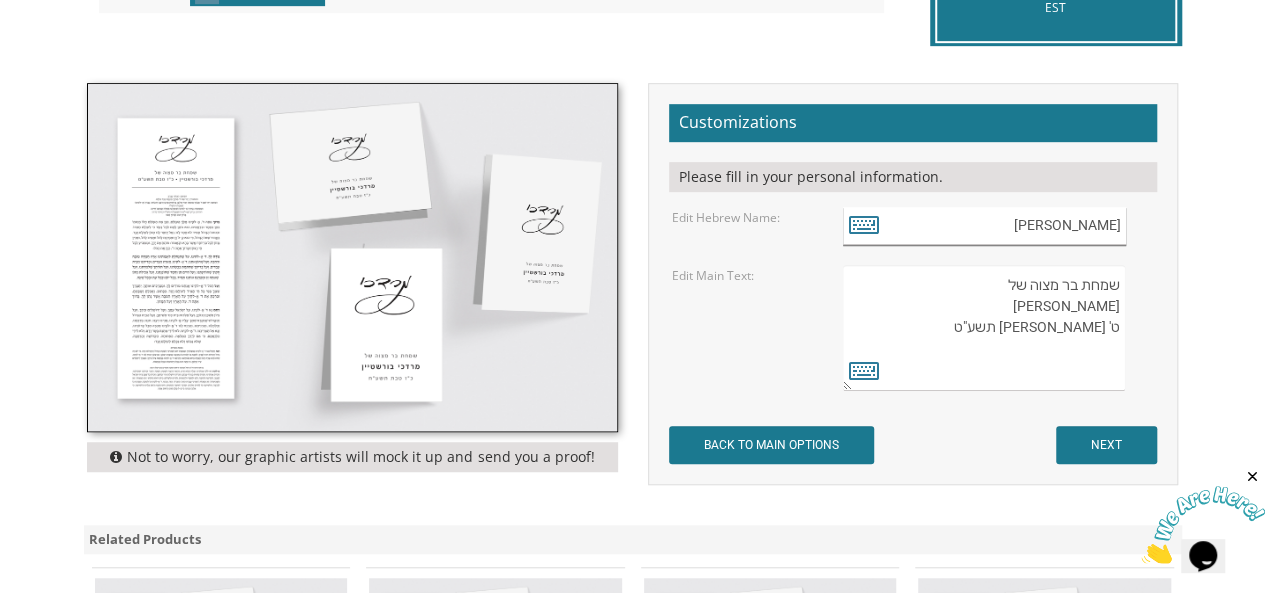 click on "מרדכי" at bounding box center (984, 226) 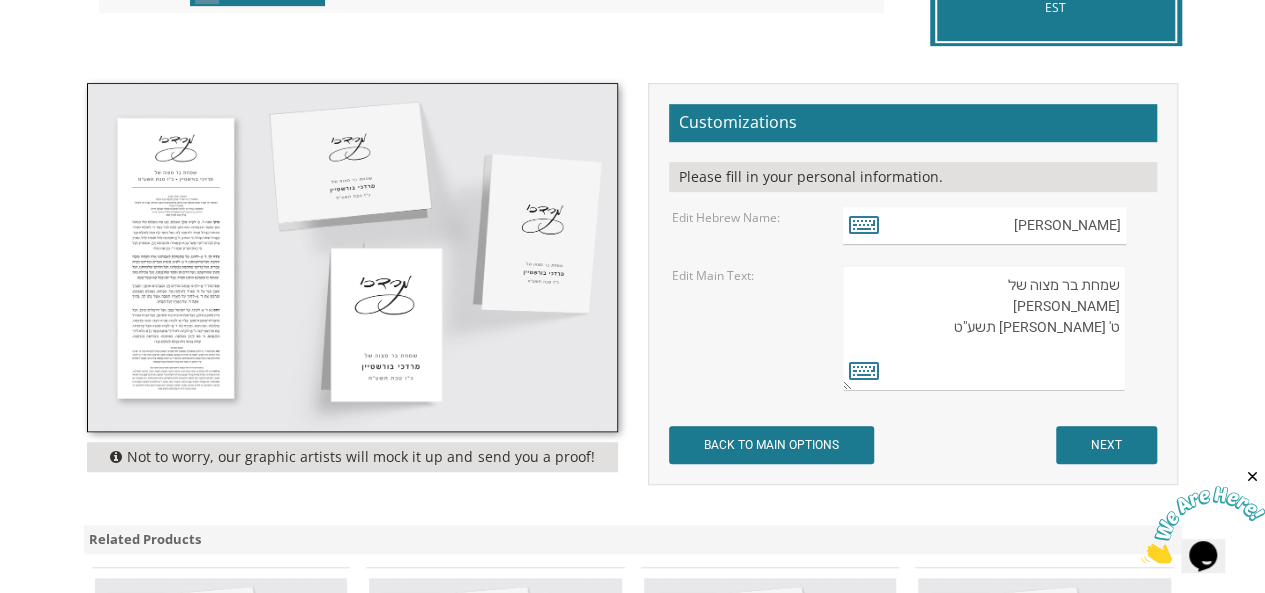 click on "שמחת בר מצוה של
מרדכי בורשטיין
ט' טבת תשע"ט" at bounding box center [984, 328] 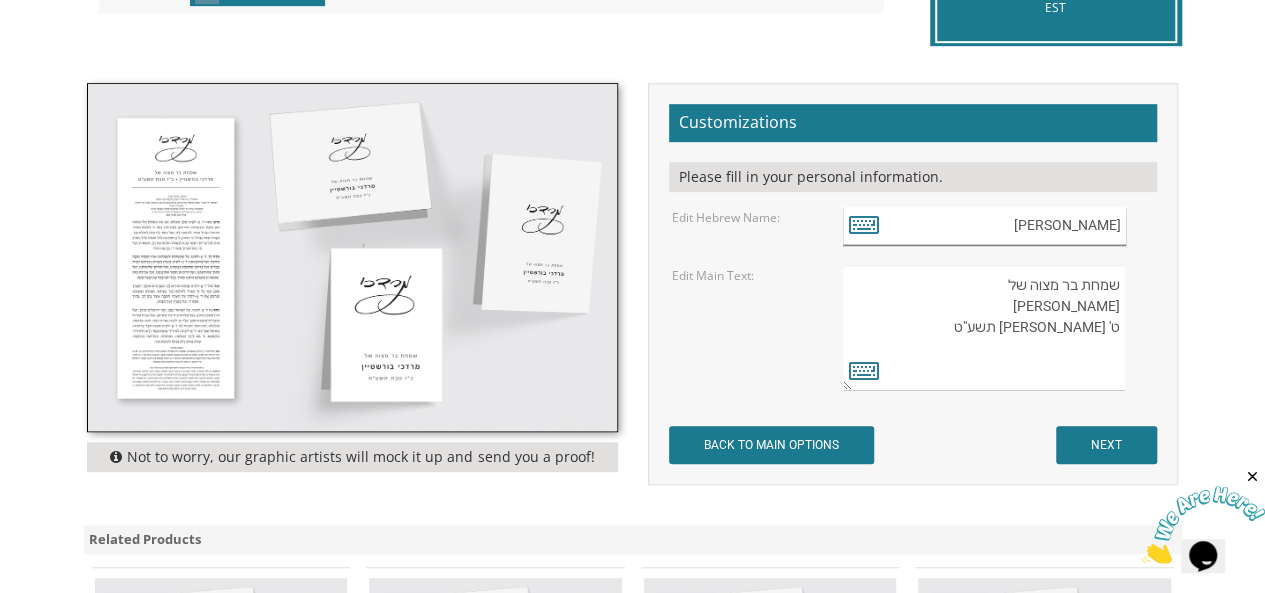 drag, startPoint x: 1087, startPoint y: 226, endPoint x: 1220, endPoint y: 229, distance: 133.03383 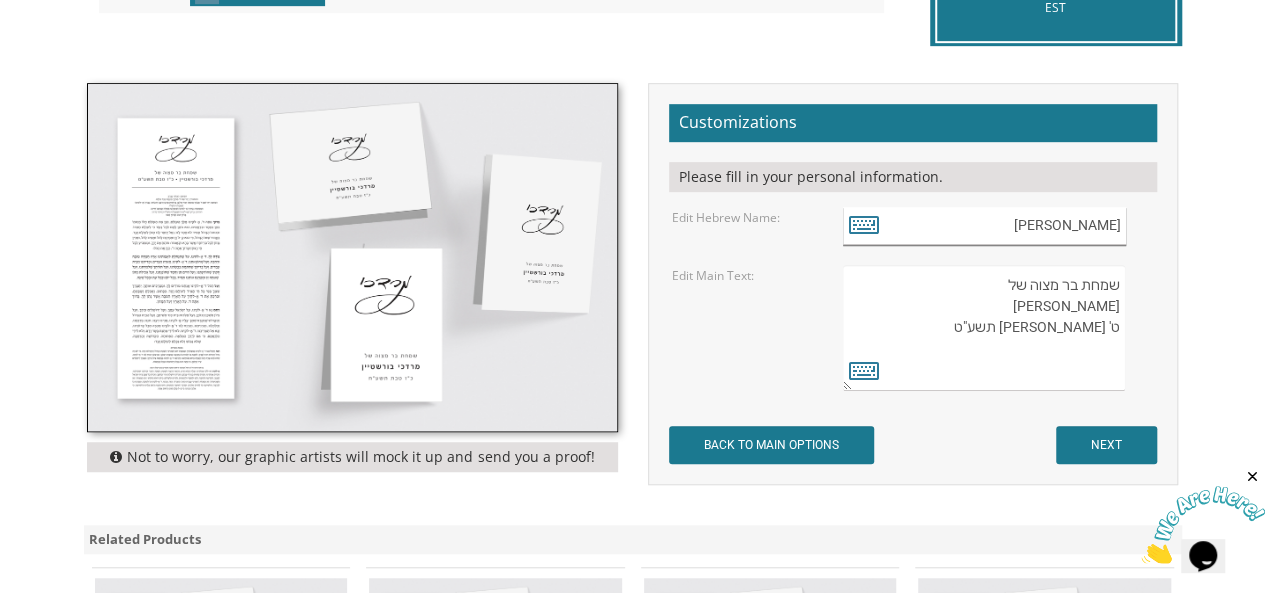 click on "My Cart
{{shoppingcart.totalQuantityDisplay}}
Total:
{{shoppingcart.subtotal}}
{{shoppingcart.total}}
{{shoppingcartitem.description}}
Qty. {{shoppingcartitem.quantity}}
{{productoption.name}}" at bounding box center [632, 332] 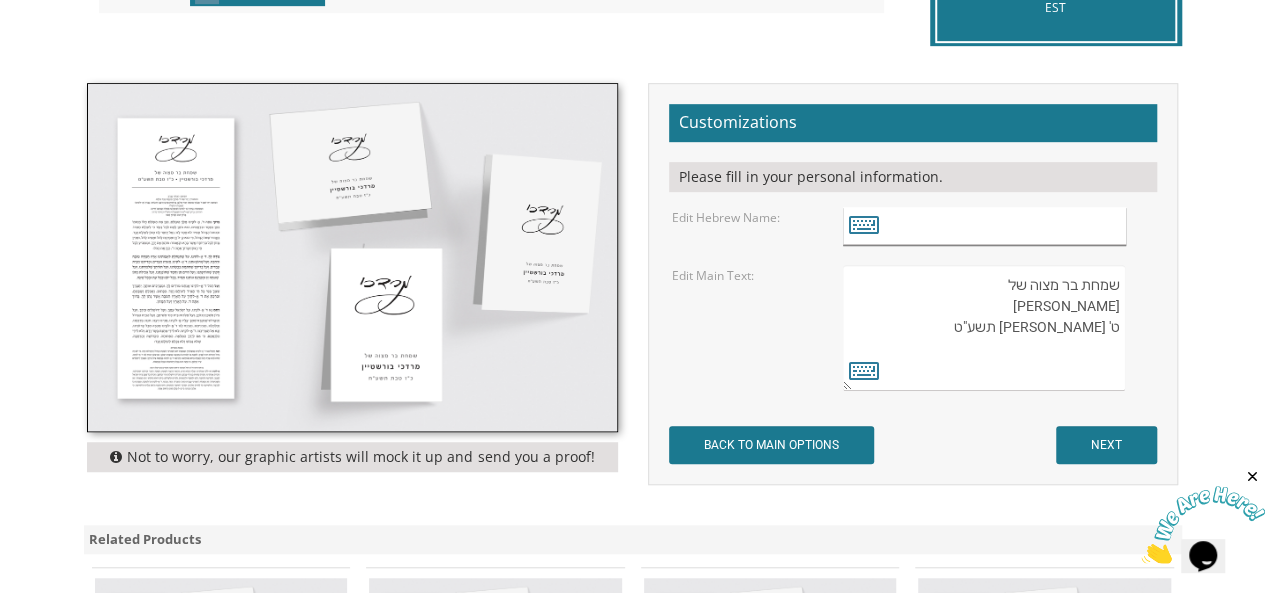 type 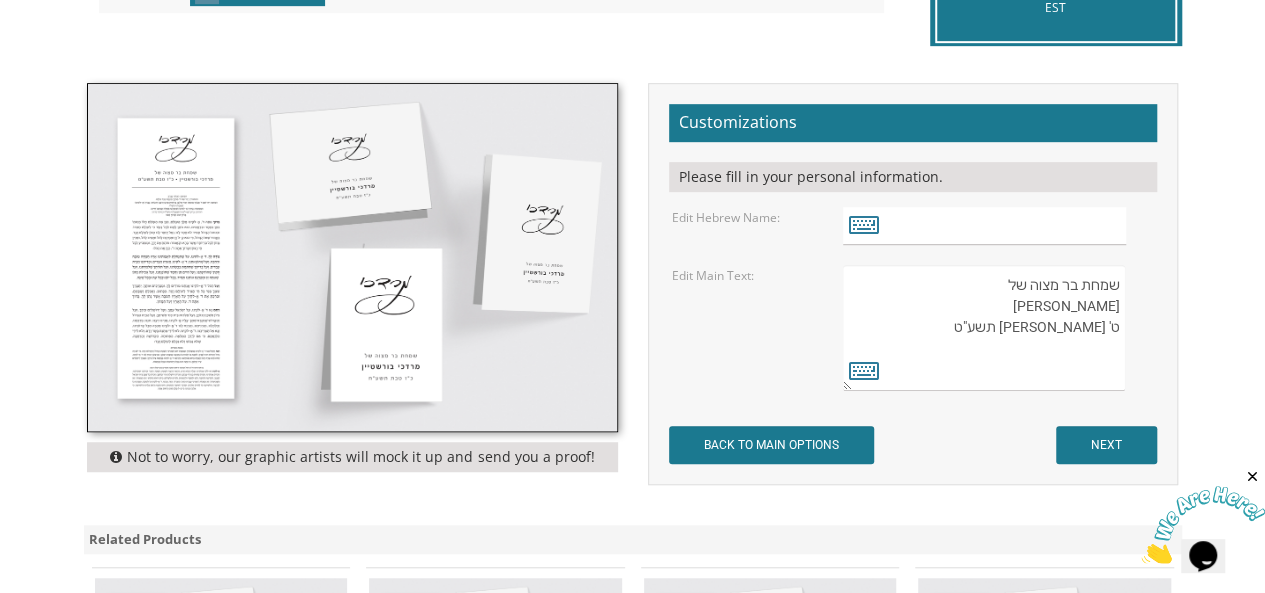 click on "שמחת בר מצוה של
מרדכי בורשטיין
ט' טבת תשע"ט" at bounding box center [984, 328] 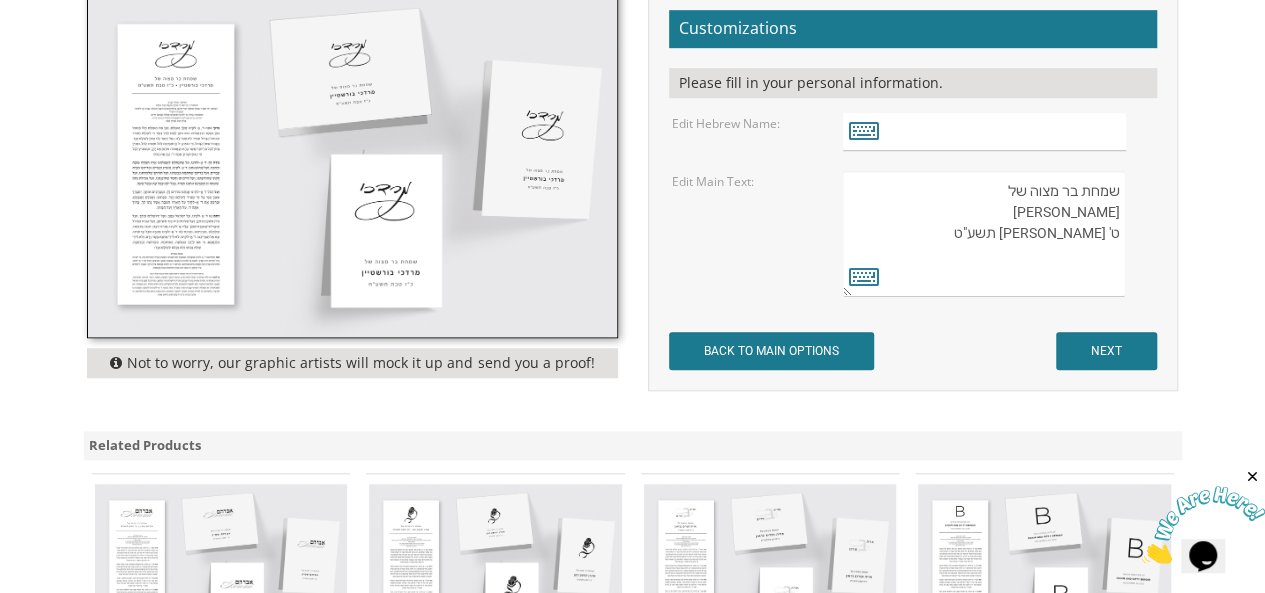 scroll, scrollTop: 627, scrollLeft: 0, axis: vertical 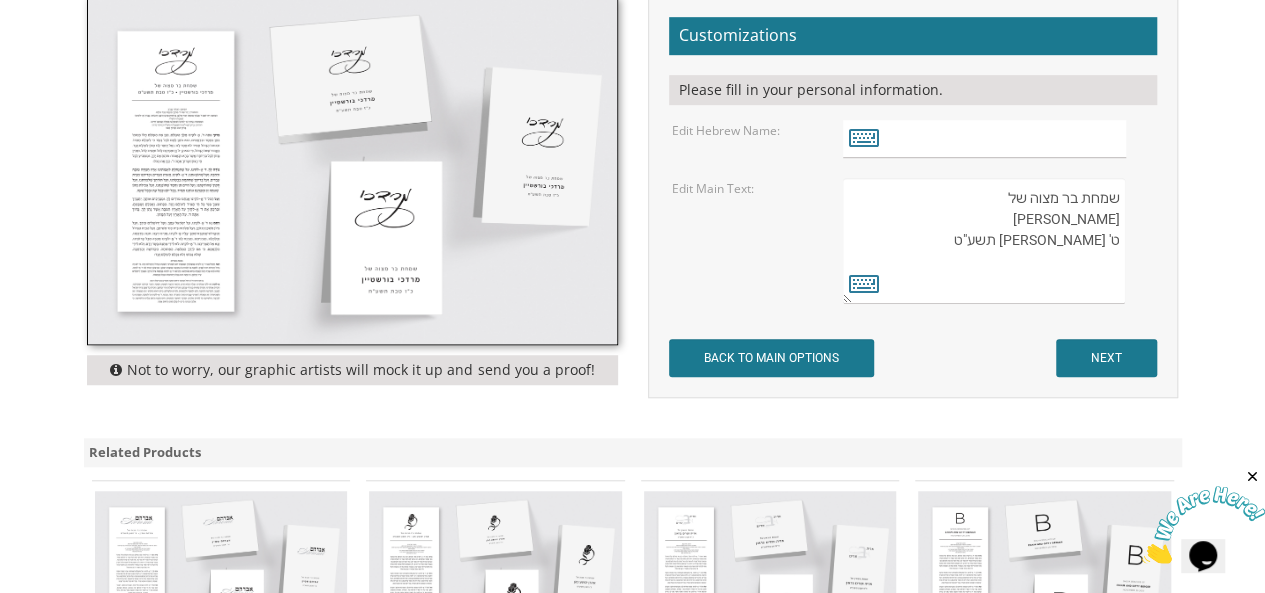 click on "שמחת בר מצוה של
מרדכי בורשטיין
ט' טבת תשע"ט" at bounding box center [984, 241] 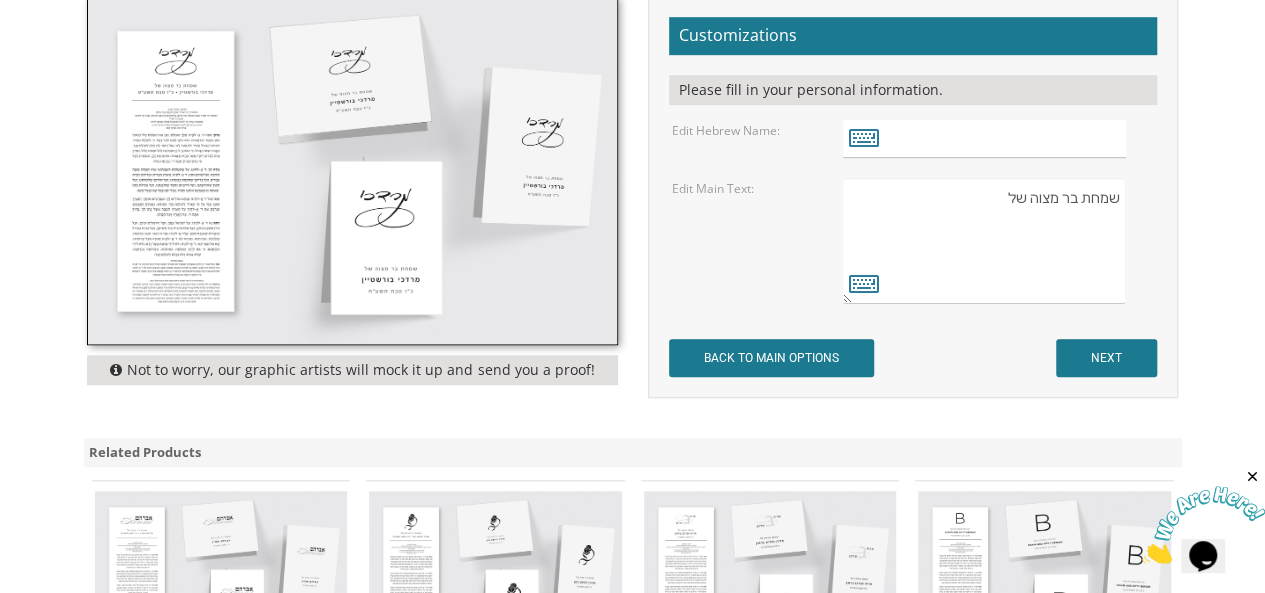 click on "שמחת בר מצוה של
מרדכי בורשטיין
ט' טבת תשע"ט" at bounding box center [984, 241] 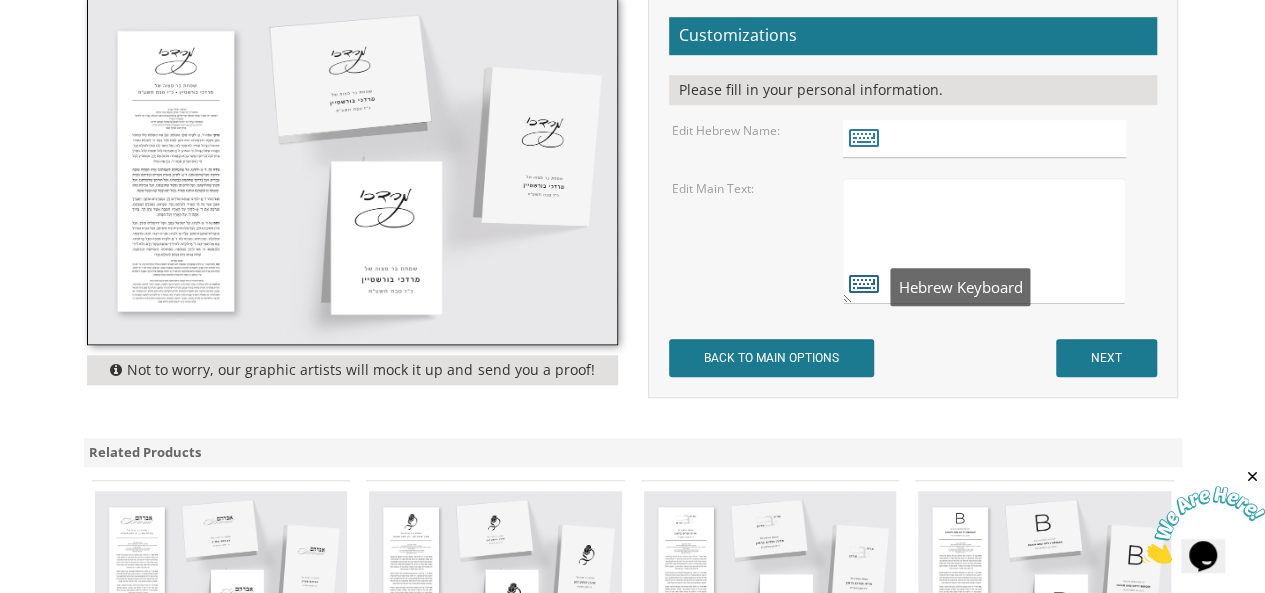 type 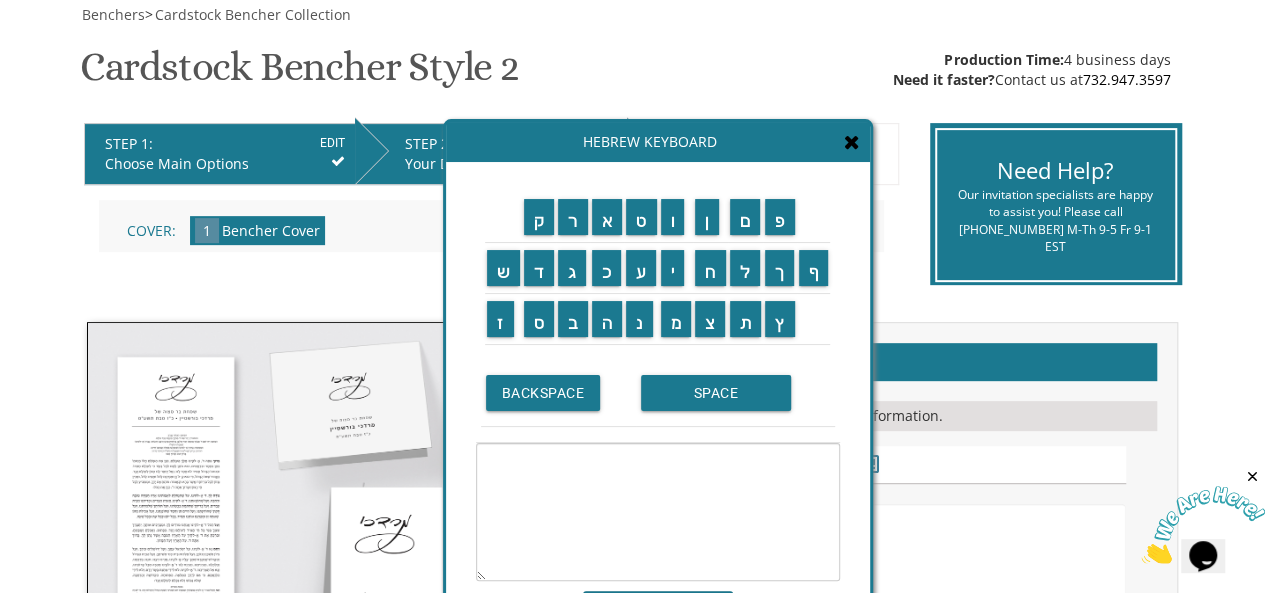 scroll, scrollTop: 274, scrollLeft: 0, axis: vertical 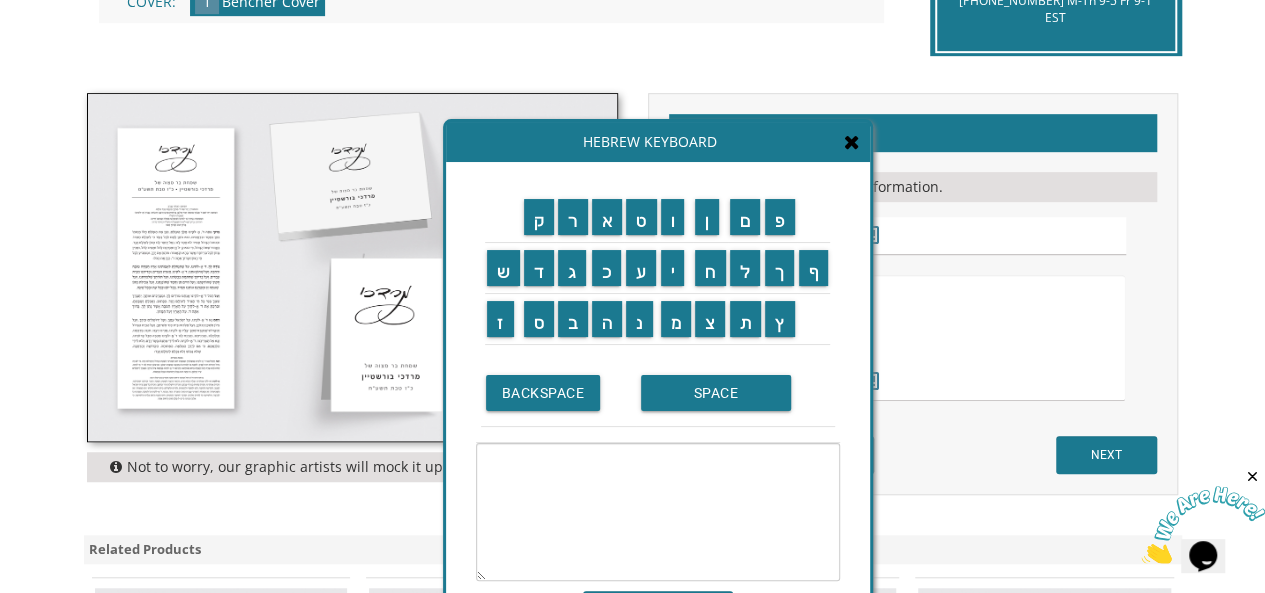 click at bounding box center (852, 142) 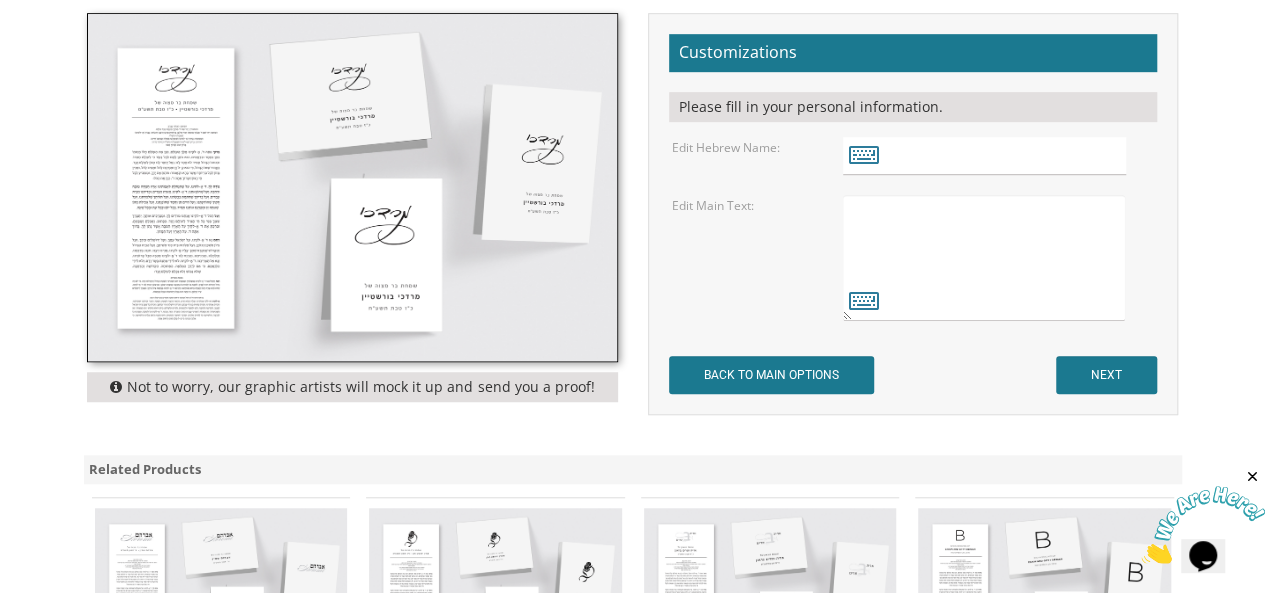 scroll, scrollTop: 715, scrollLeft: 0, axis: vertical 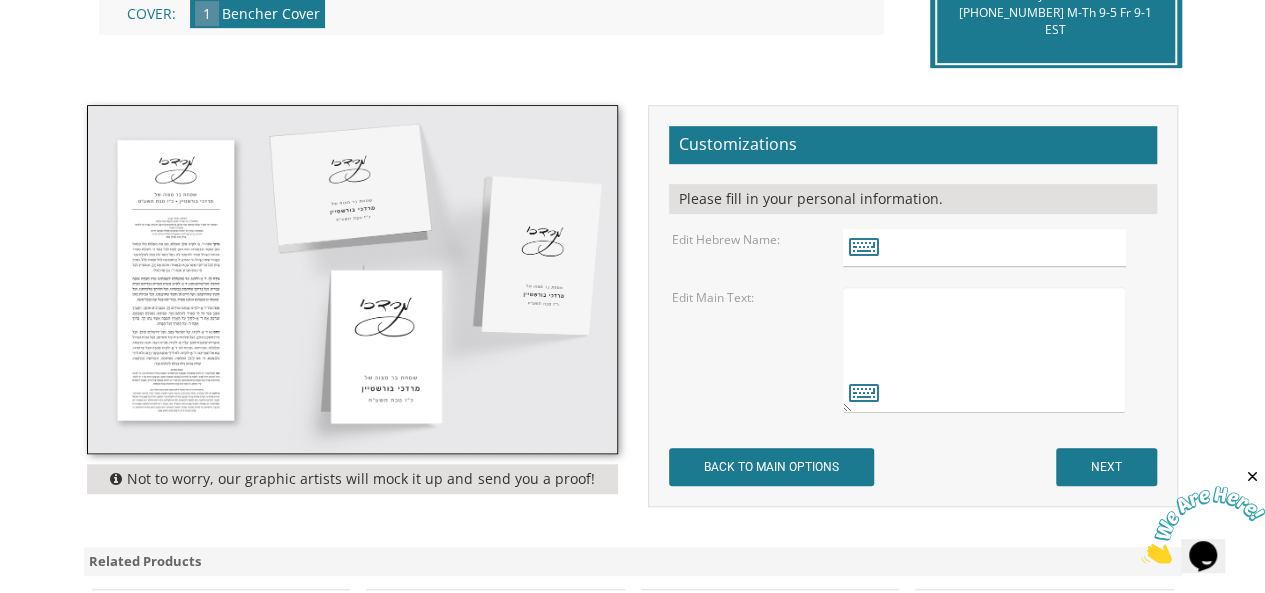 click on "שמחת בר מצוה של
מרדכי בורשטיין
ט' טבת תשע"ט" at bounding box center (984, 350) 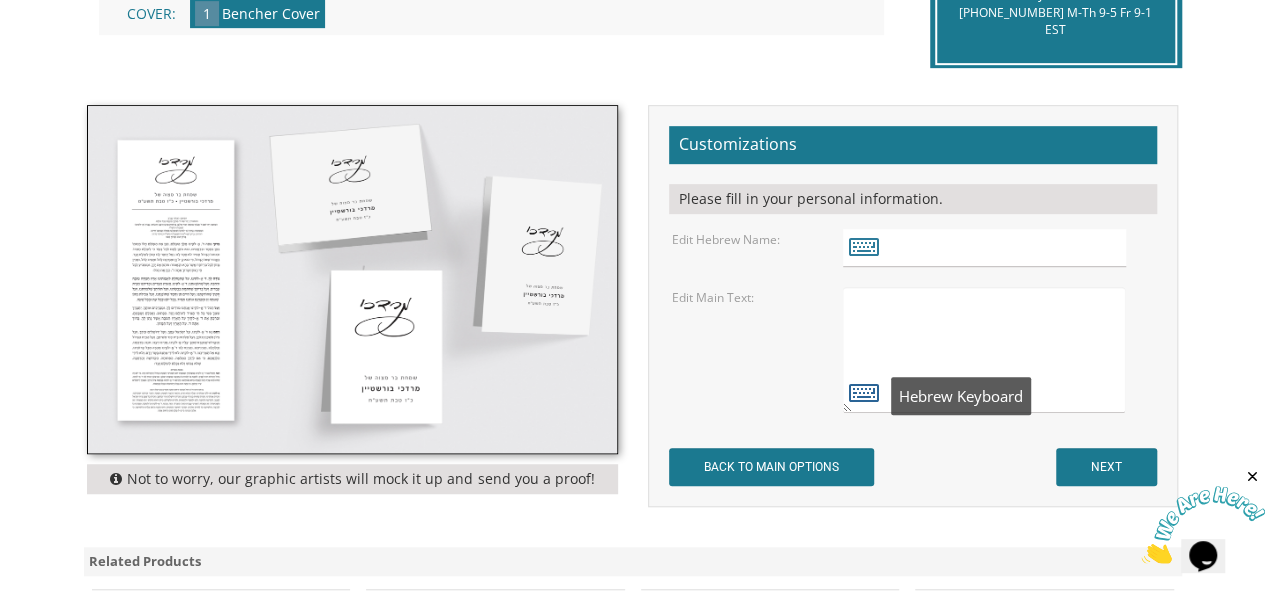 click at bounding box center (864, 392) 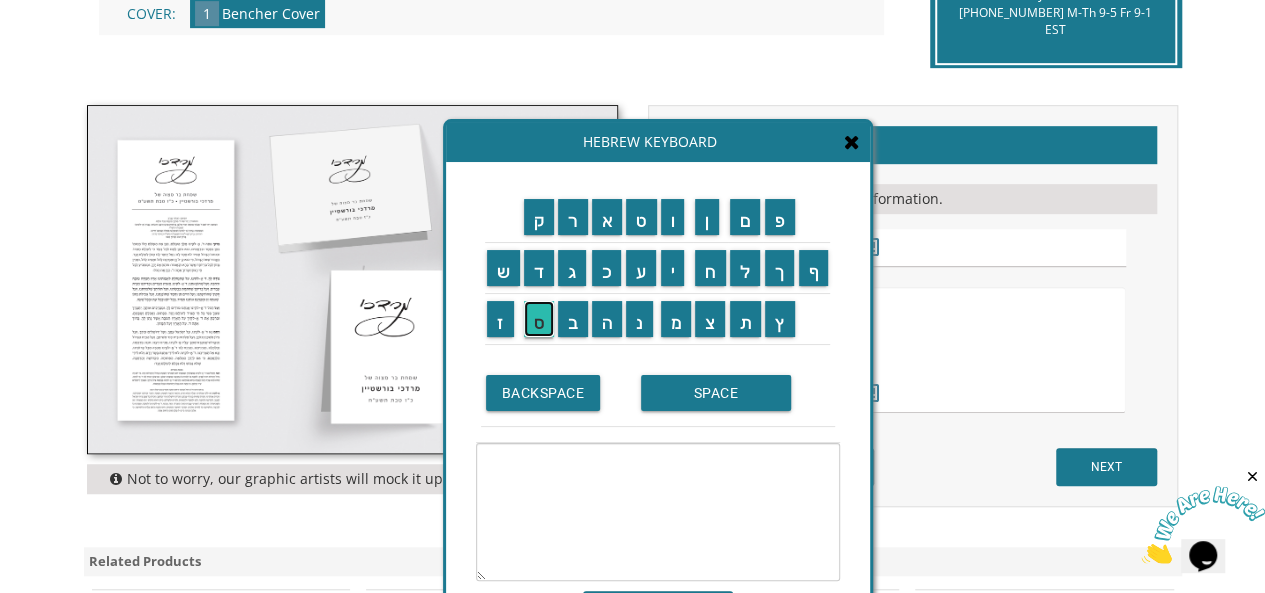click on "ס" at bounding box center (539, 319) 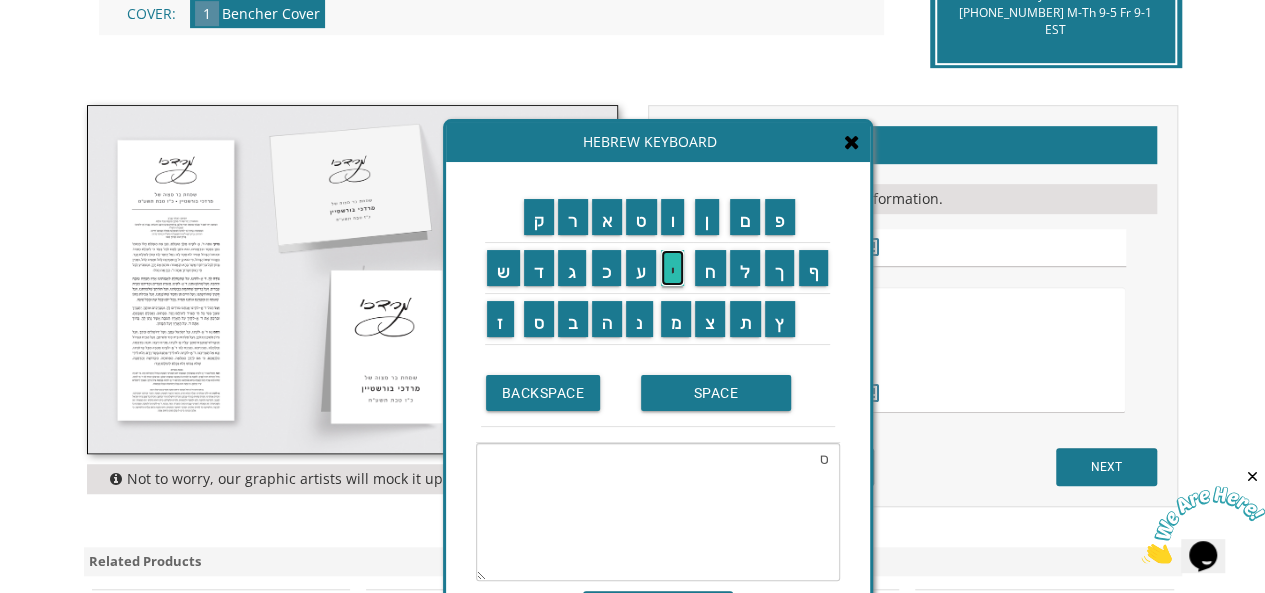 click on "י" at bounding box center [673, 268] 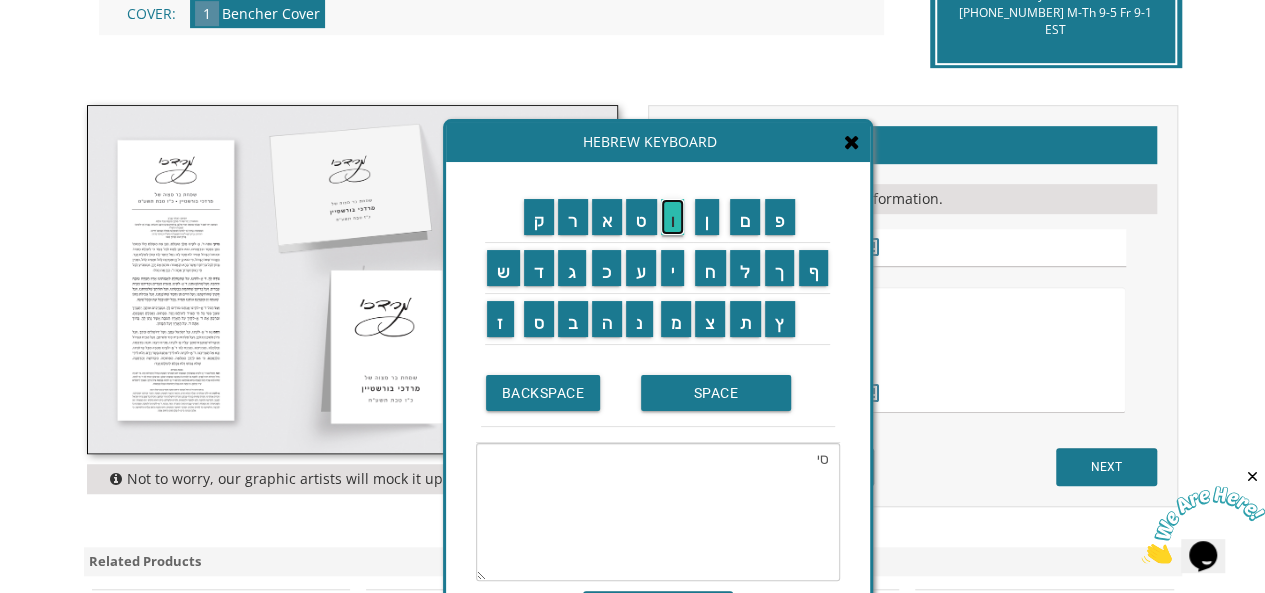 click on "ו" at bounding box center (673, 217) 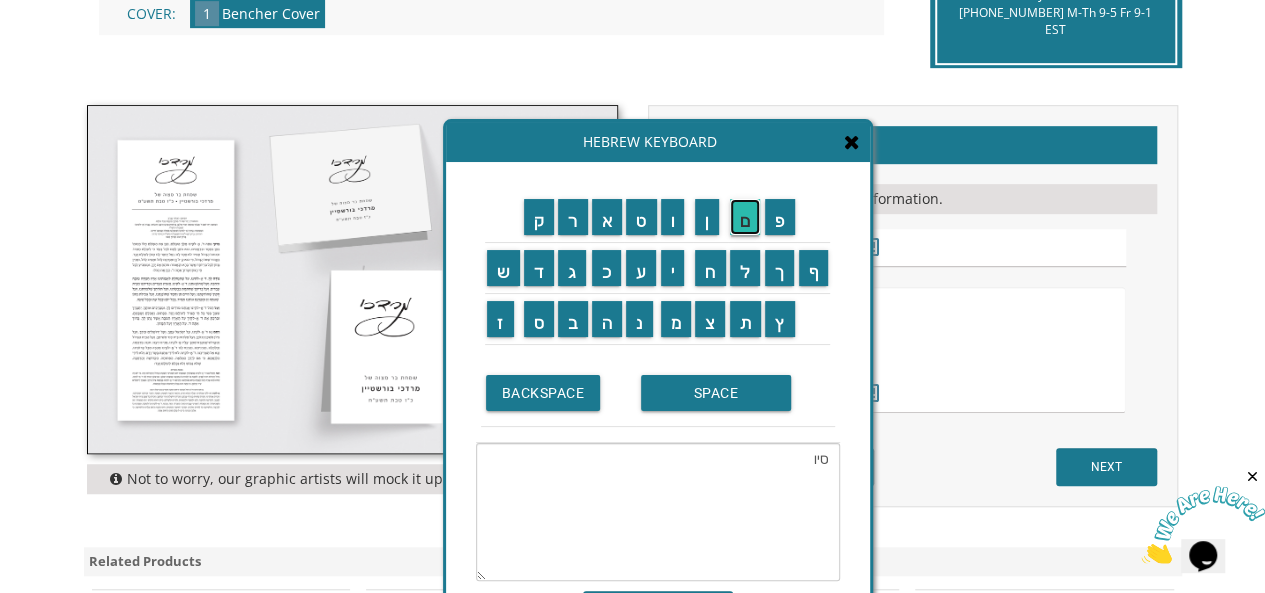 click on "ם" at bounding box center (745, 217) 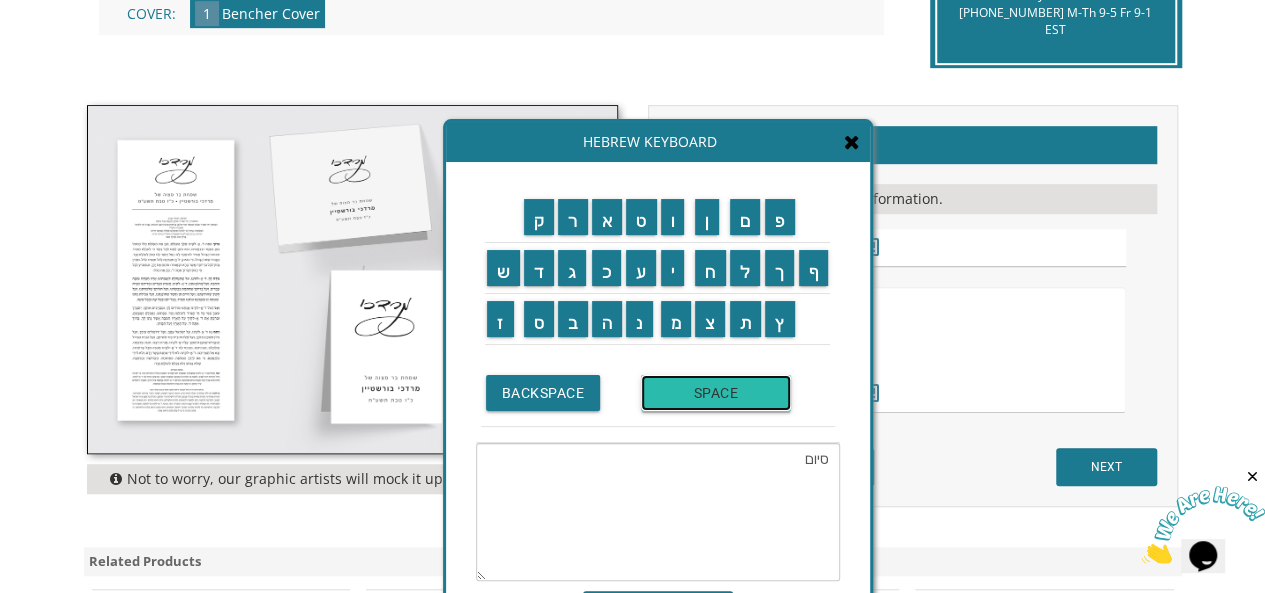 click on "SPACE" at bounding box center (716, 393) 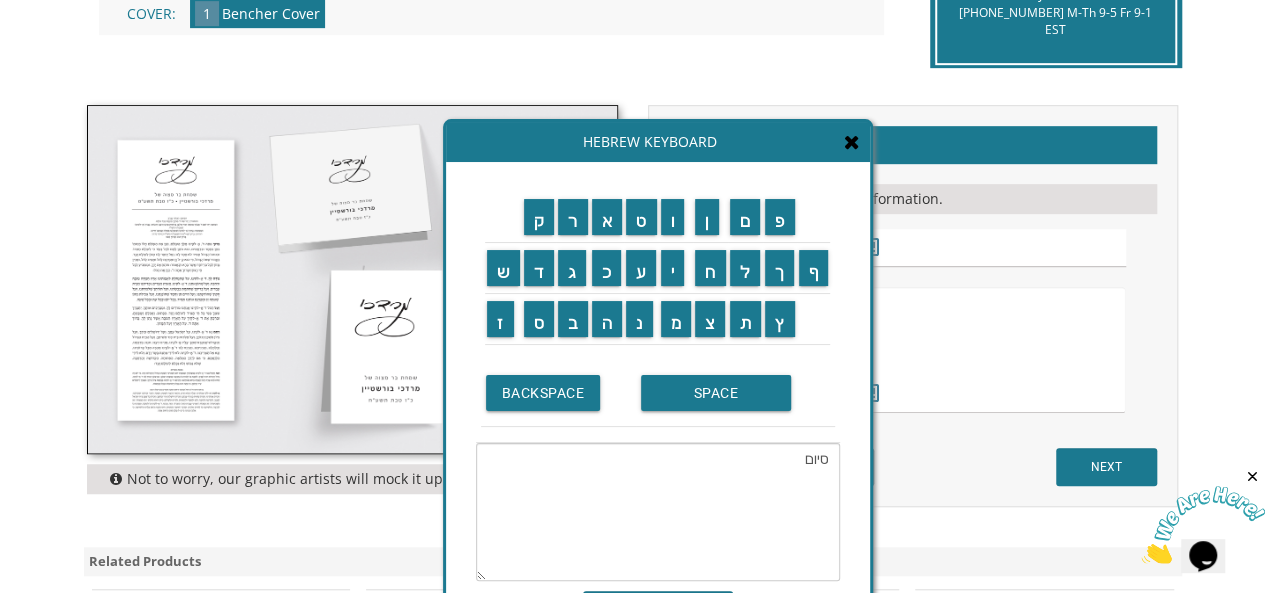 click on "סיום" at bounding box center [658, 512] 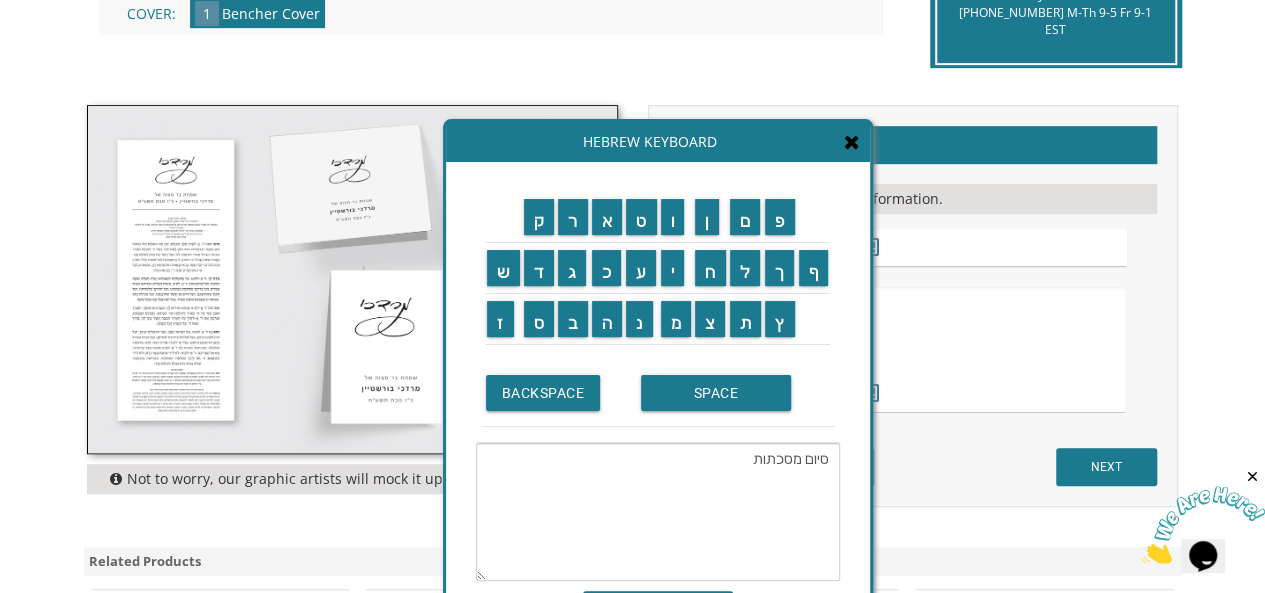 click on "סיום מסכתות" at bounding box center (658, 512) 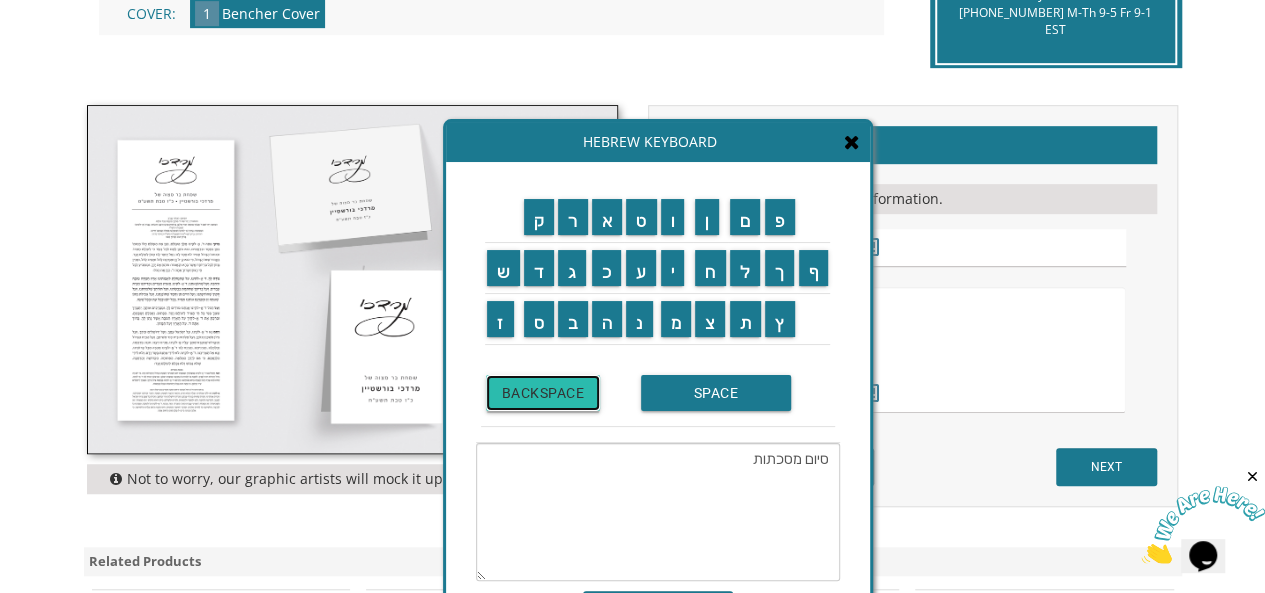 click on "BACKSPACE" at bounding box center [543, 393] 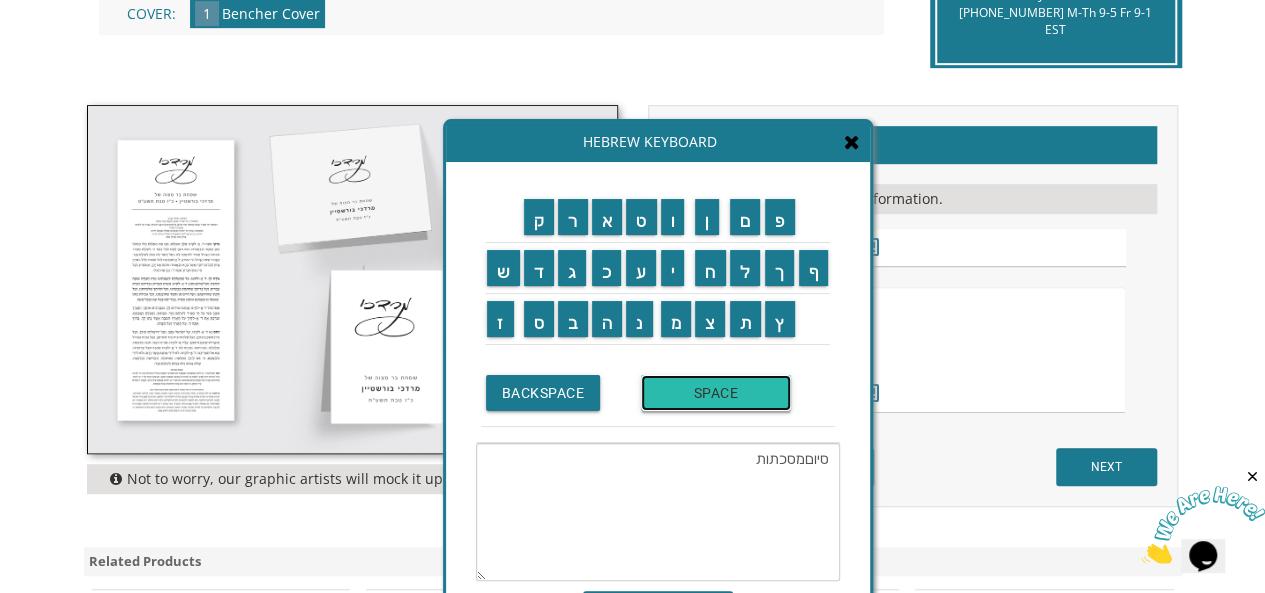 click on "SPACE" at bounding box center [716, 393] 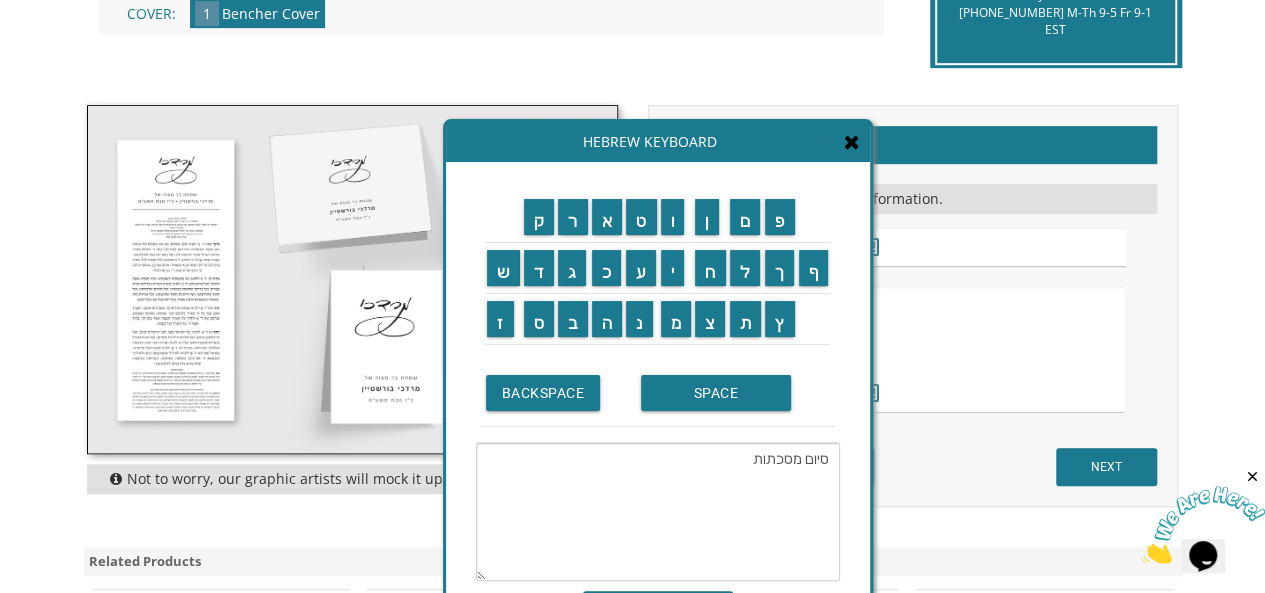 click on "סיום מסכתות" at bounding box center (658, 512) 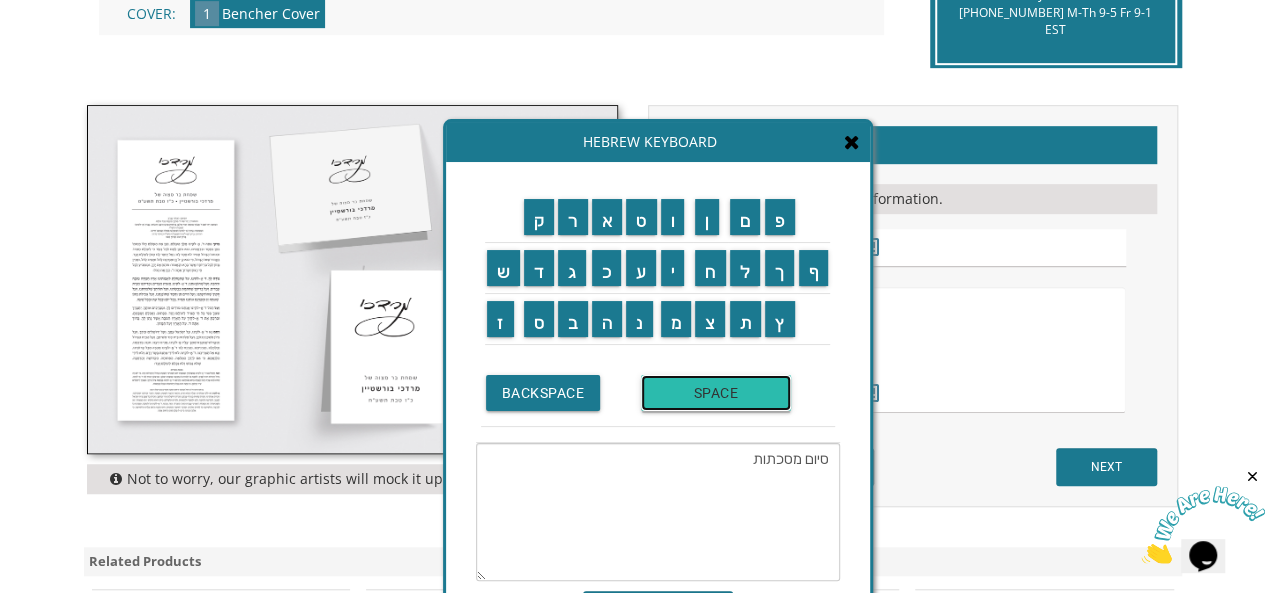 click on "SPACE" at bounding box center [716, 393] 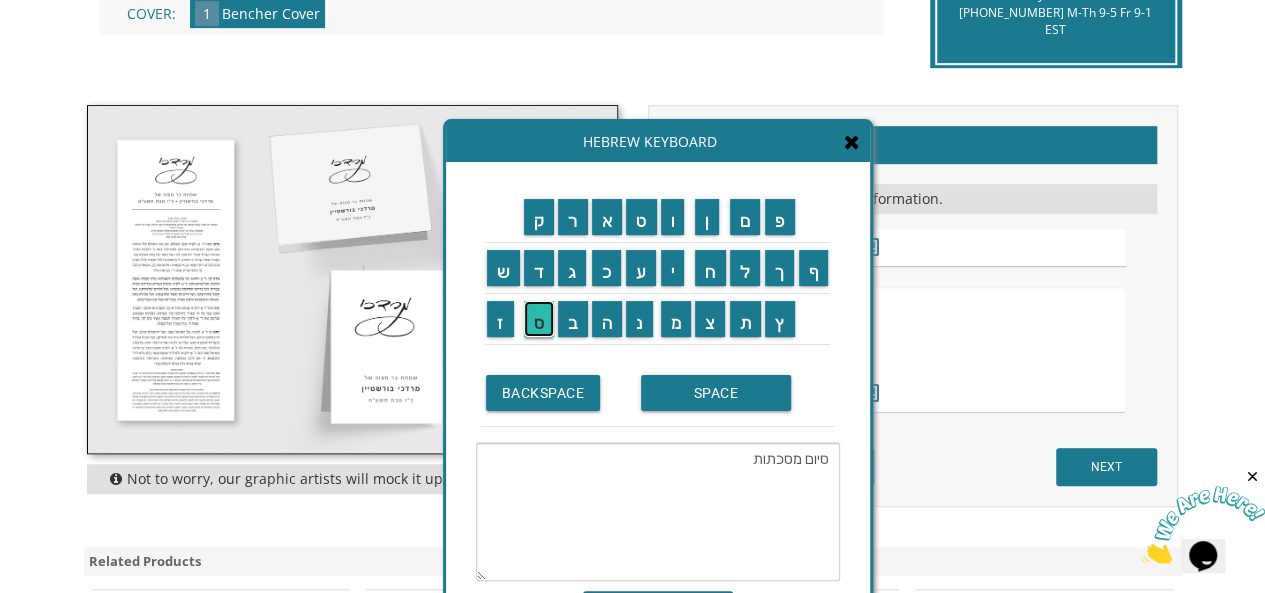 click on "ס" at bounding box center [539, 319] 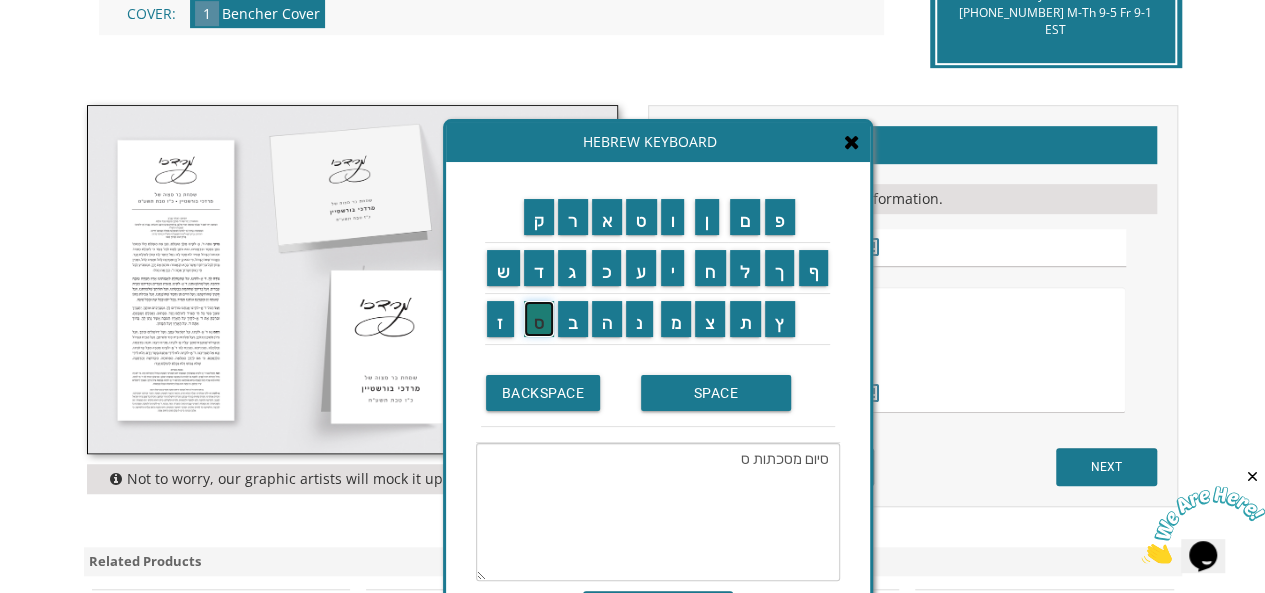 drag, startPoint x: 542, startPoint y: 325, endPoint x: 732, endPoint y: 453, distance: 229.09387 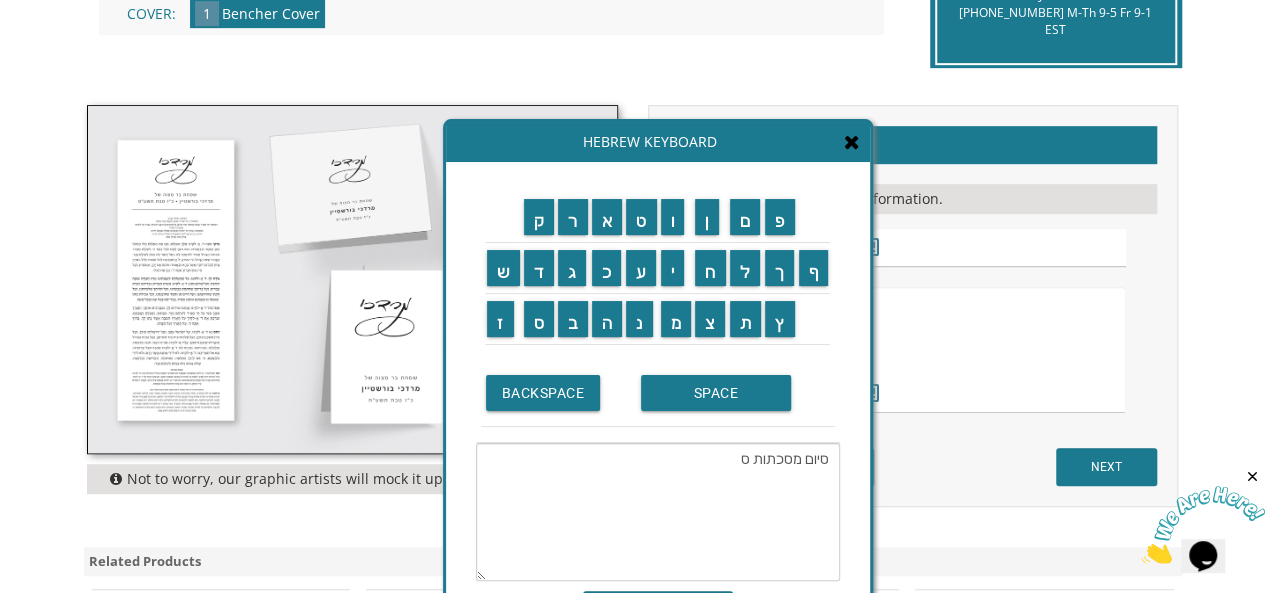 click on "סיום מסכתות ס" at bounding box center (658, 512) 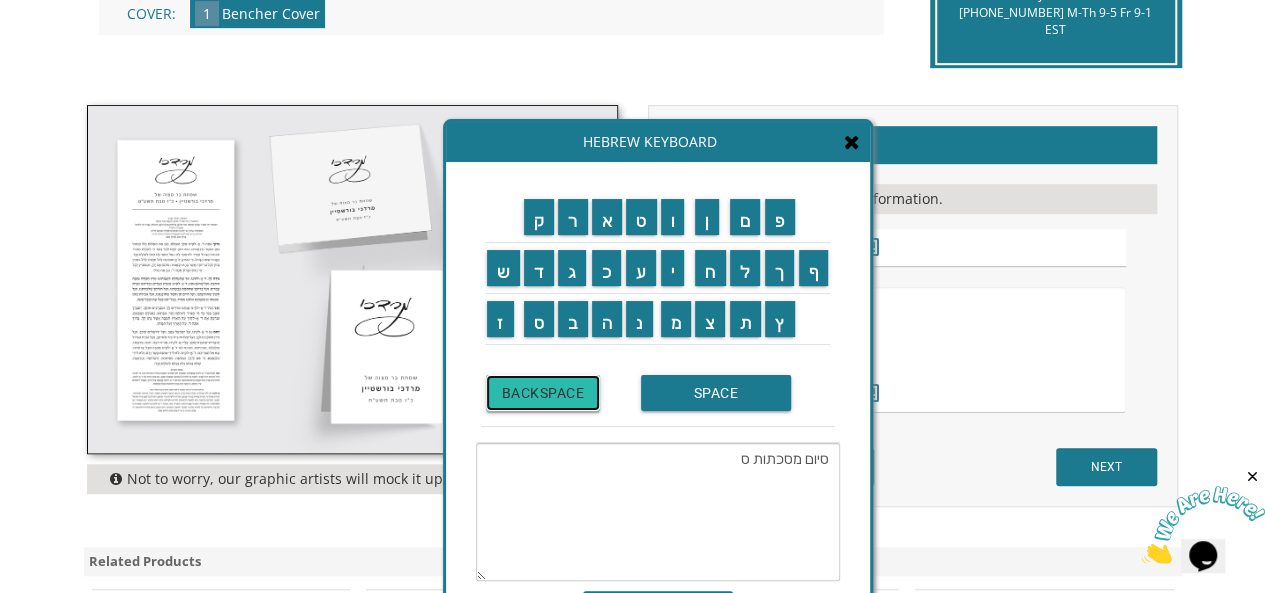 click on "BACKSPACE" at bounding box center [543, 393] 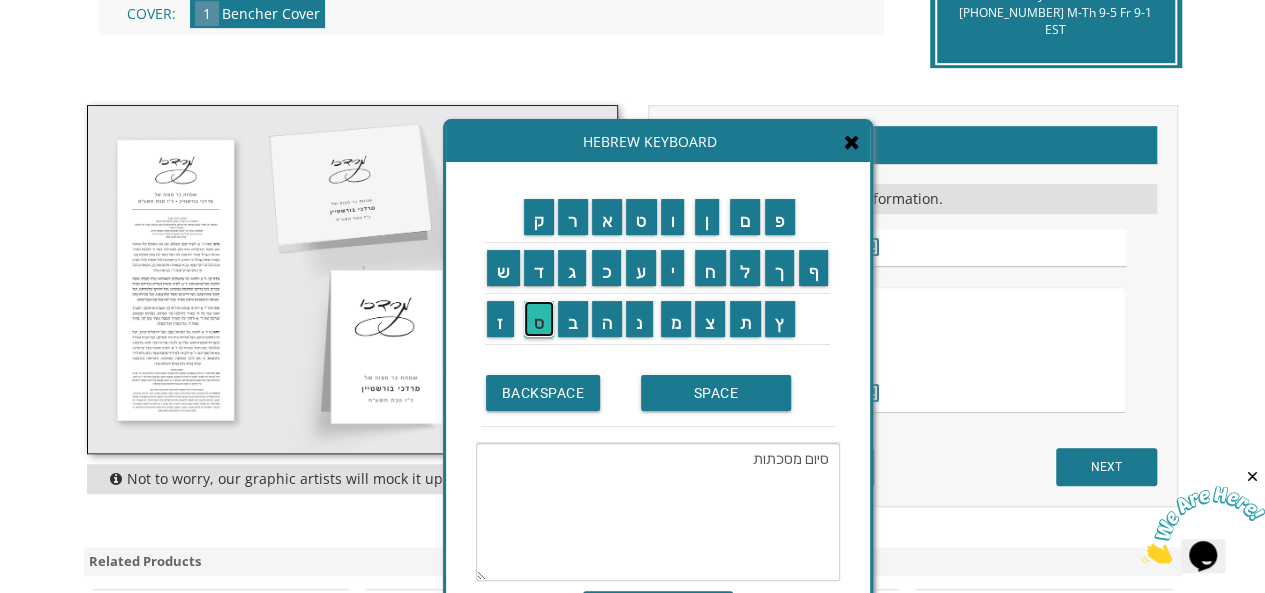 click on "ס" at bounding box center (539, 319) 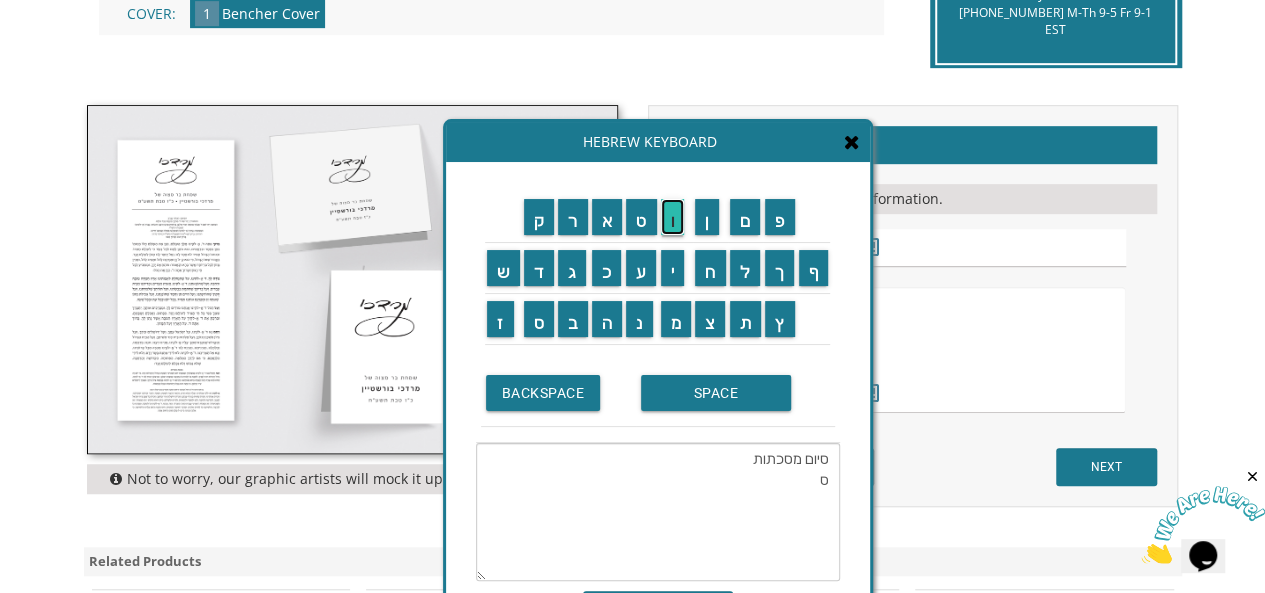 click on "ו" at bounding box center (673, 217) 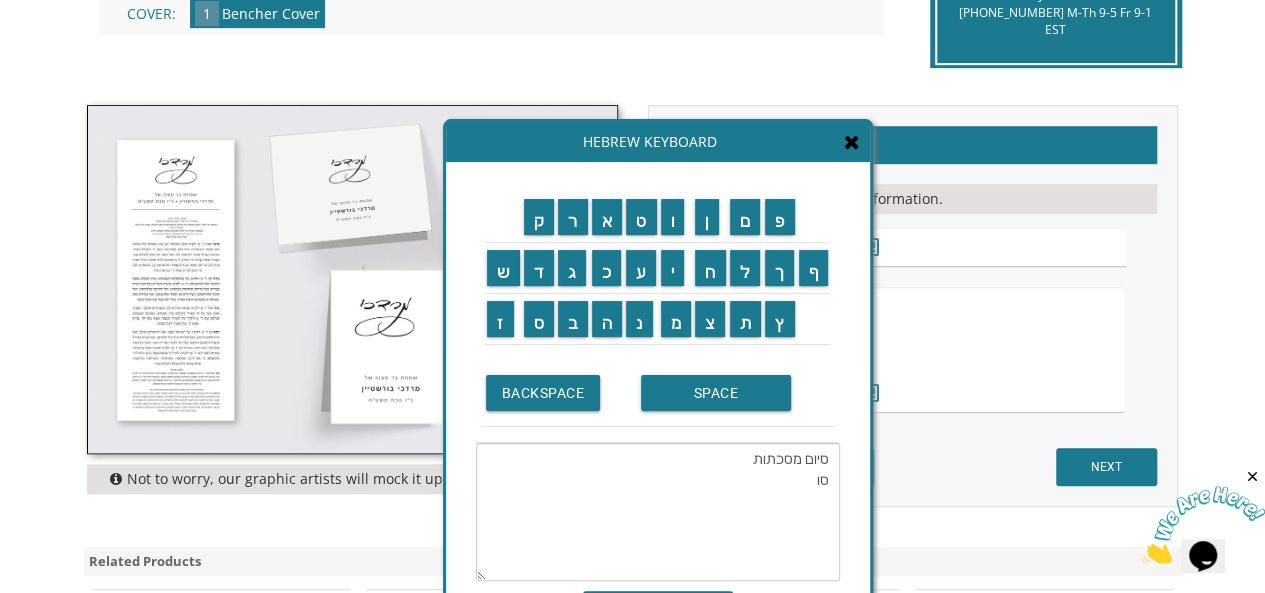 click on "ץ" at bounding box center (780, 318) 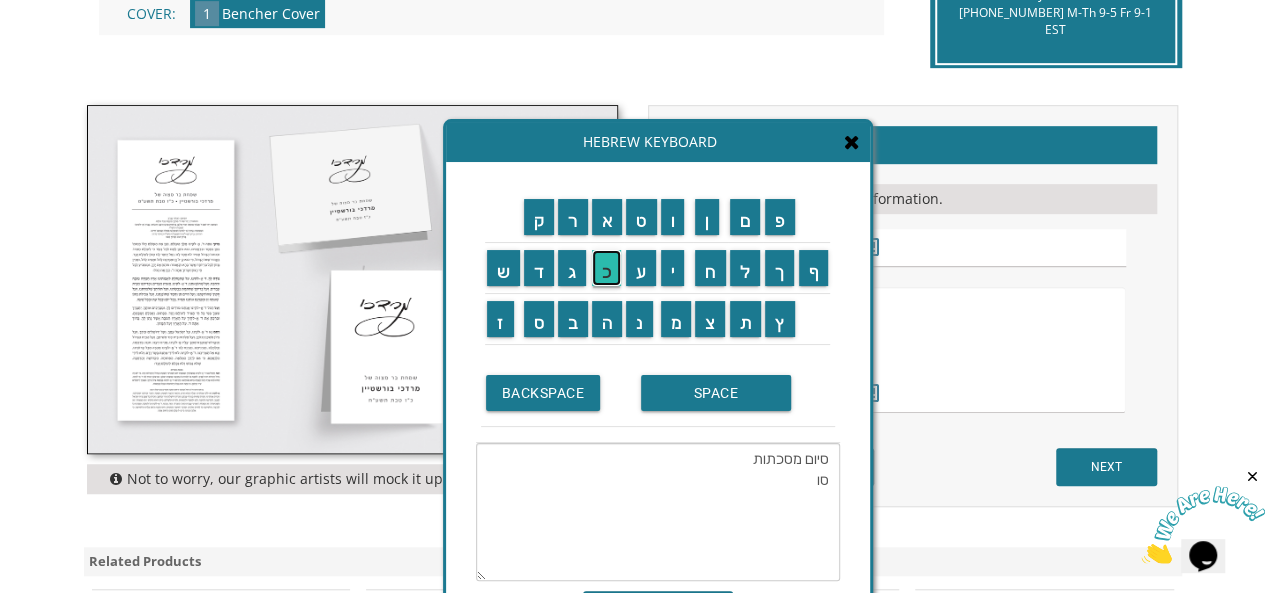 click on "כ" at bounding box center [607, 268] 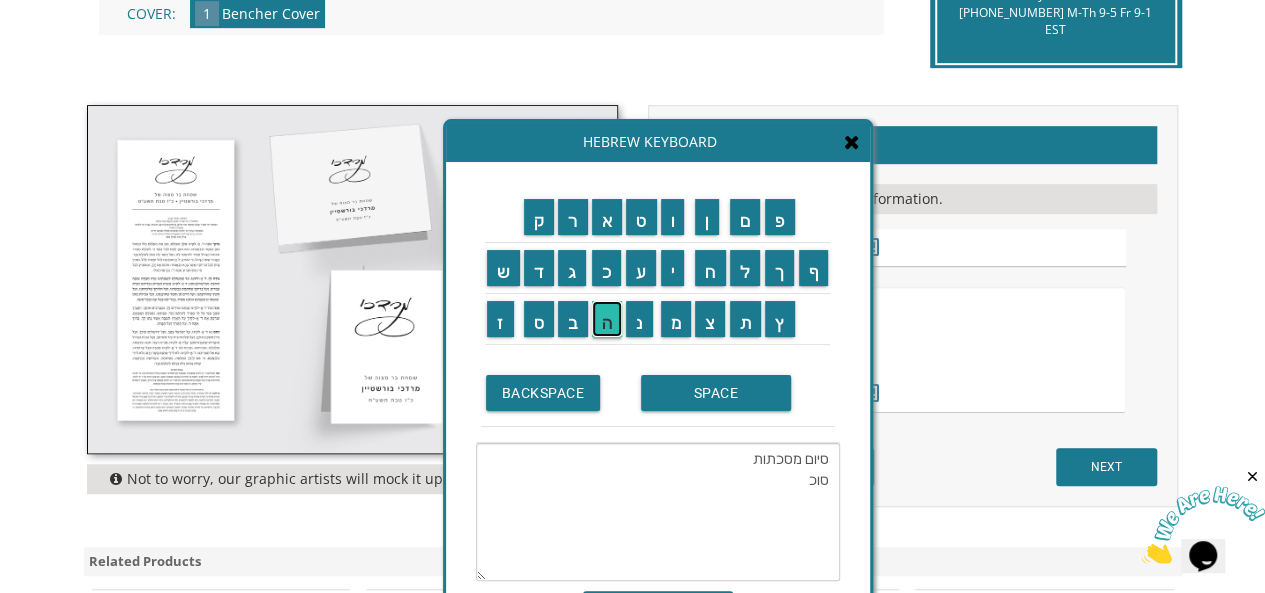 click on "ה" at bounding box center [607, 319] 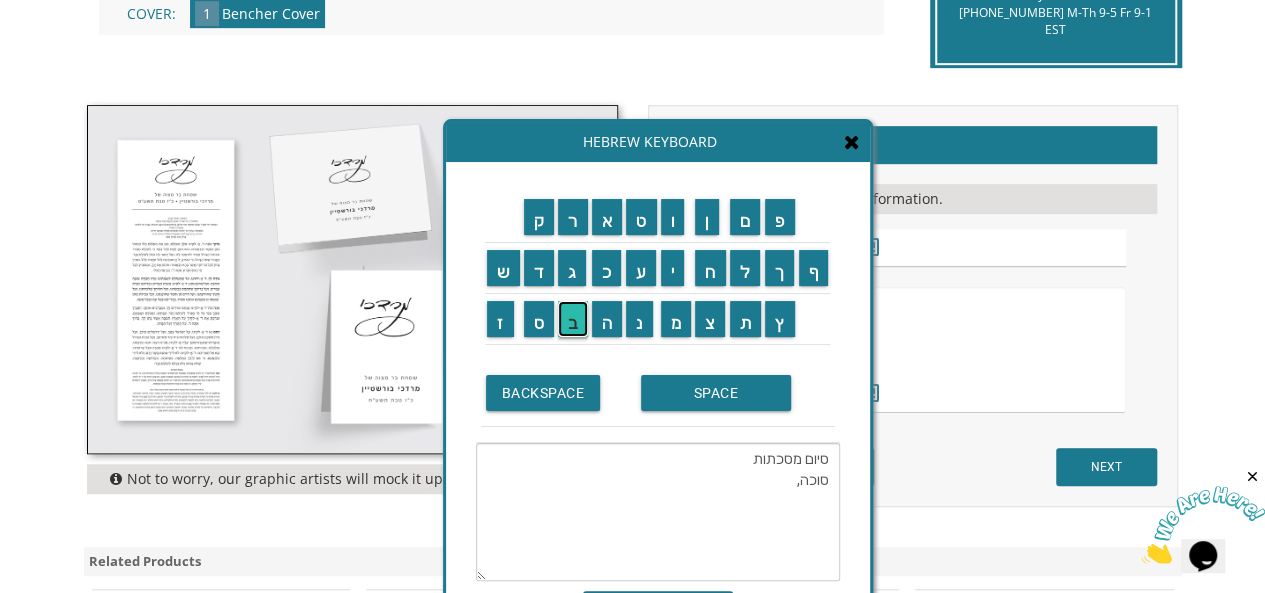 click on "ב" at bounding box center [573, 319] 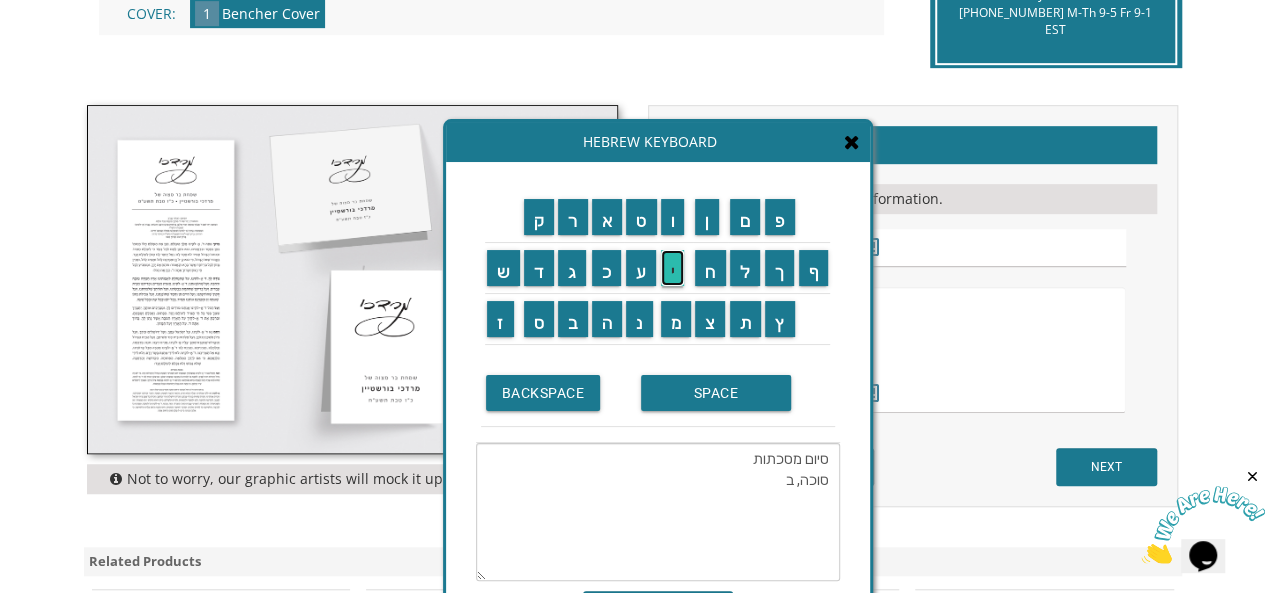 click on "י" at bounding box center (673, 268) 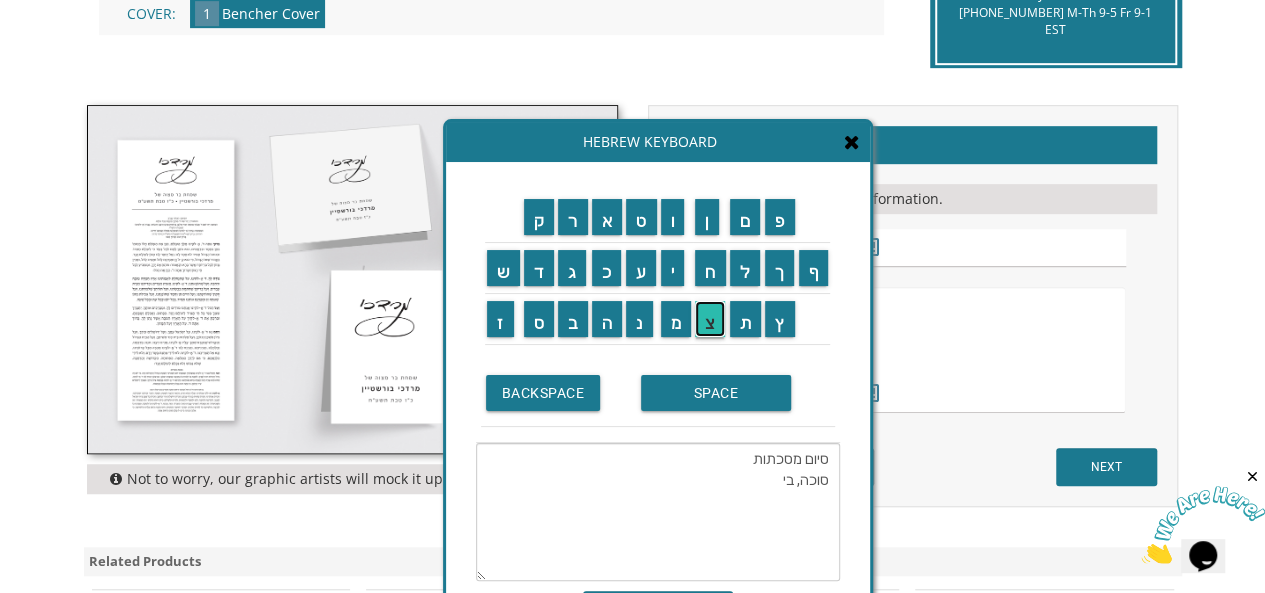 click on "צ" at bounding box center (710, 319) 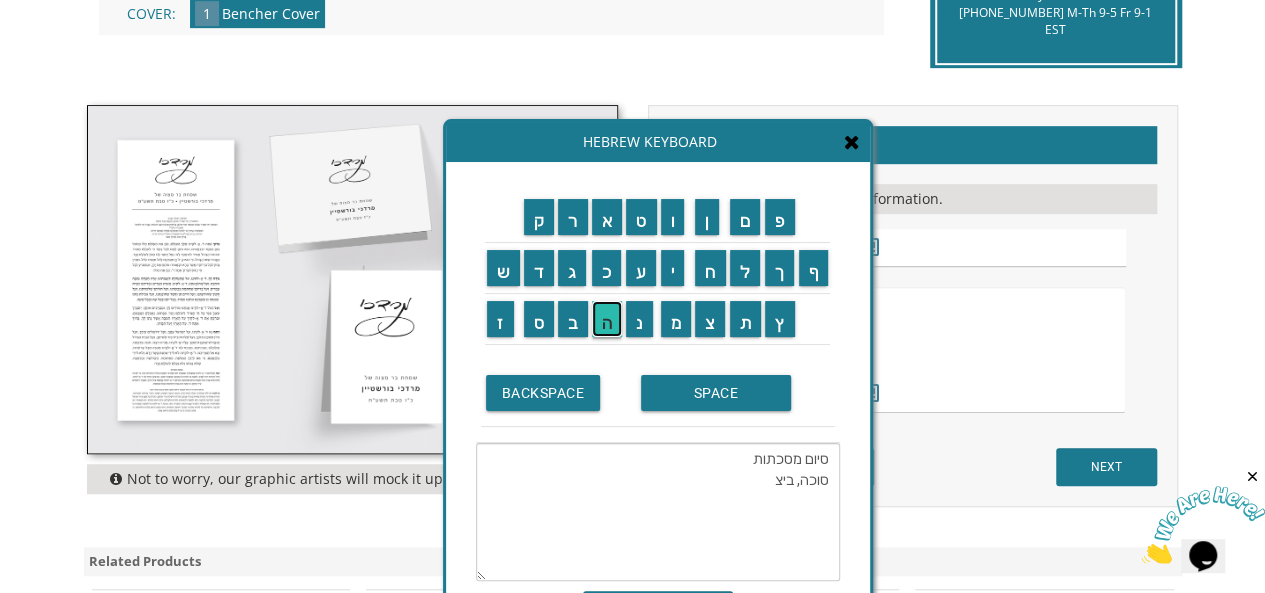 click on "ה" at bounding box center [607, 319] 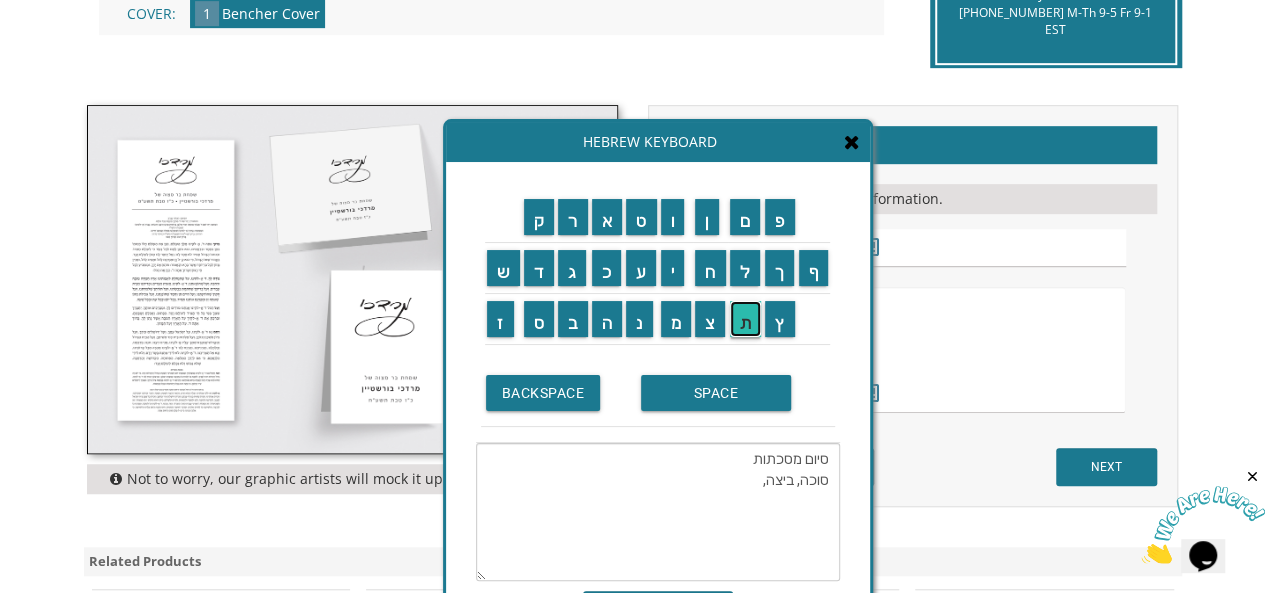 click on "ת" at bounding box center (746, 319) 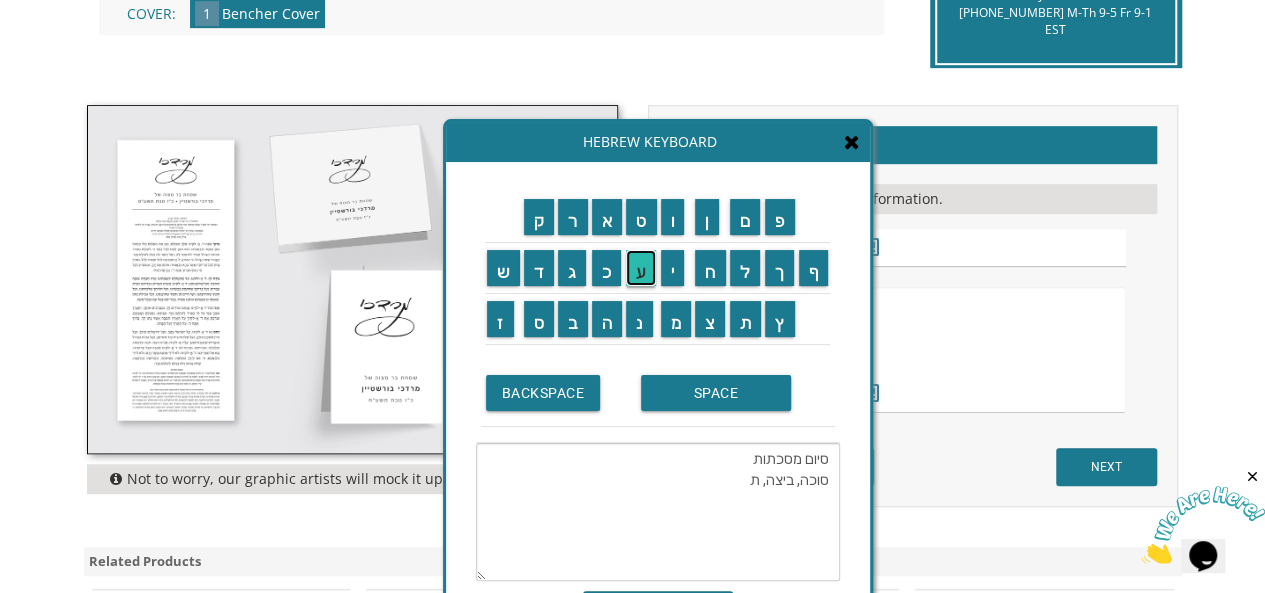 click on "ע" at bounding box center (641, 268) 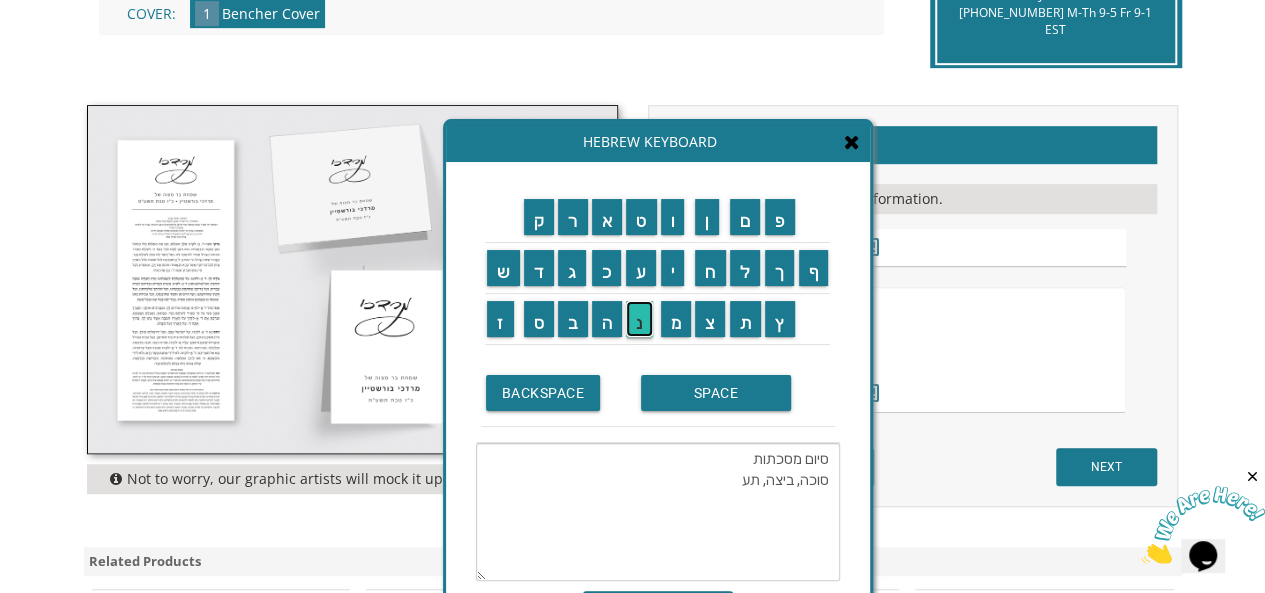 click on "נ" at bounding box center [639, 319] 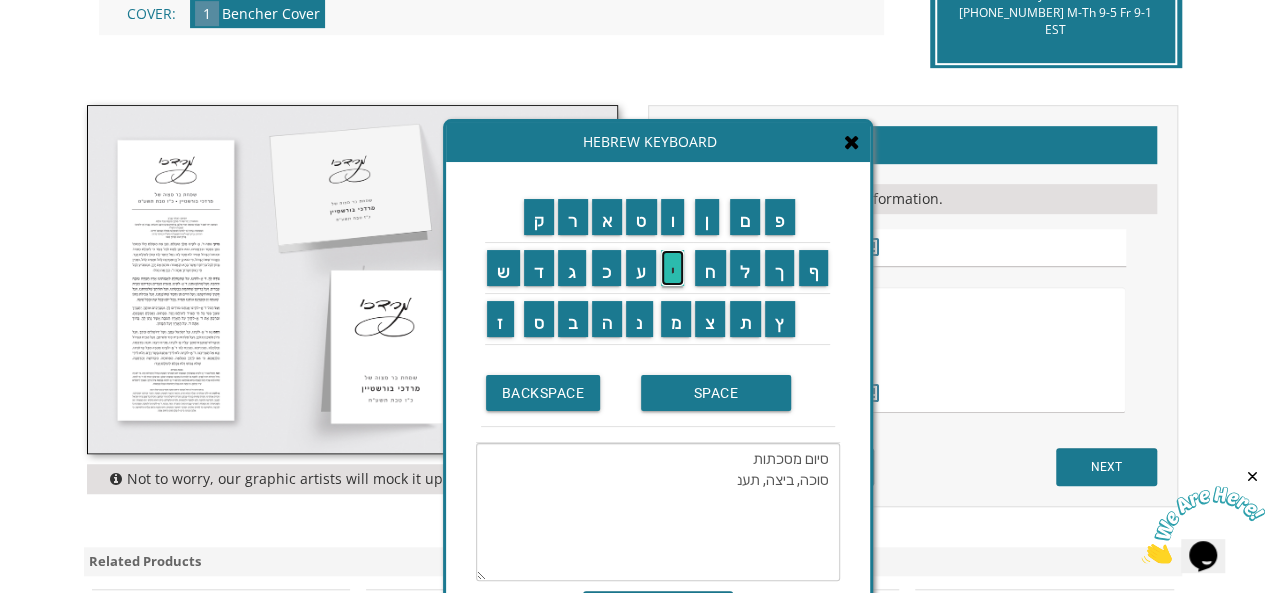 click on "י" at bounding box center (673, 268) 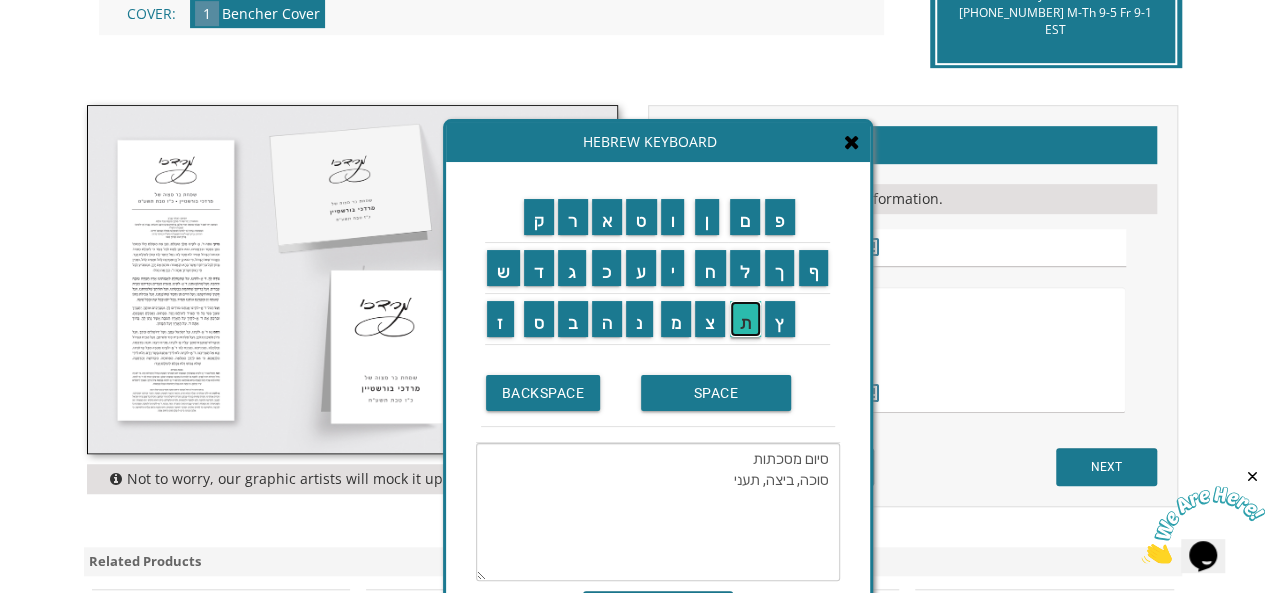 click on "ת" at bounding box center (746, 319) 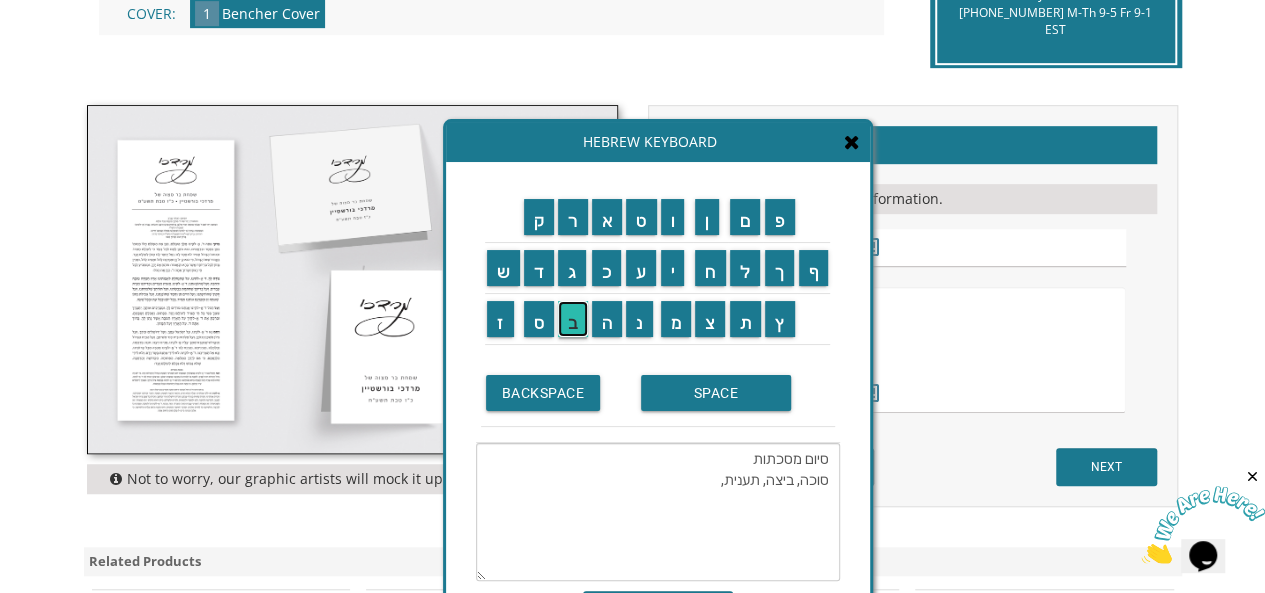 click on "ב" at bounding box center [573, 319] 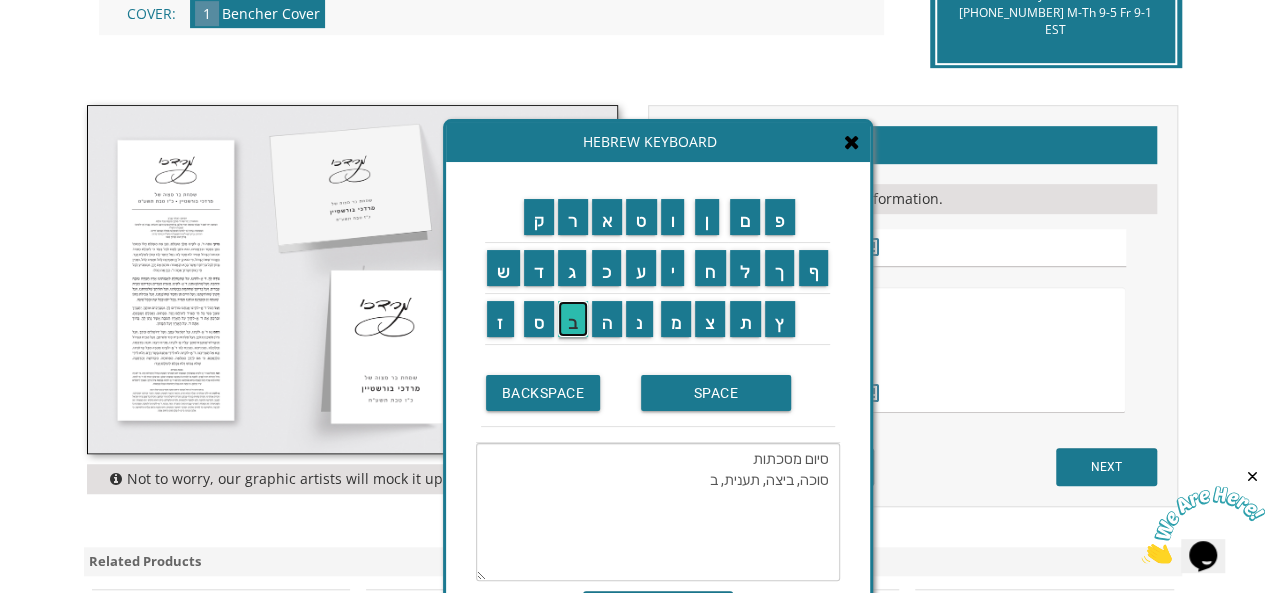 click on "ב" at bounding box center (573, 319) 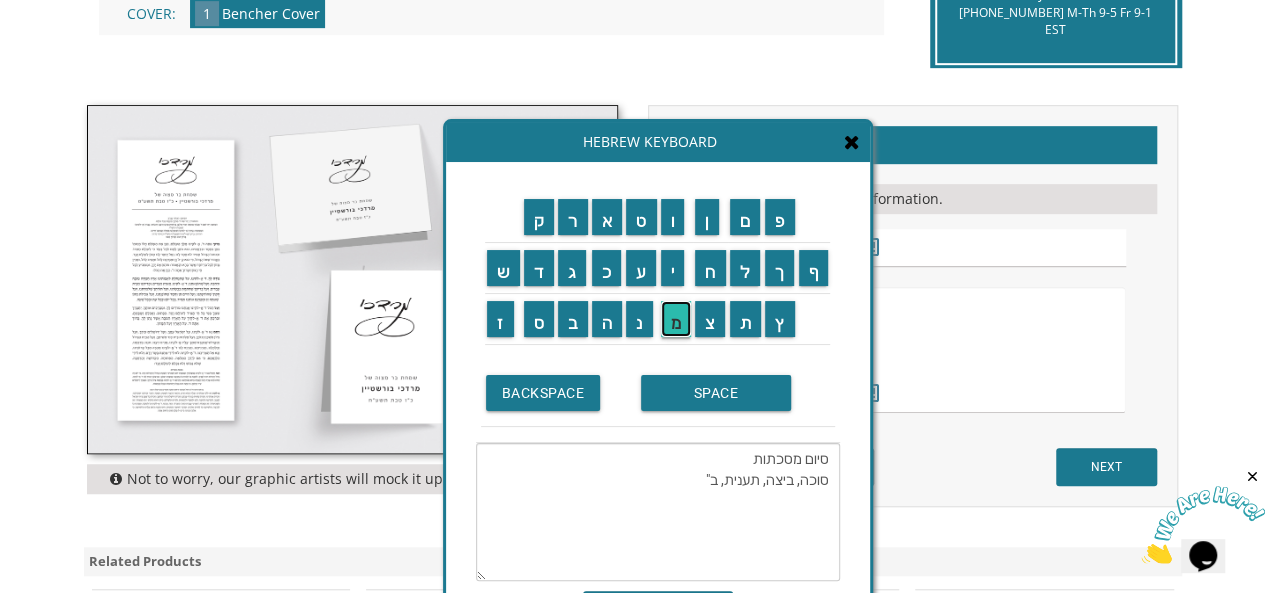 click on "מ" at bounding box center [676, 319] 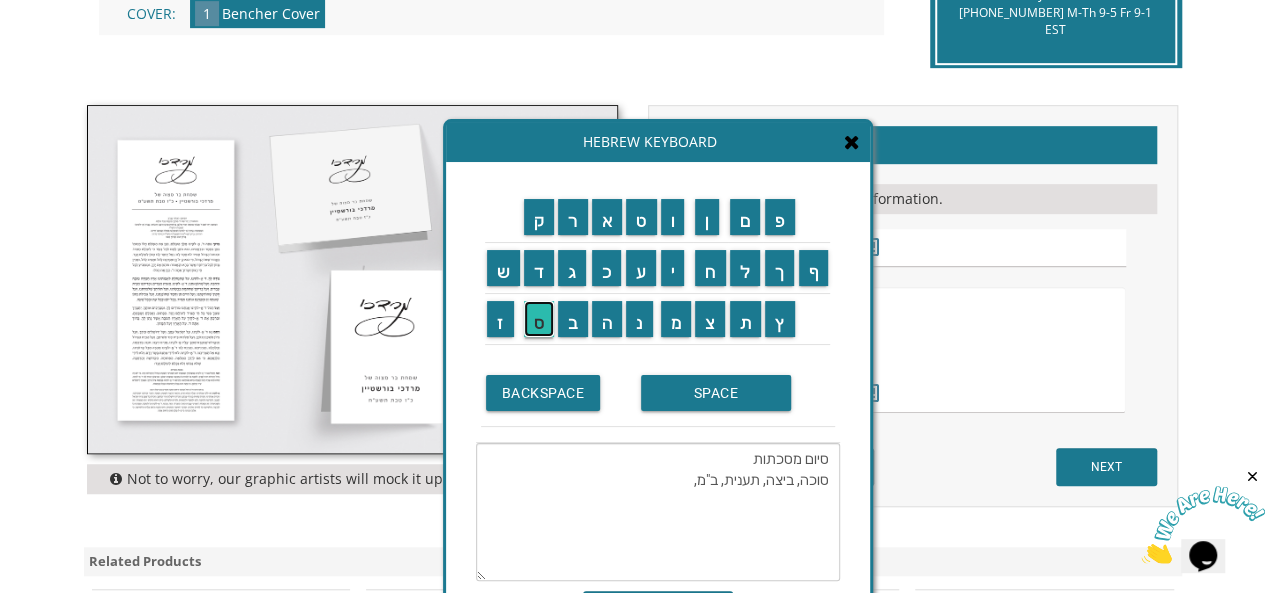 click on "ס" at bounding box center (539, 319) 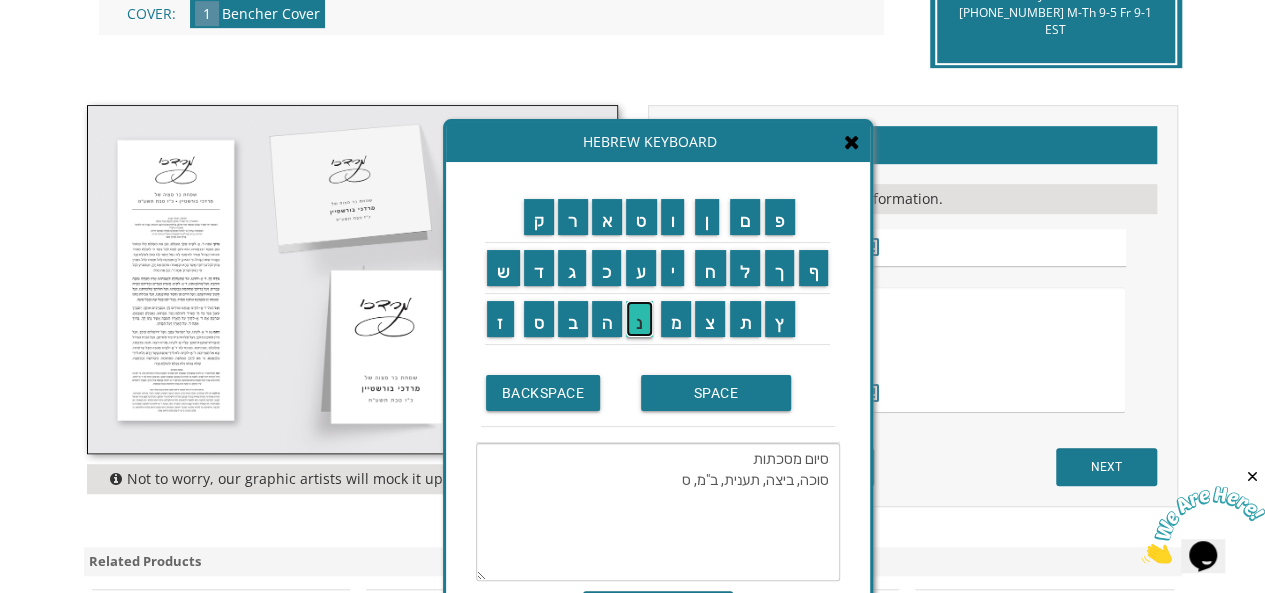 click on "נ" at bounding box center [639, 319] 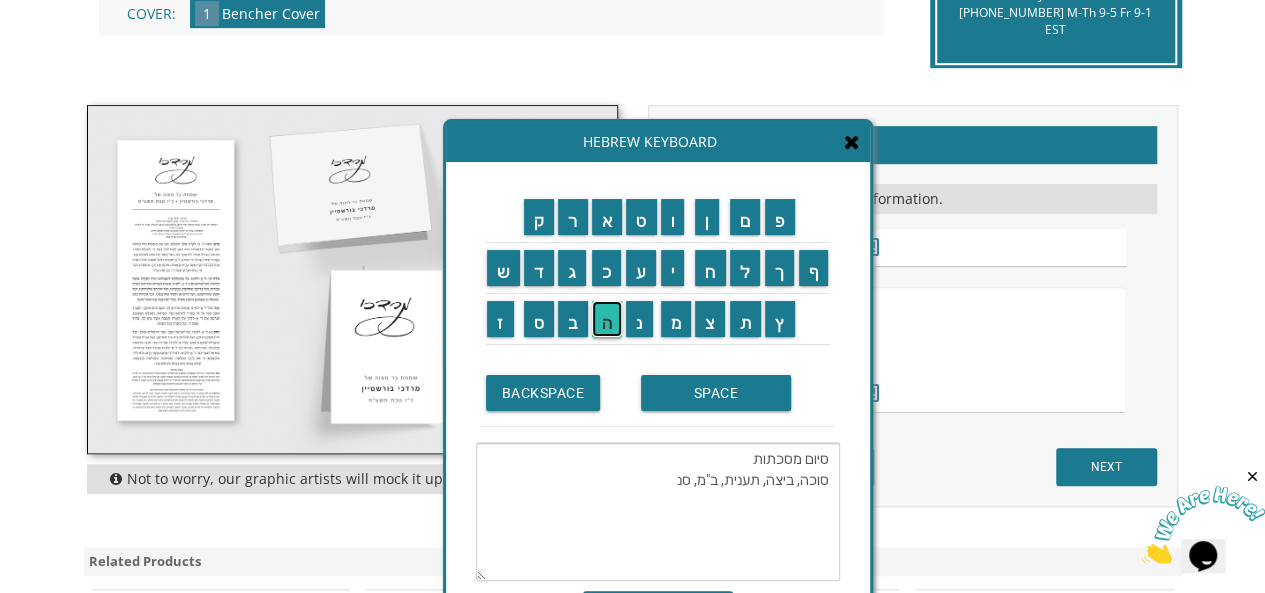 click on "ה" at bounding box center [607, 319] 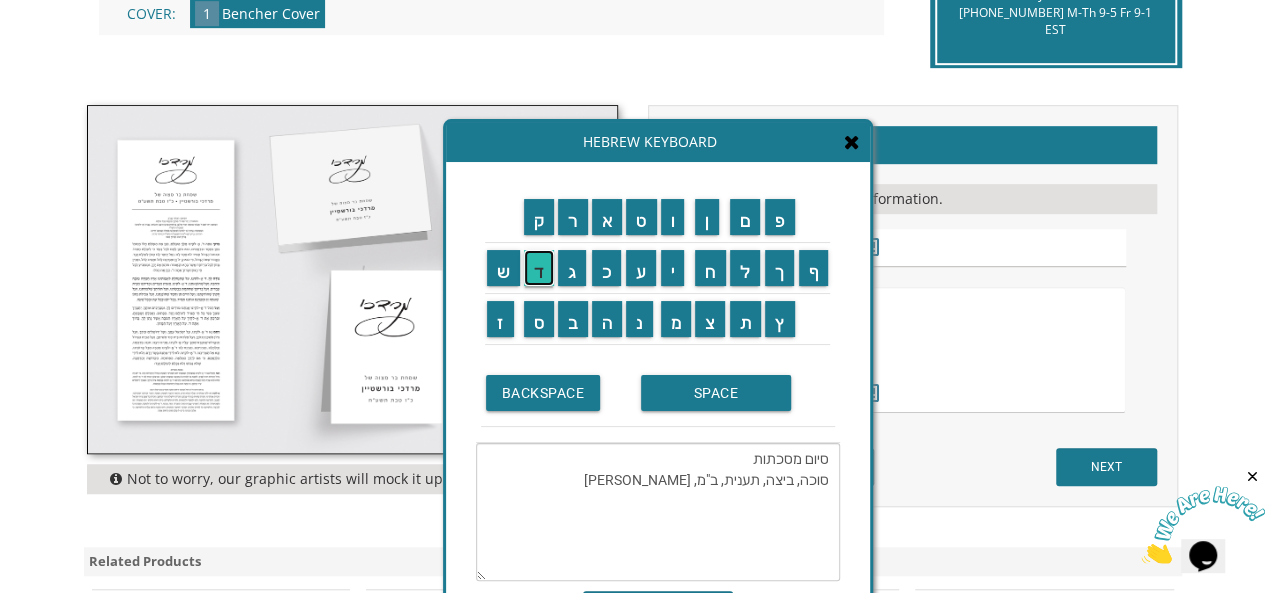 click on "ד" at bounding box center [539, 268] 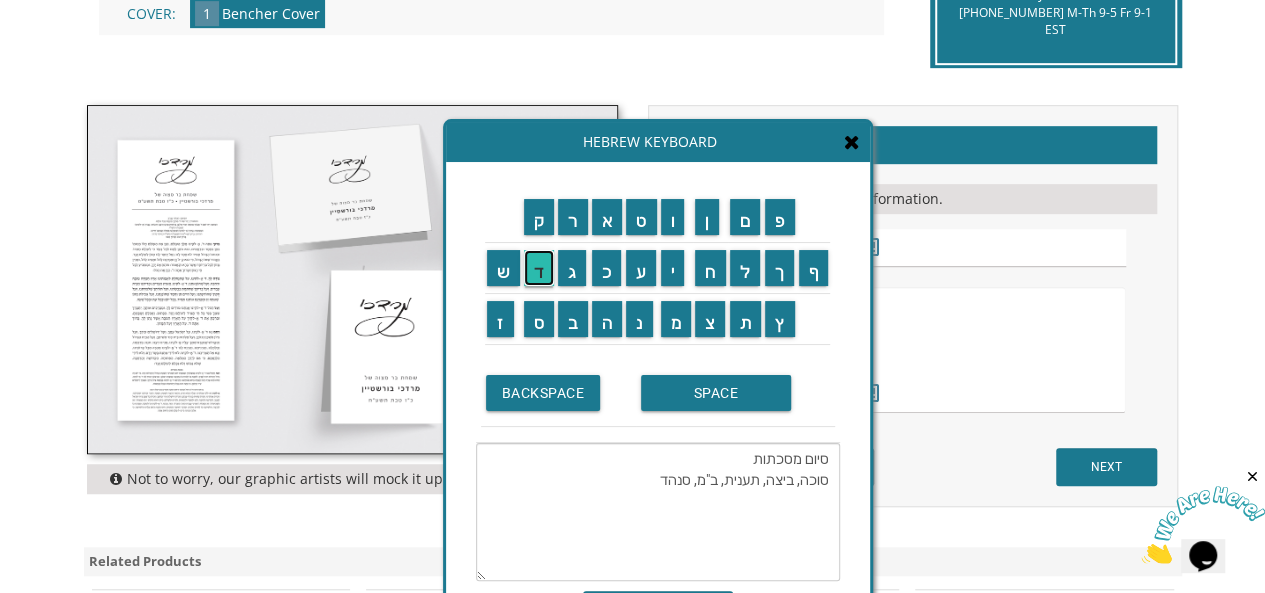click on "ד" at bounding box center (539, 268) 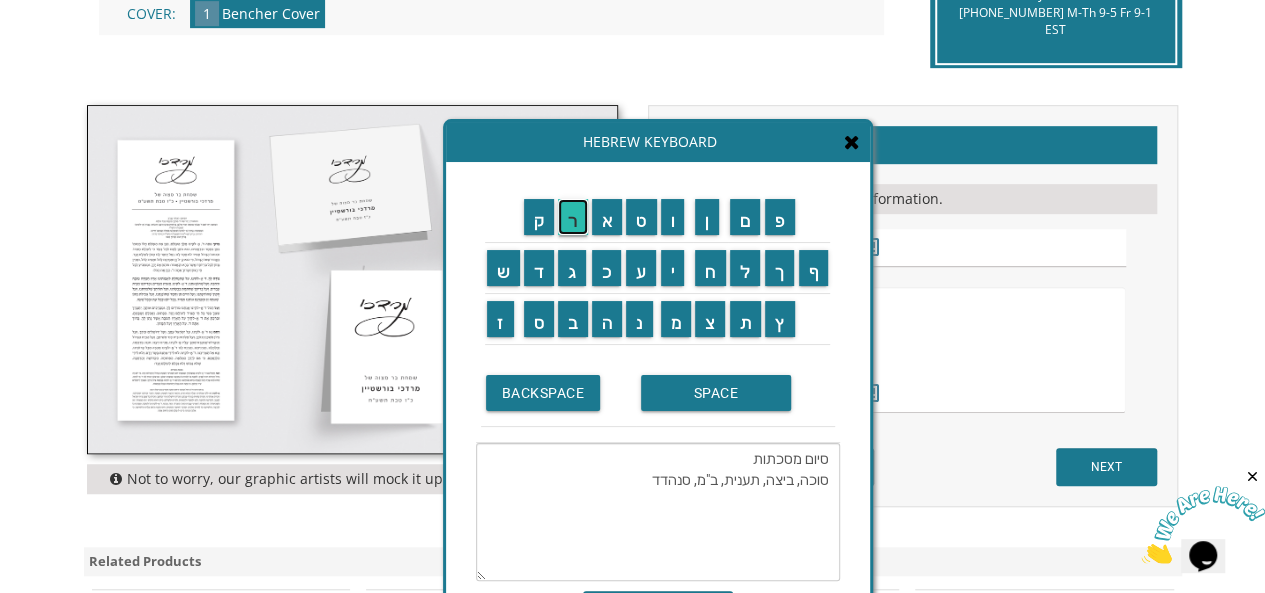 click on "ר" at bounding box center (573, 217) 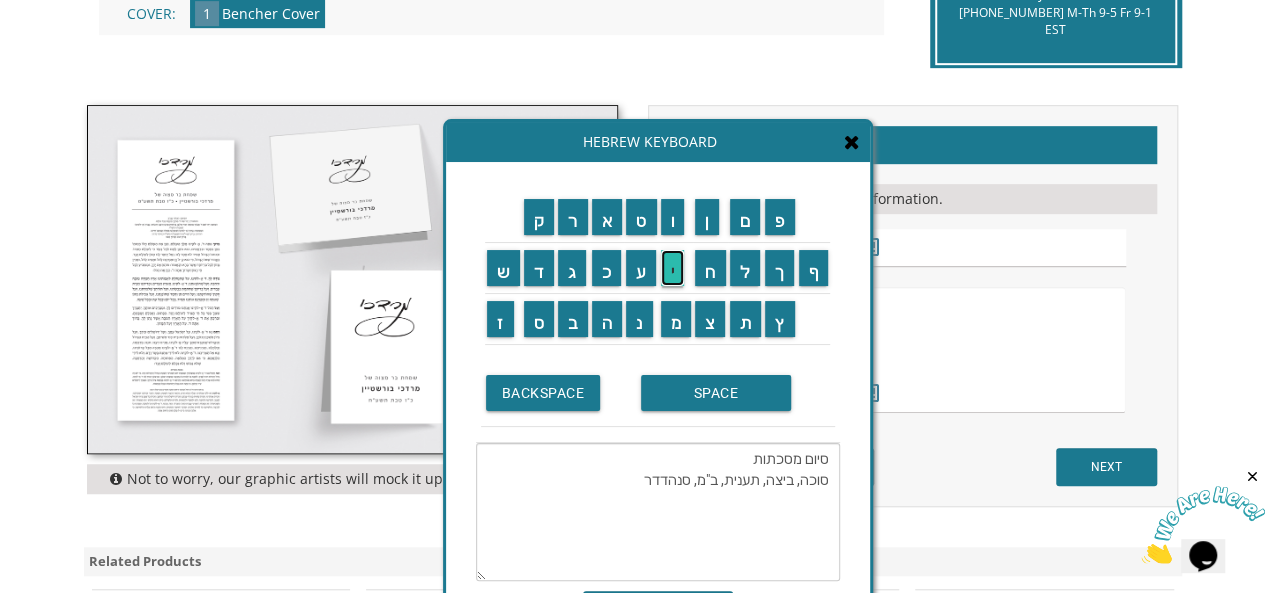 click on "י" at bounding box center (673, 268) 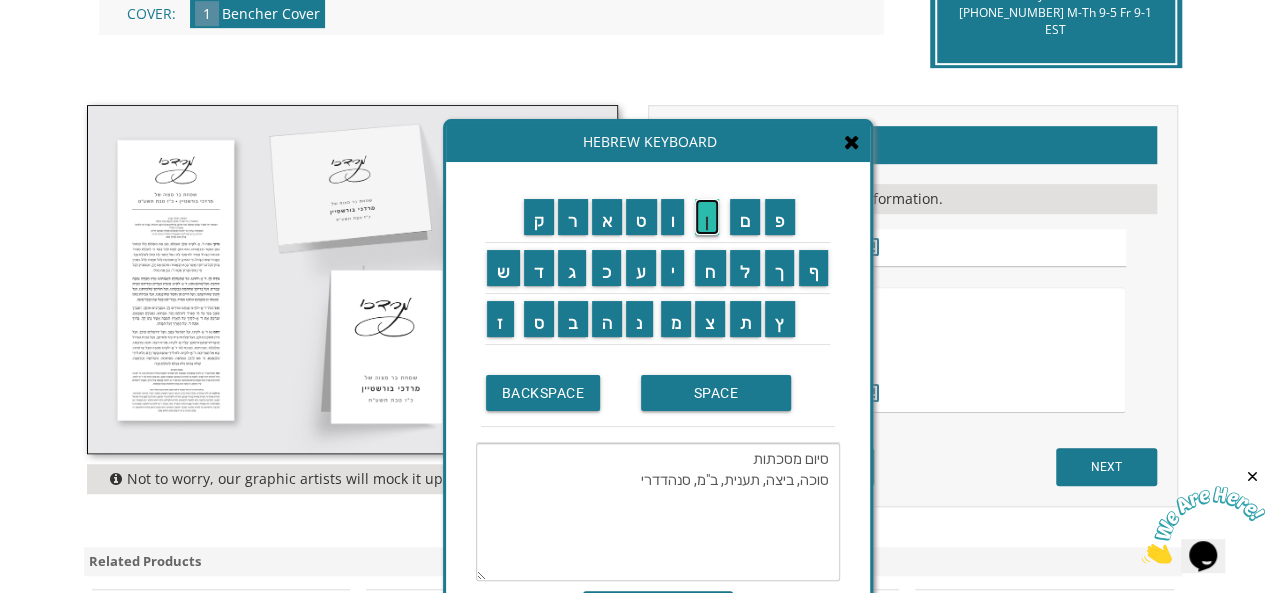 click on "ן" at bounding box center [707, 217] 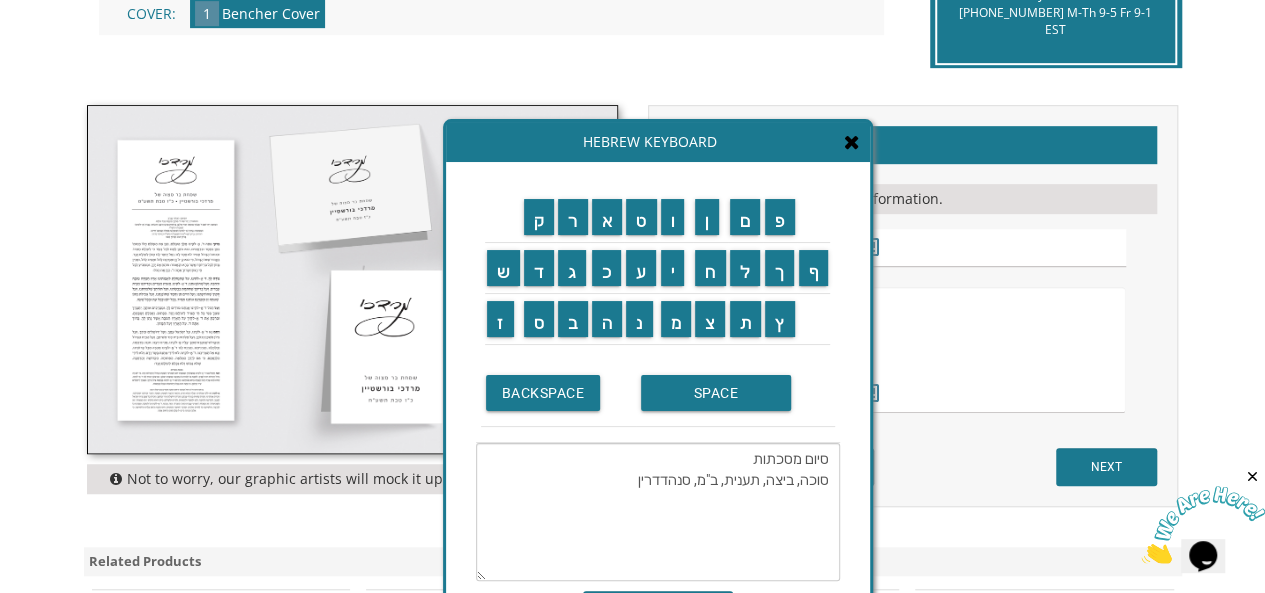 click on "סיום מסכתות
סוכה, ביצה, תענית, ב"מ, סנהדדרין" at bounding box center [658, 512] 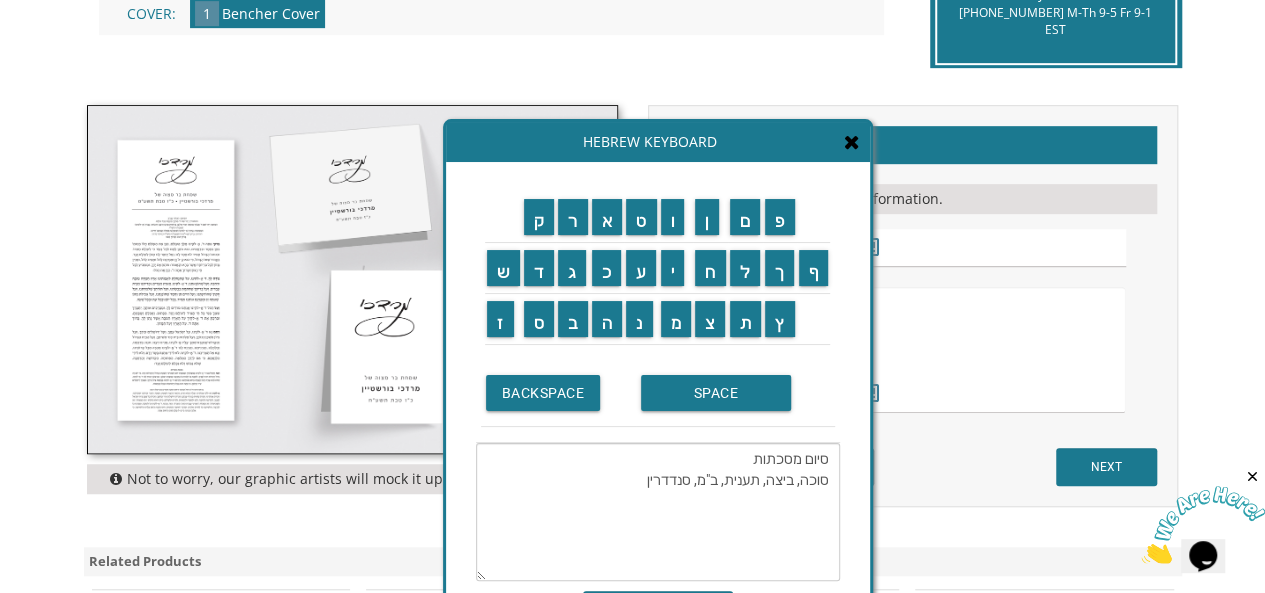click on "סיום מסכתות
סוכה, ביצה, תענית, ב"מ, סנדדרין" at bounding box center (658, 512) 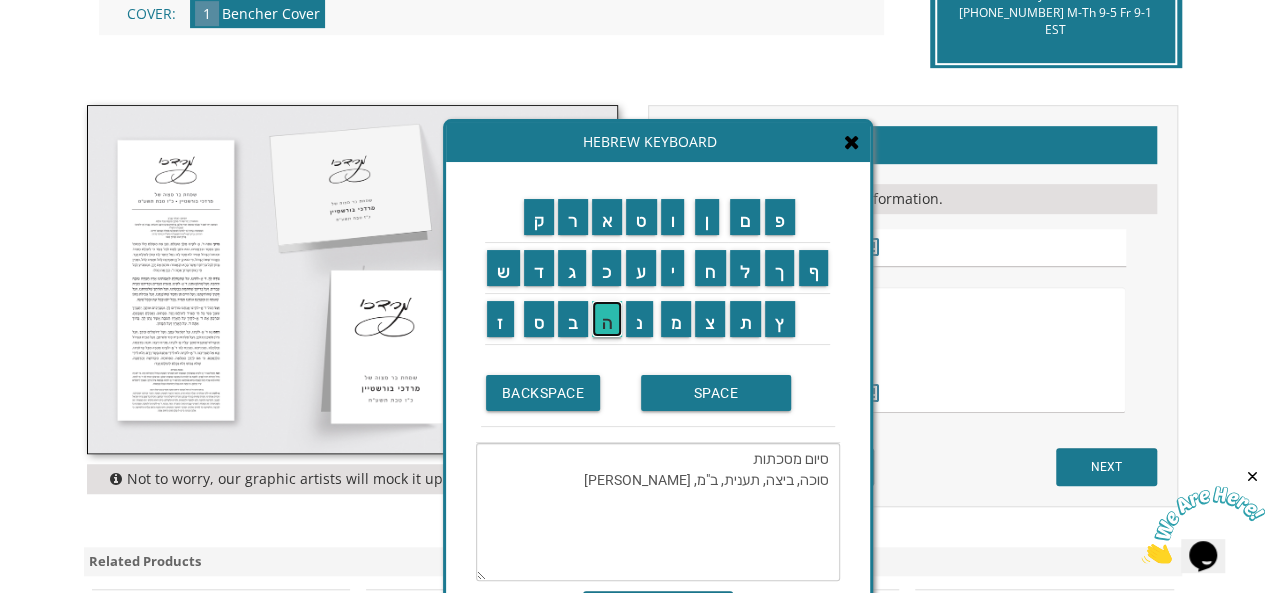 click on "ה" at bounding box center [607, 319] 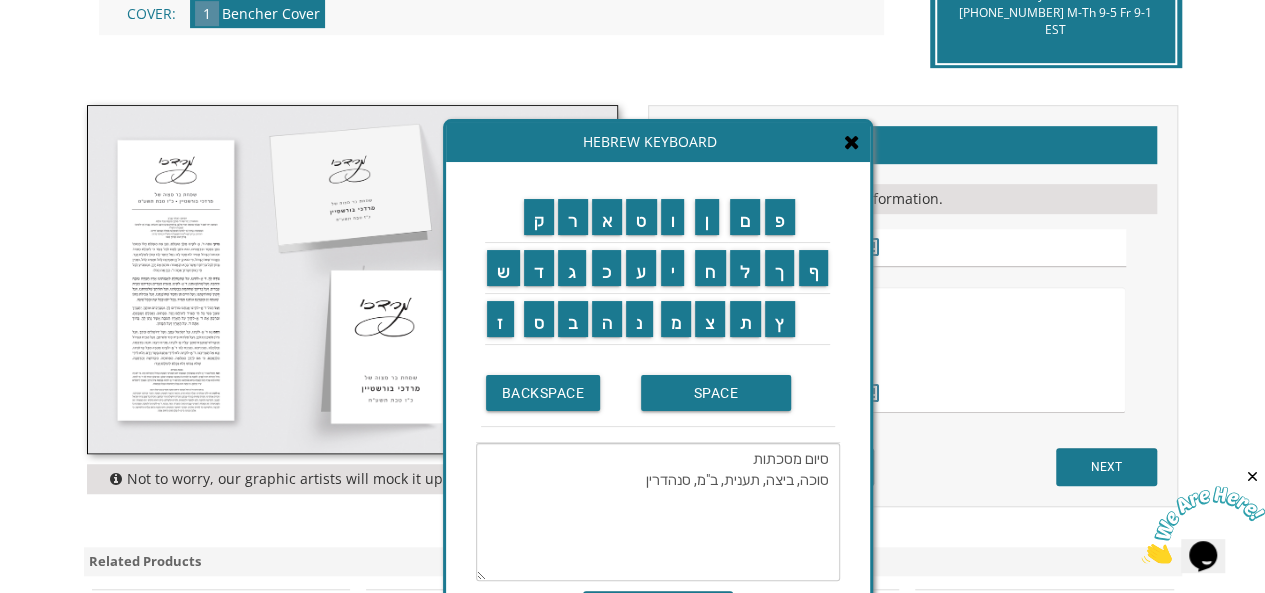 click on "סיום מסכתות
סוכה, ביצה, תענית, ב"מ, סנהדרין" at bounding box center (658, 512) 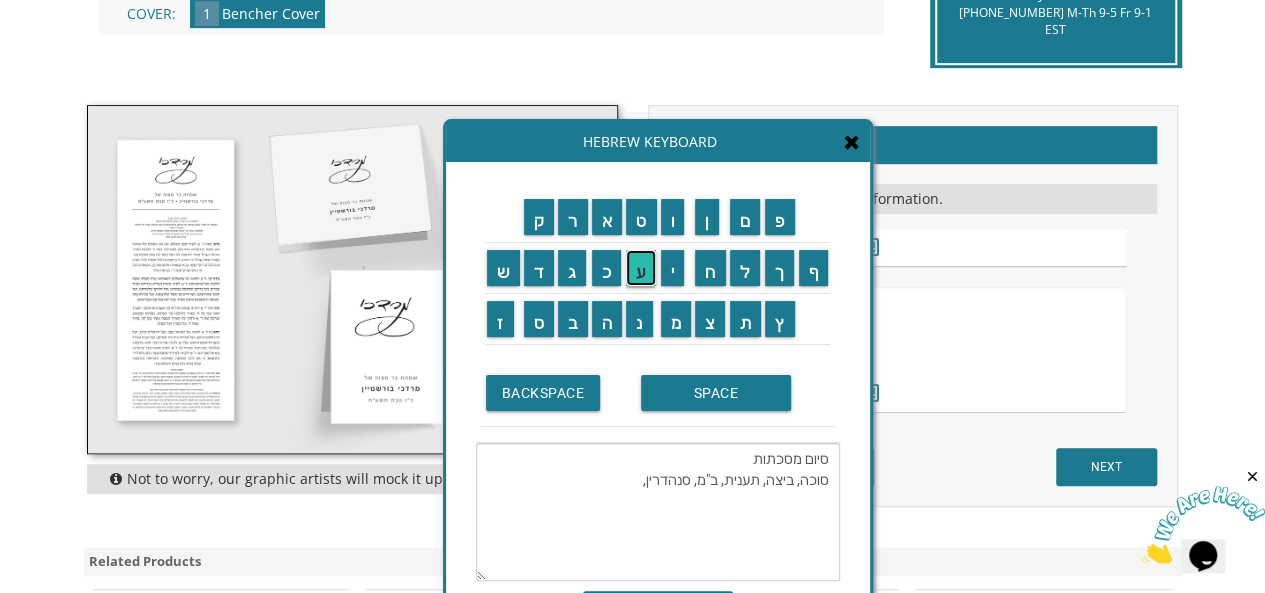 click on "ע" at bounding box center (641, 268) 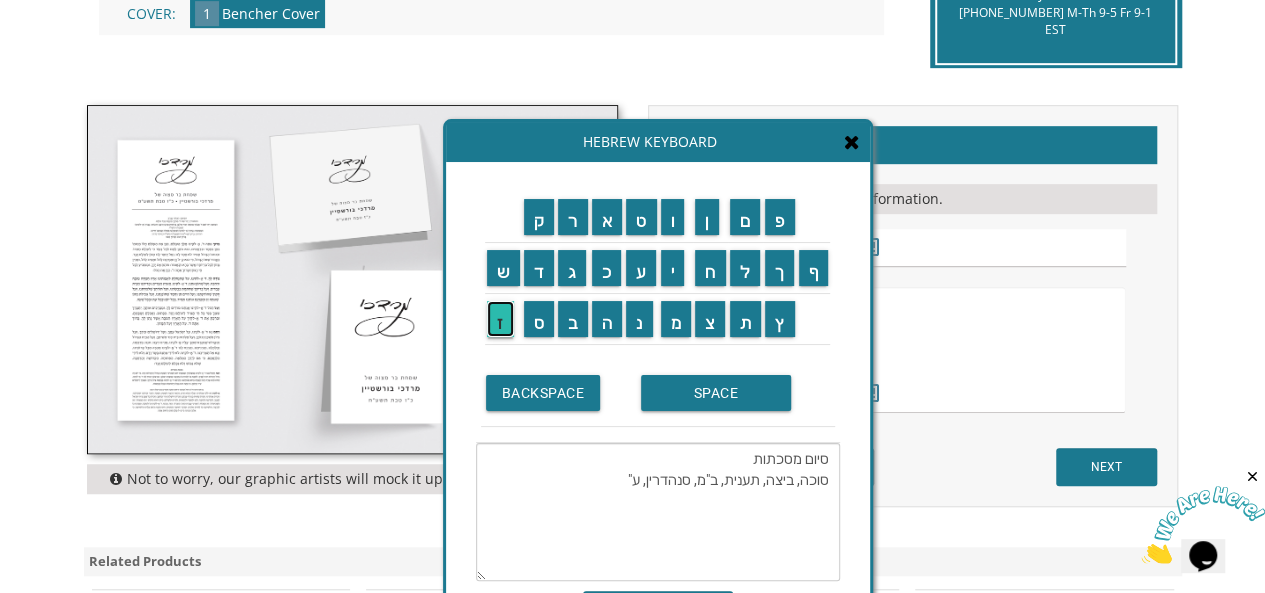 click on "ז" at bounding box center (500, 319) 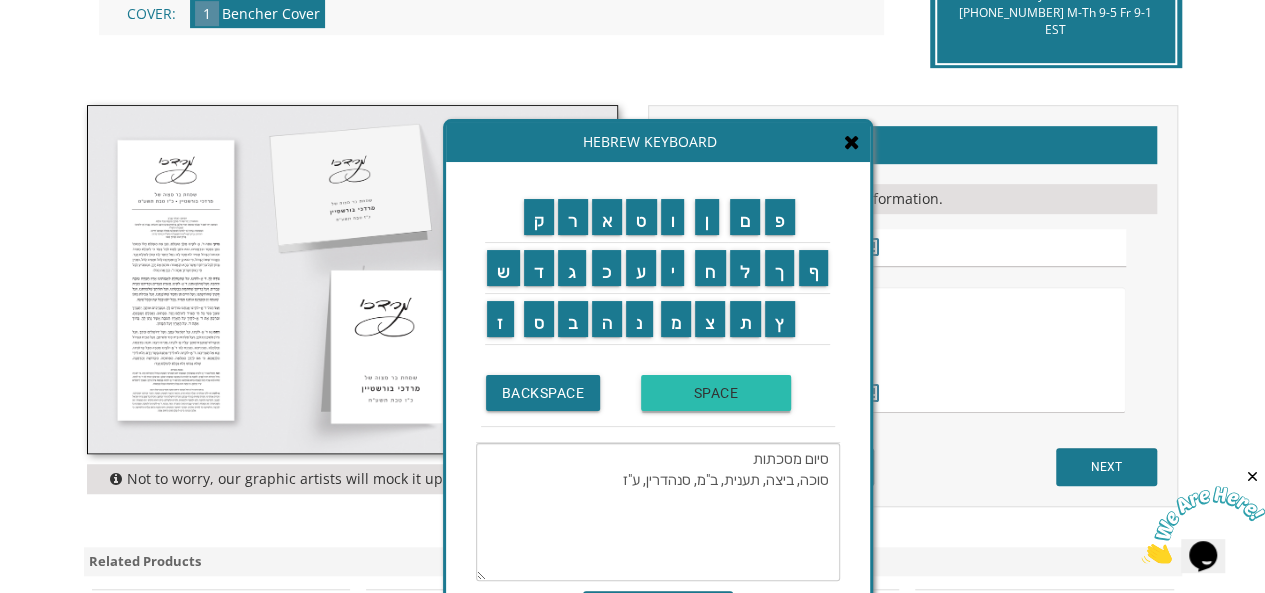 paste on "לעילוי נשמת" 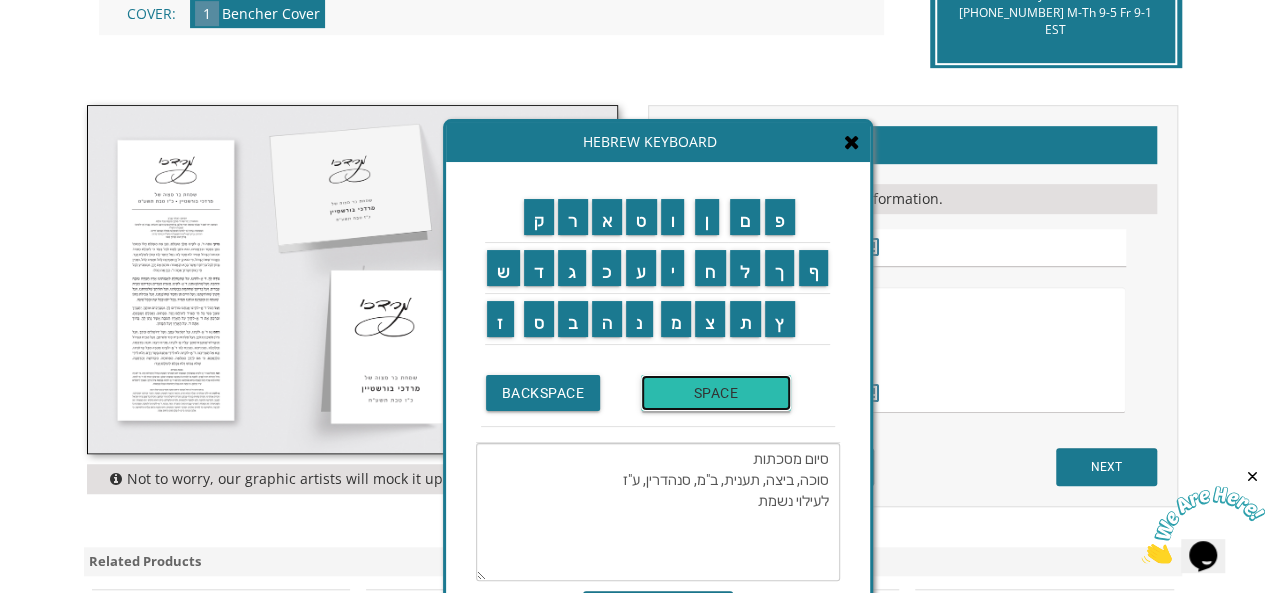 click on "SPACE" at bounding box center [716, 393] 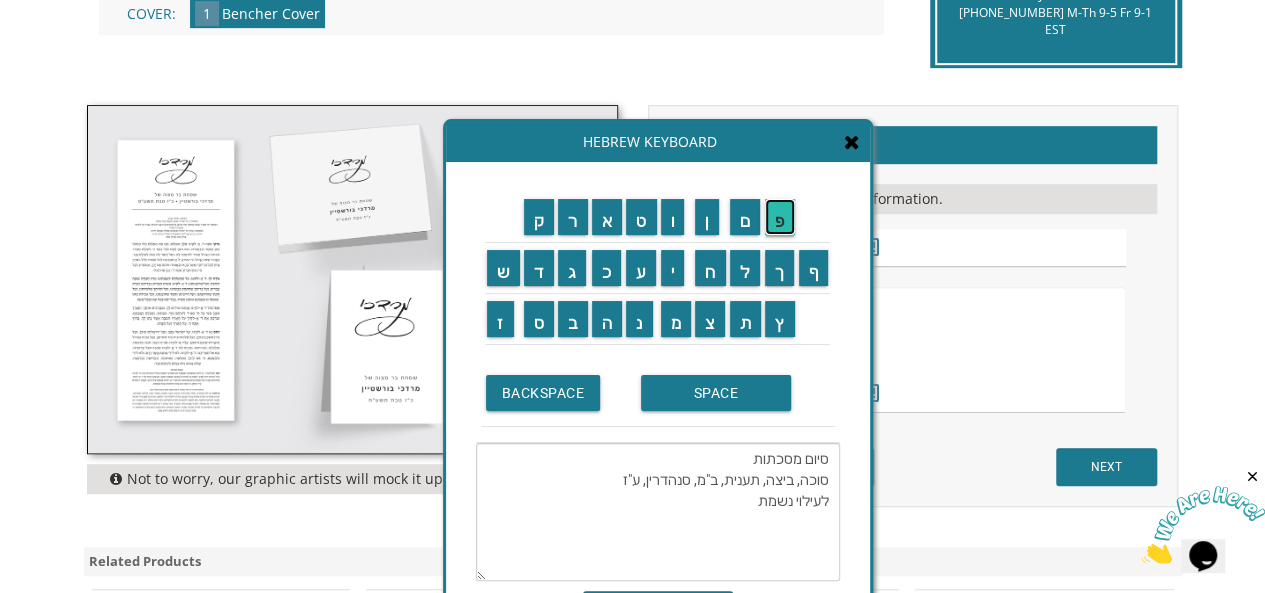 click on "פ" at bounding box center [780, 217] 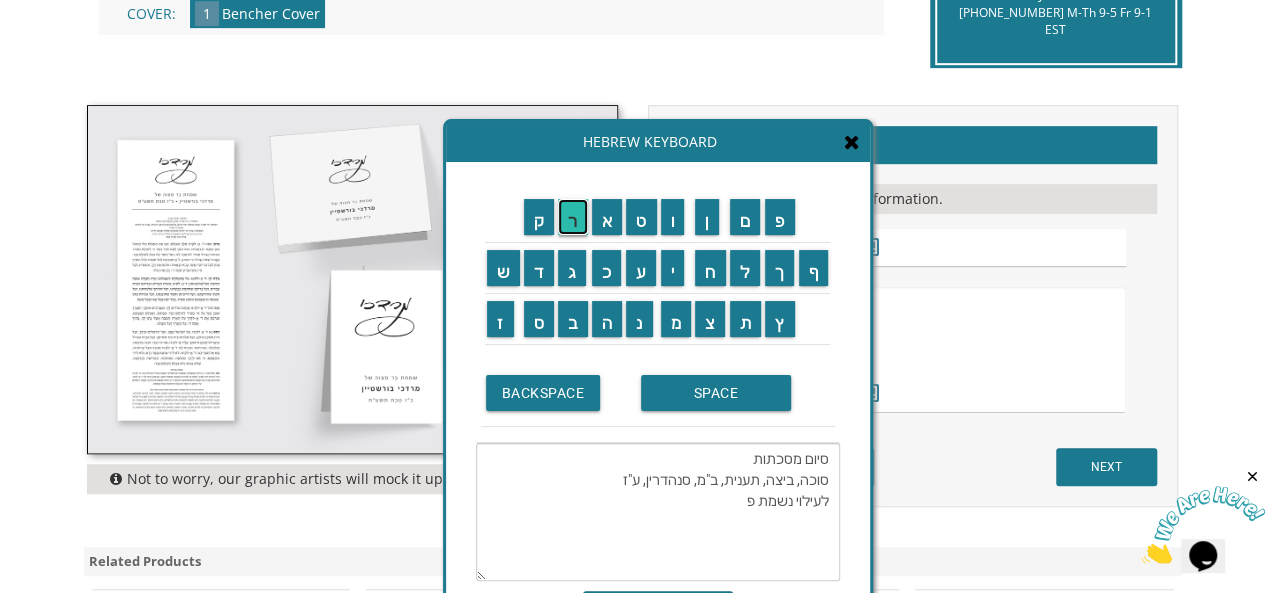 click on "ר" at bounding box center (573, 217) 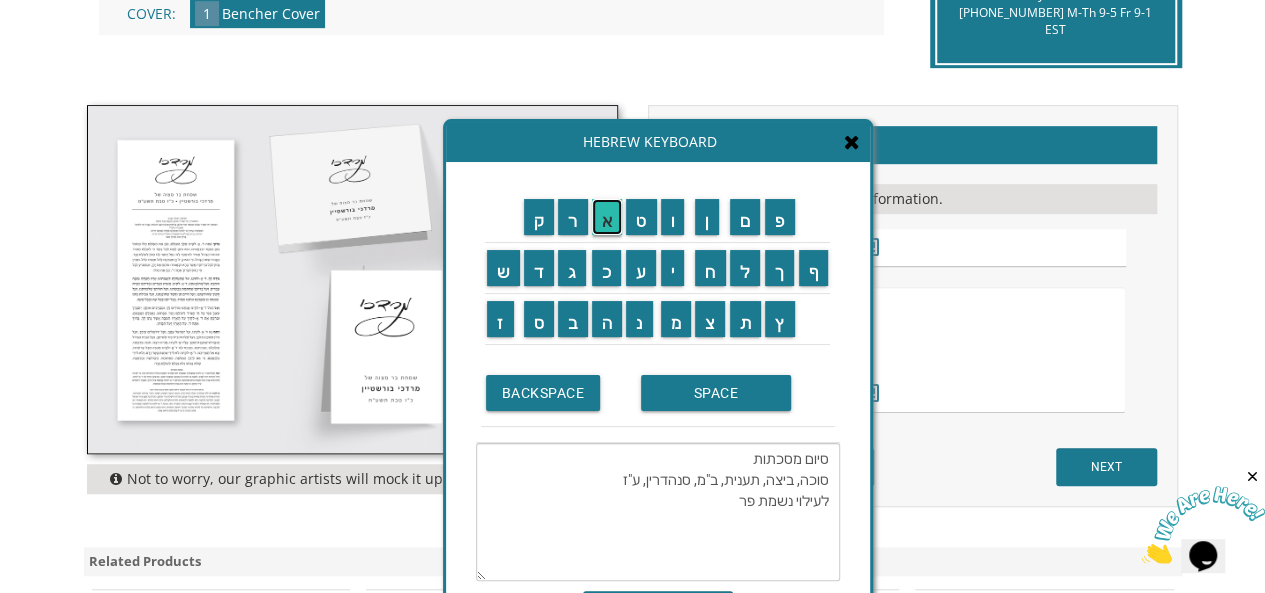 click on "א" at bounding box center [607, 217] 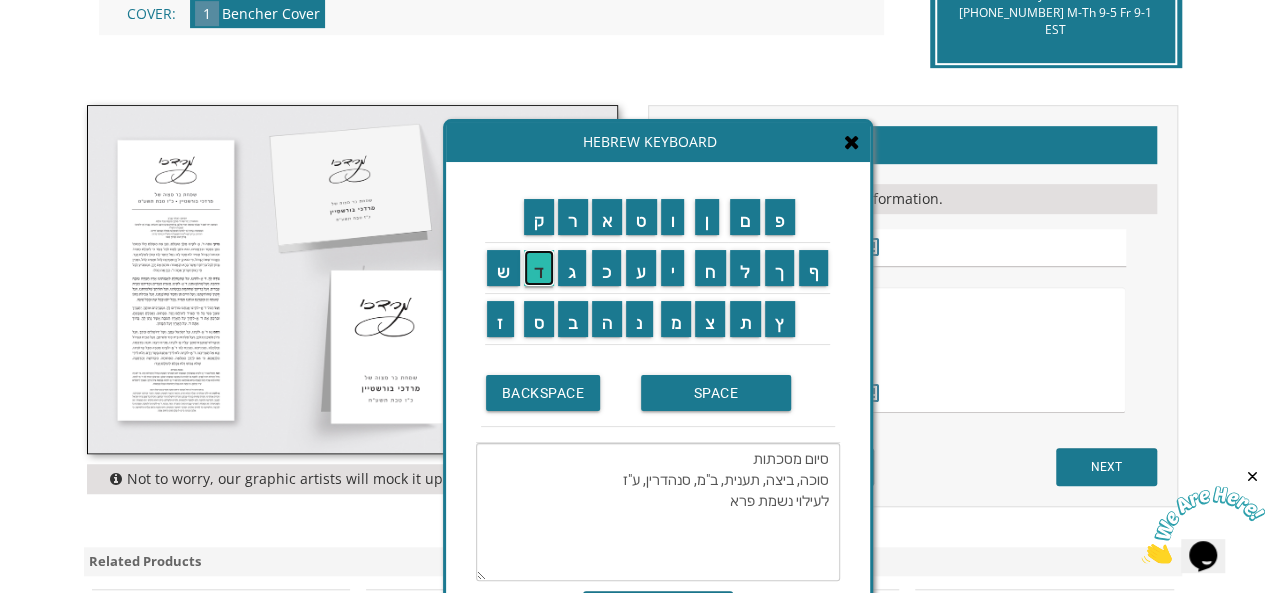 click on "ד" at bounding box center [539, 268] 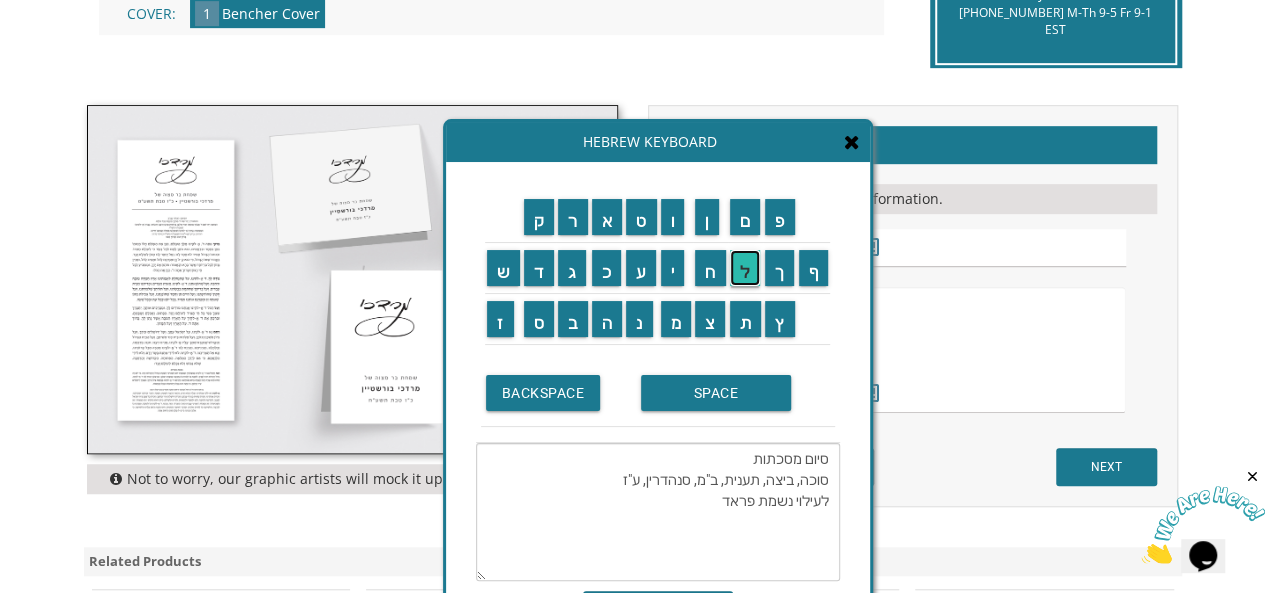 click on "ל" at bounding box center [745, 268] 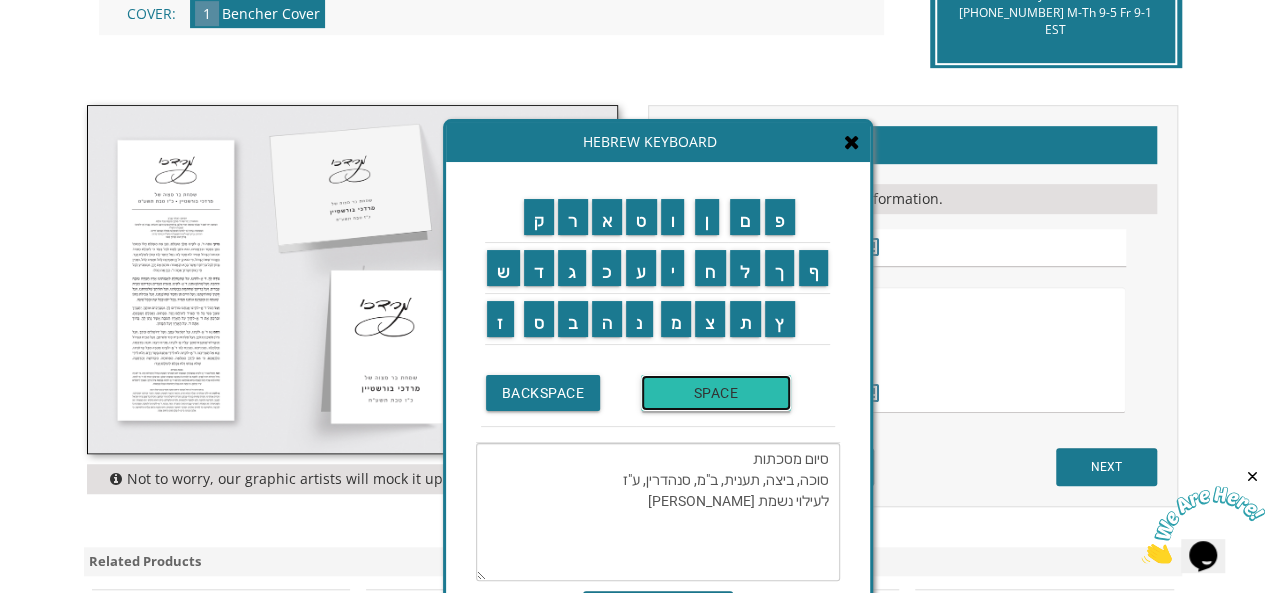 click on "SPACE" at bounding box center (716, 393) 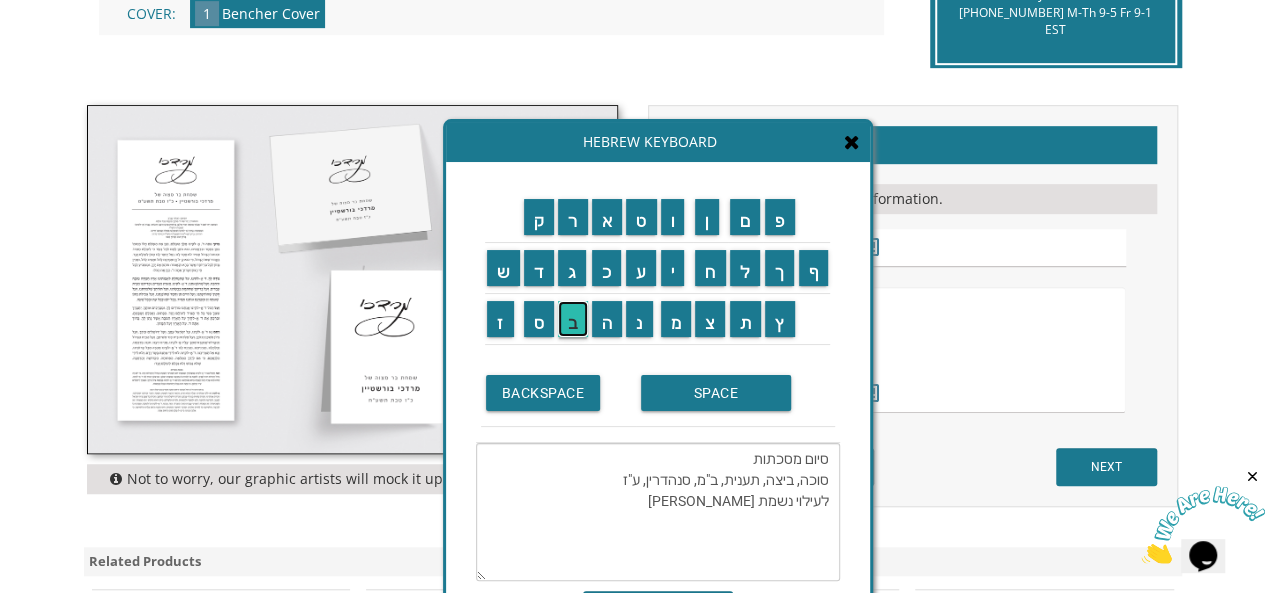 click on "ב" at bounding box center [573, 319] 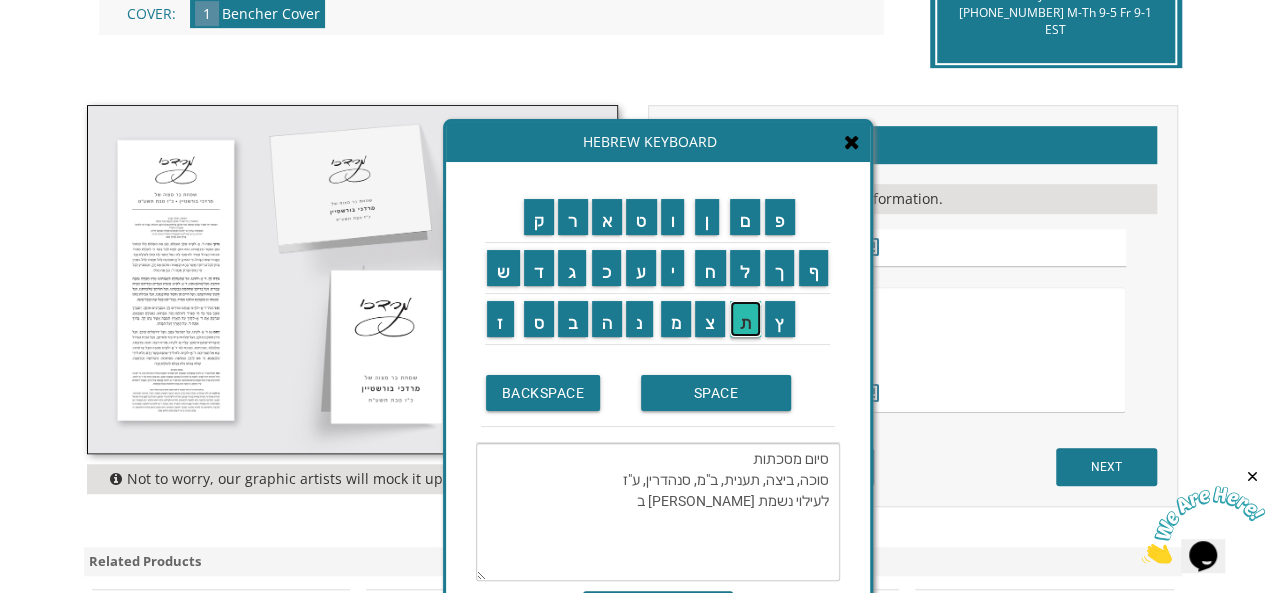 click on "ת" at bounding box center [746, 319] 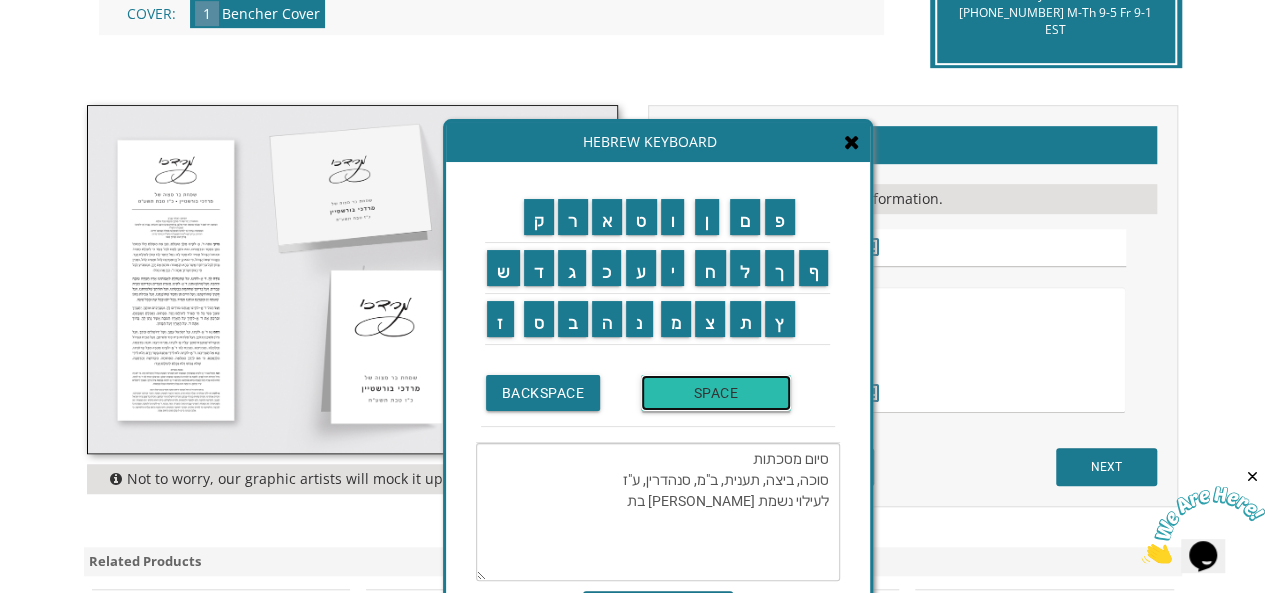 click on "SPACE" at bounding box center (716, 393) 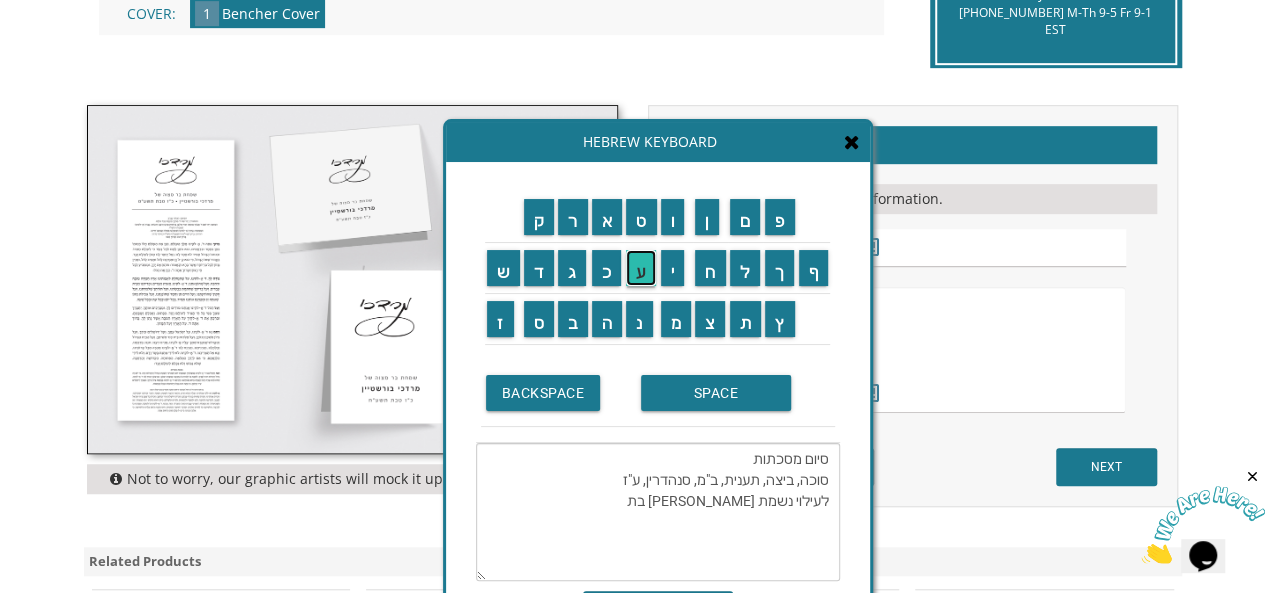 click on "ע" at bounding box center (641, 268) 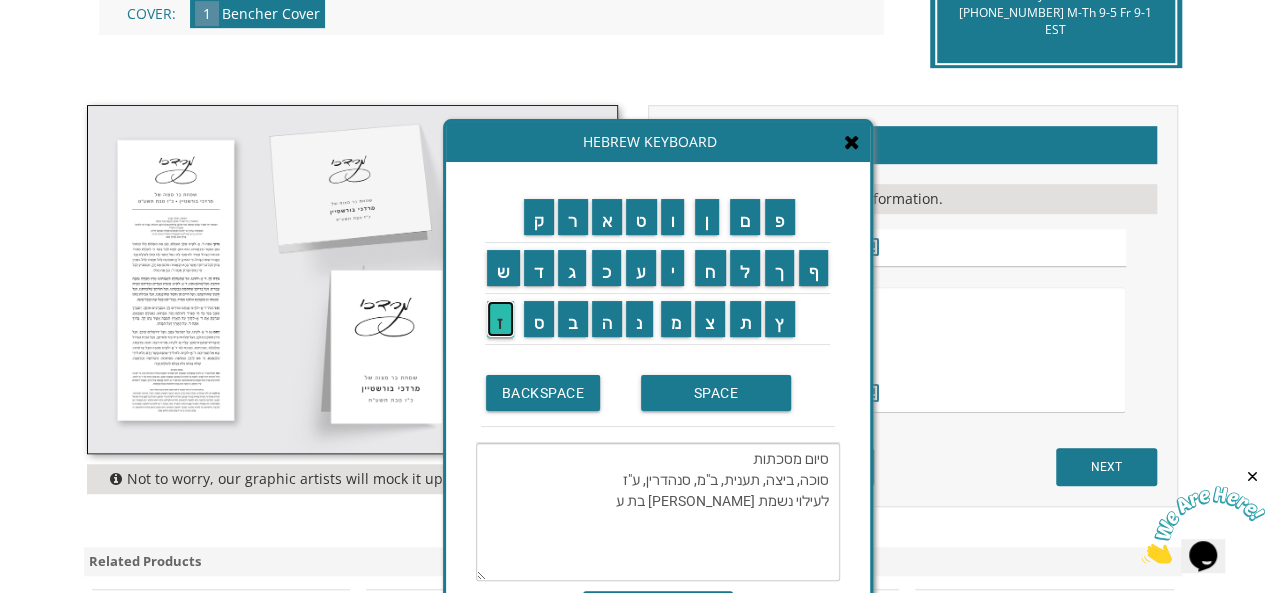 click on "ז" at bounding box center (500, 319) 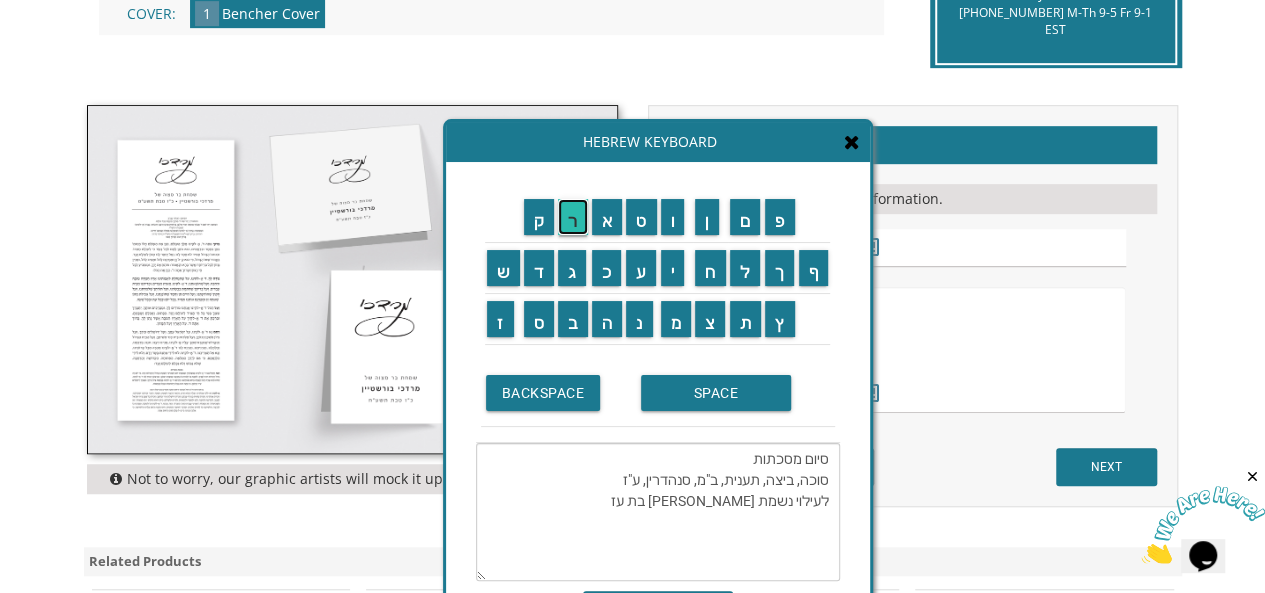 click on "ר" at bounding box center [573, 217] 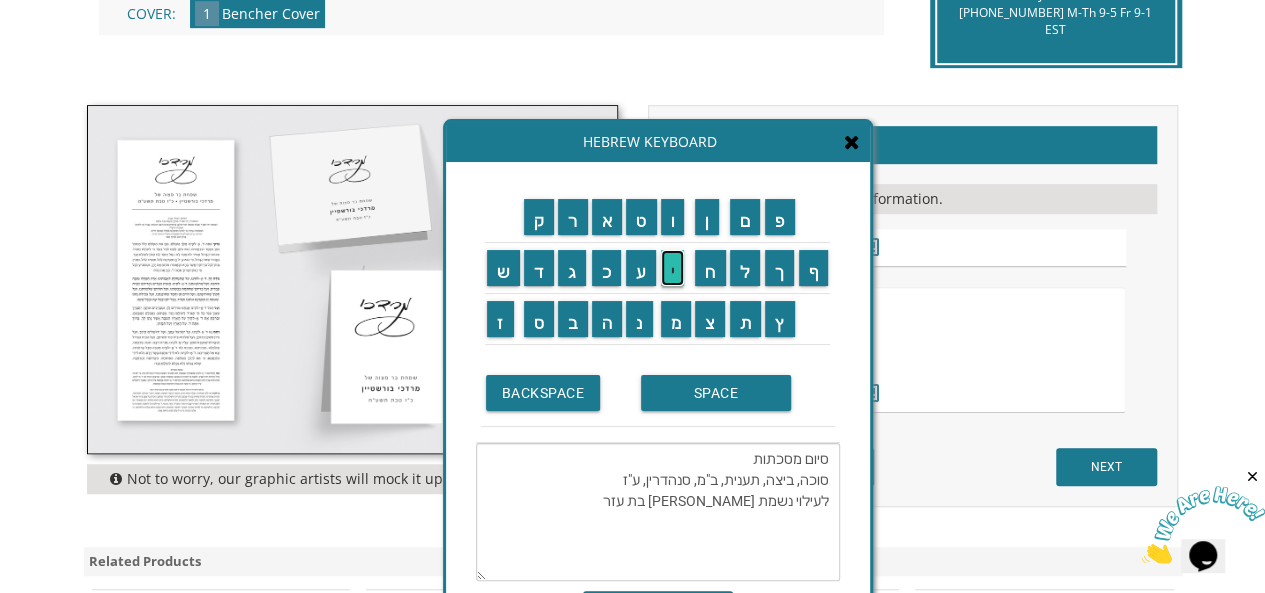 click on "י" at bounding box center [673, 268] 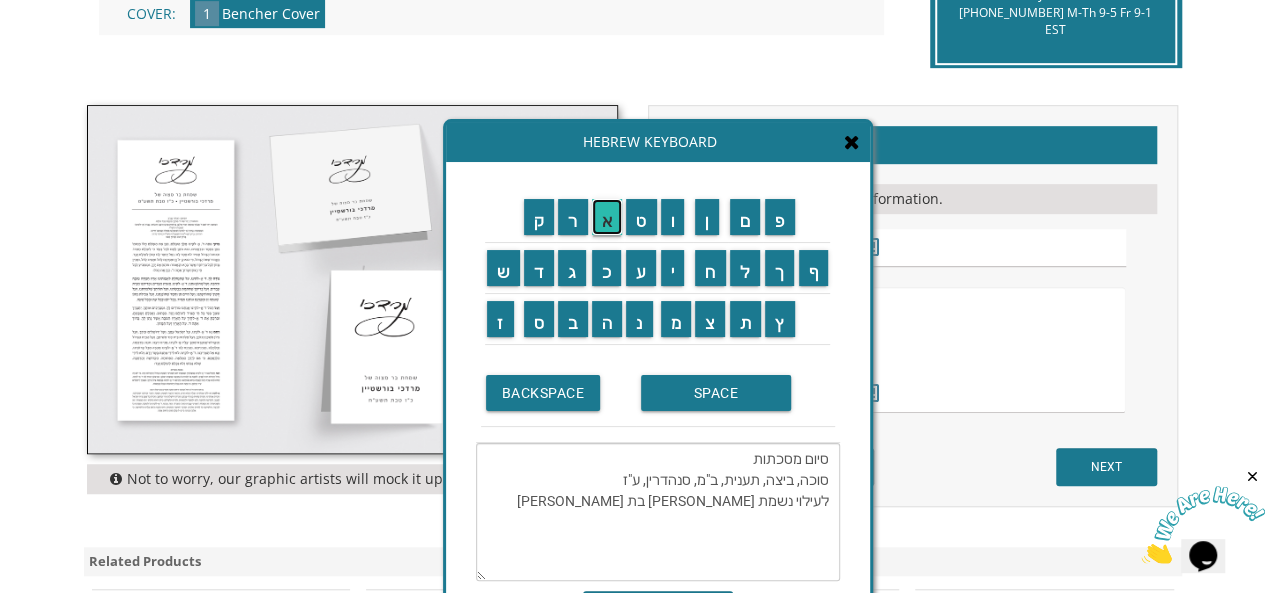 click on "א" at bounding box center [607, 217] 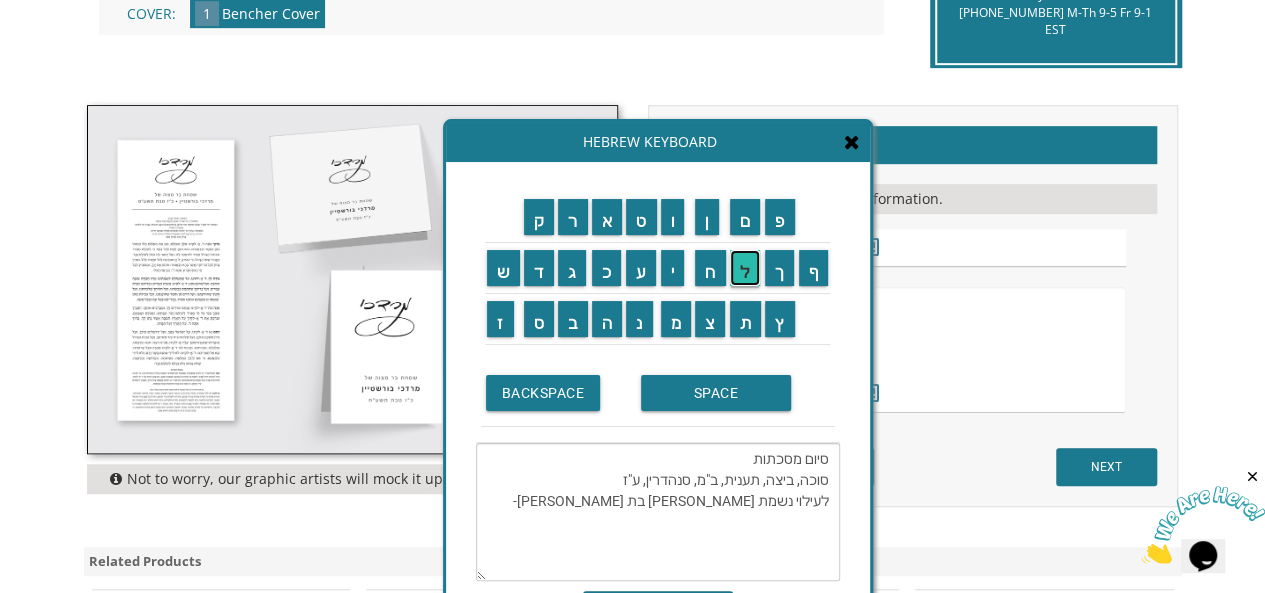 click on "ל" at bounding box center (745, 268) 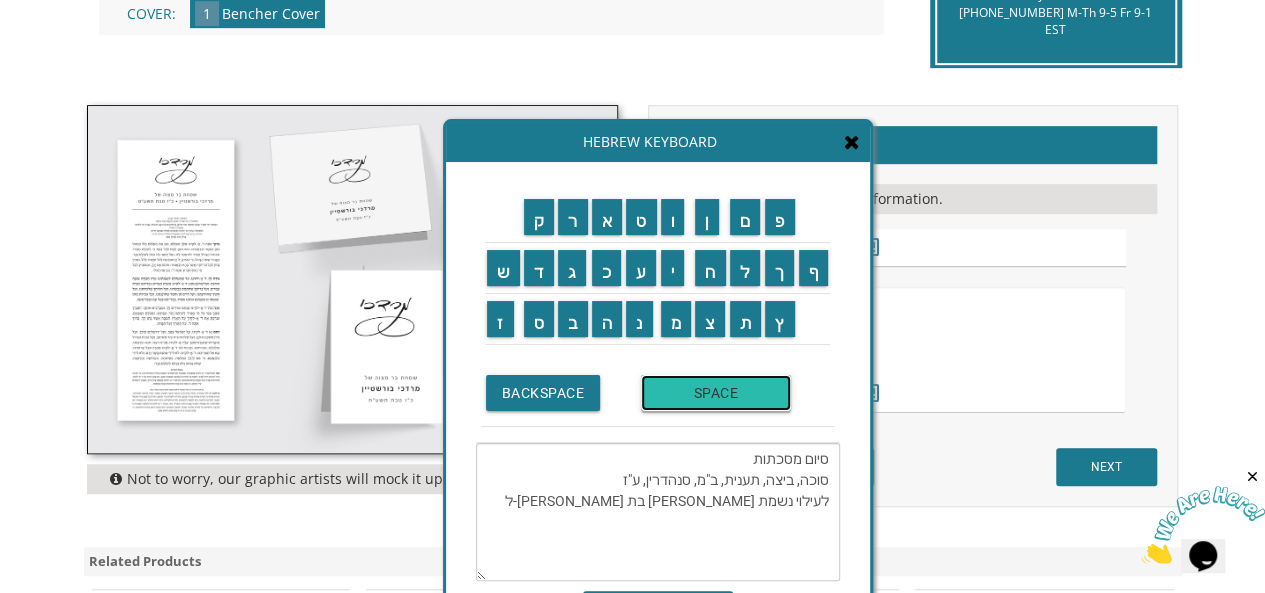 click on "SPACE" at bounding box center (716, 393) 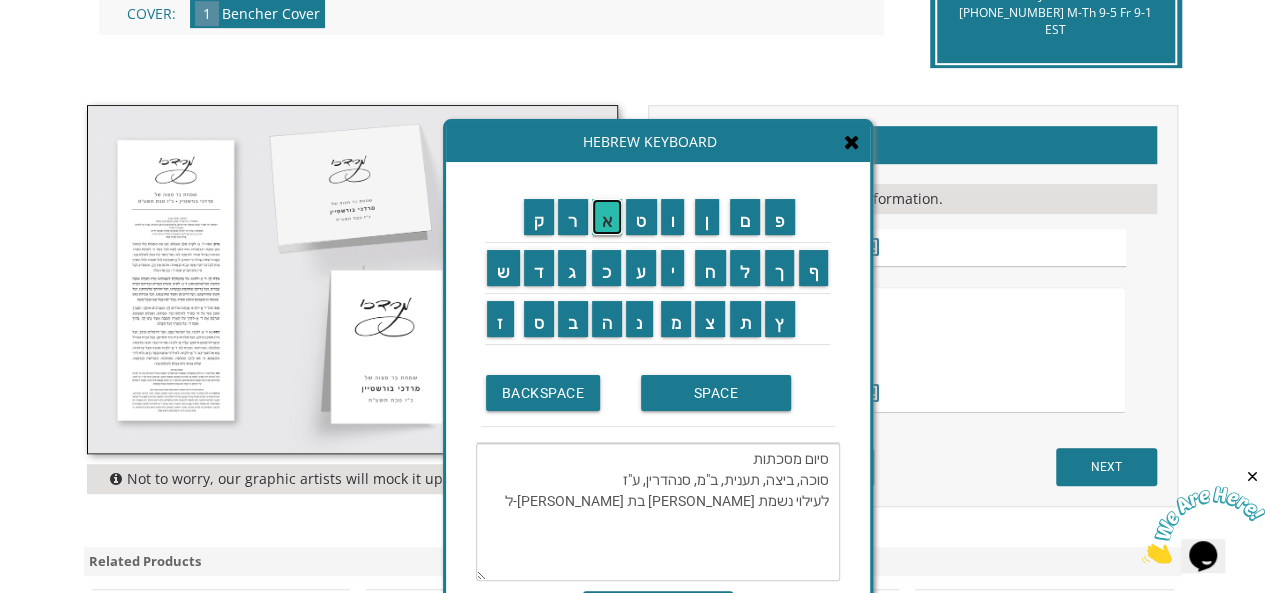 click on "א" at bounding box center [607, 217] 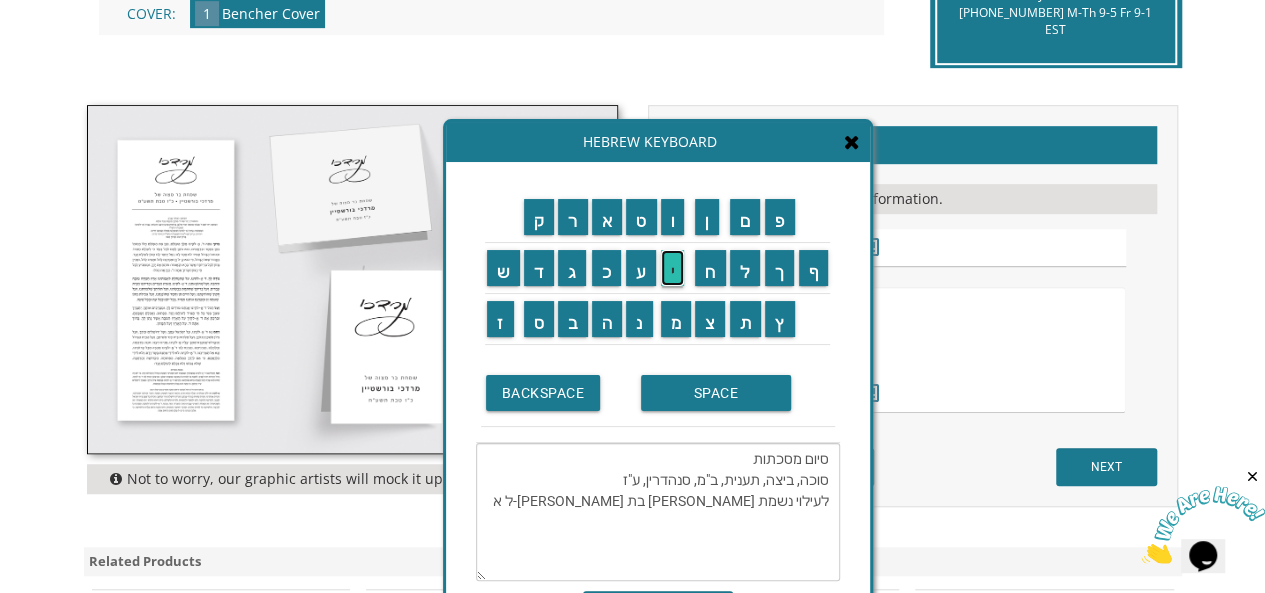 click on "י" at bounding box center [673, 268] 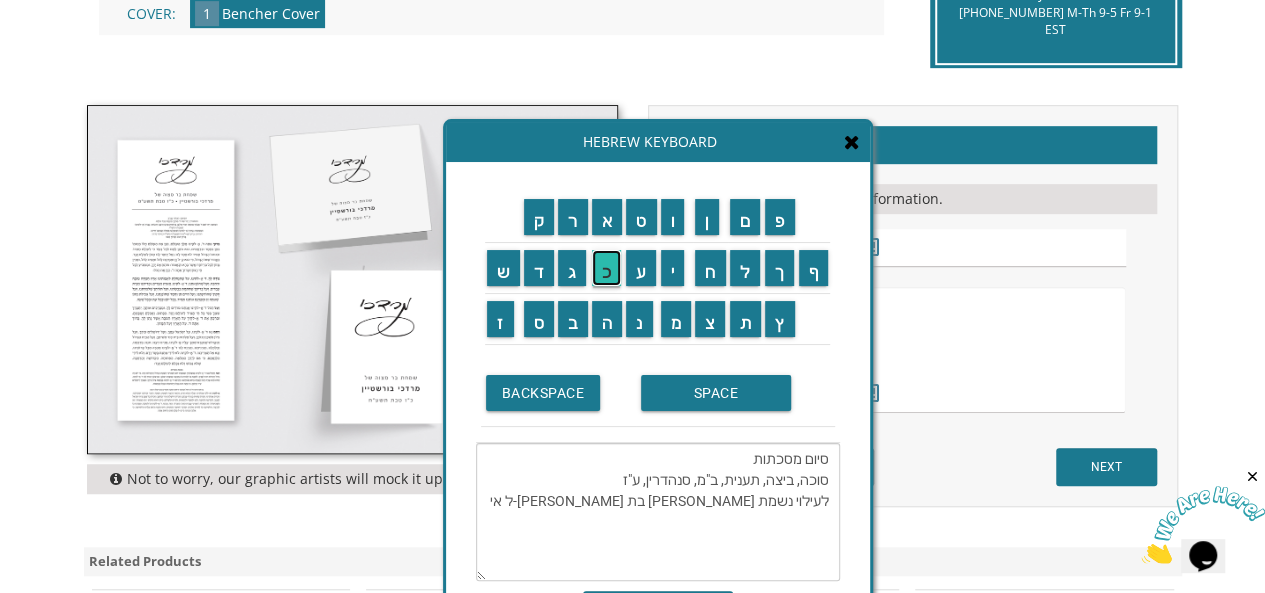 click on "כ" at bounding box center [607, 268] 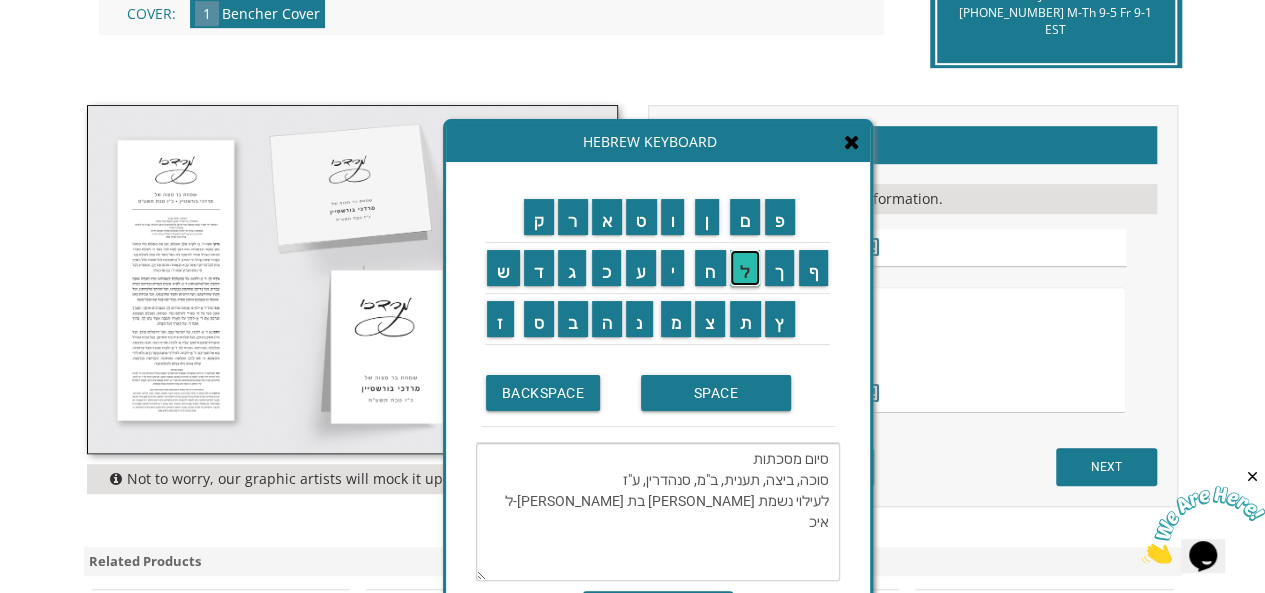 click on "ל" at bounding box center (745, 268) 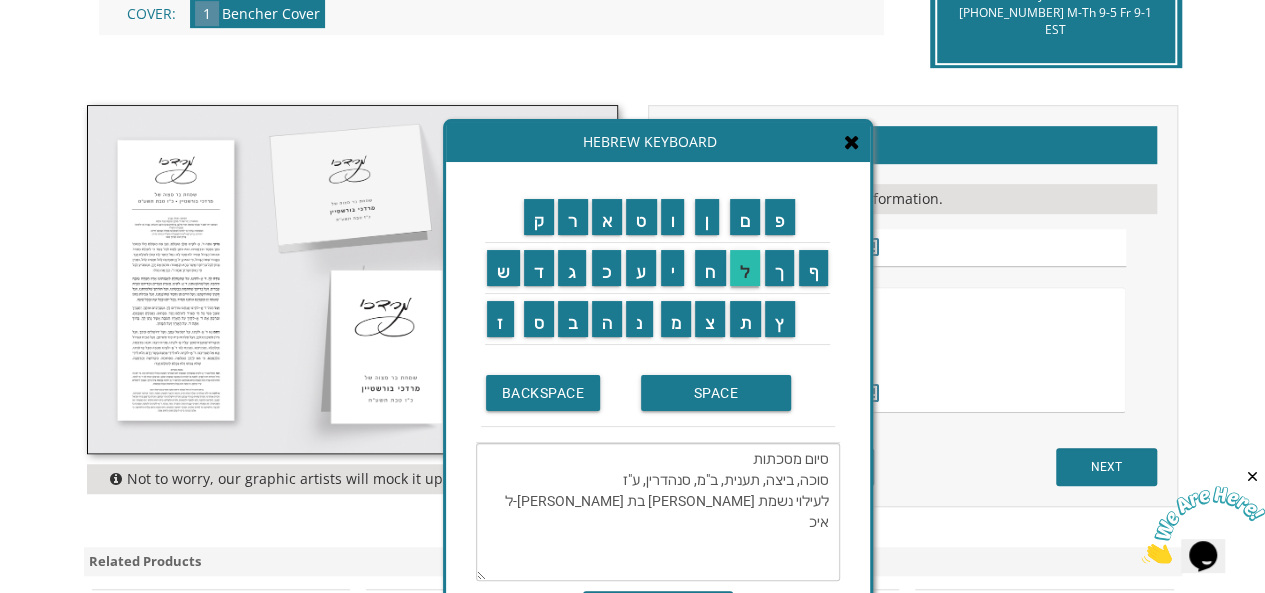 type on "סיום מסכתות
סוכה, ביצה, תענית, ב"מ, סנהדרין, ע"ז
לעילוי נשמת פראדל בת עזריא-ל איכל" 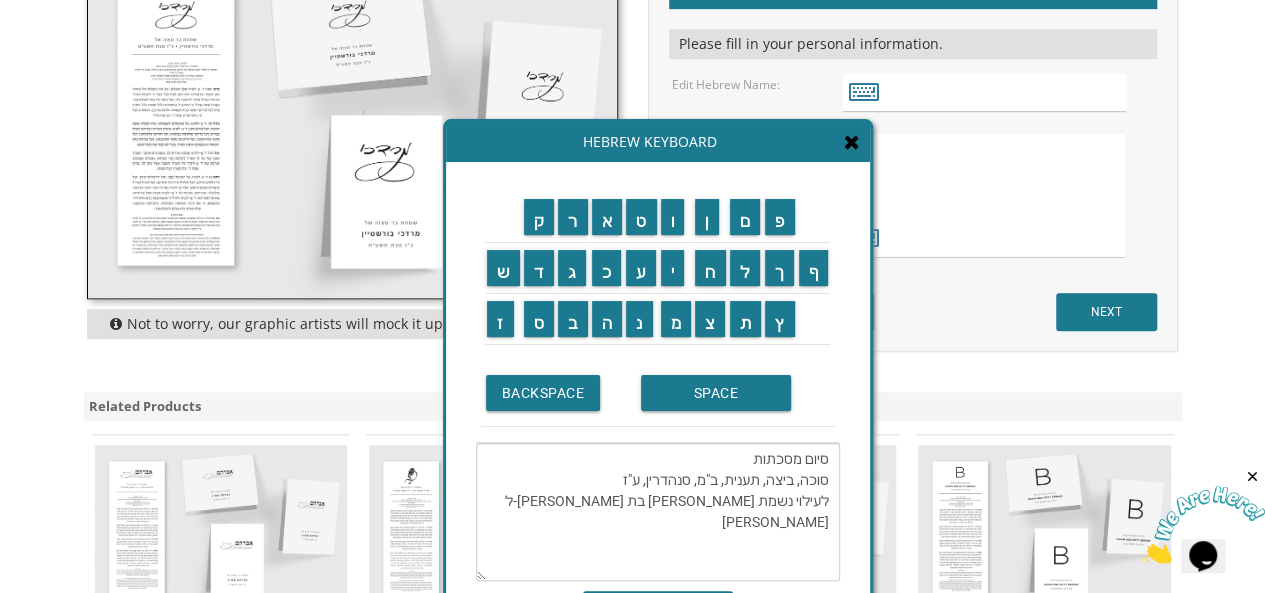 scroll, scrollTop: 662, scrollLeft: 0, axis: vertical 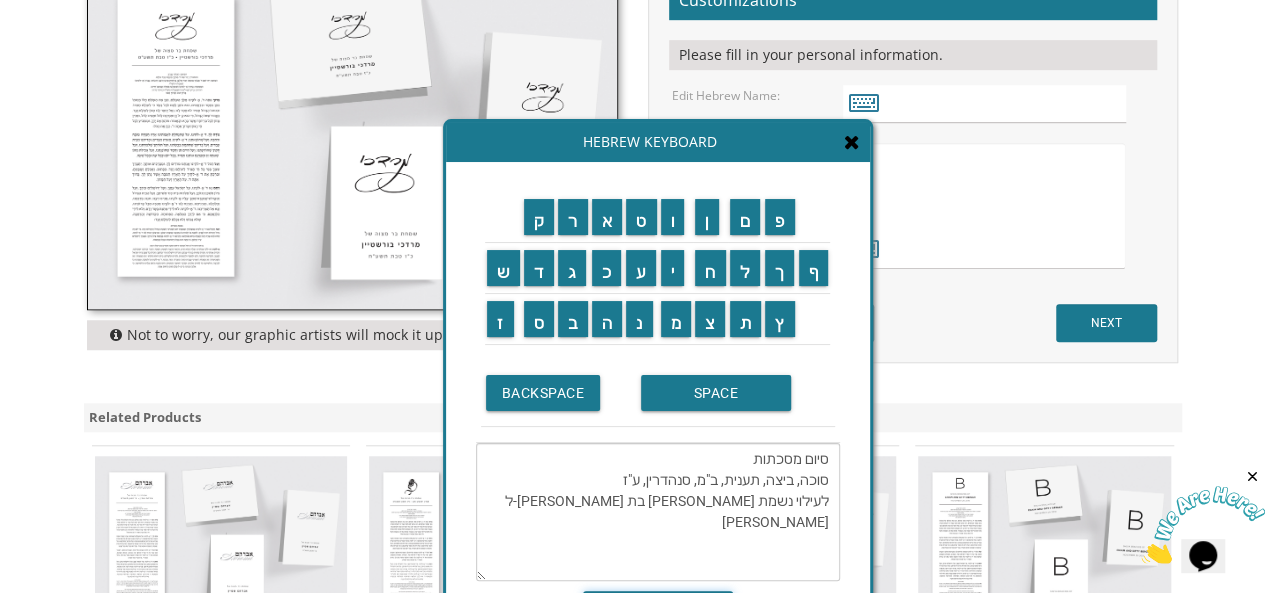 click on "SAVE" at bounding box center [658, 606] 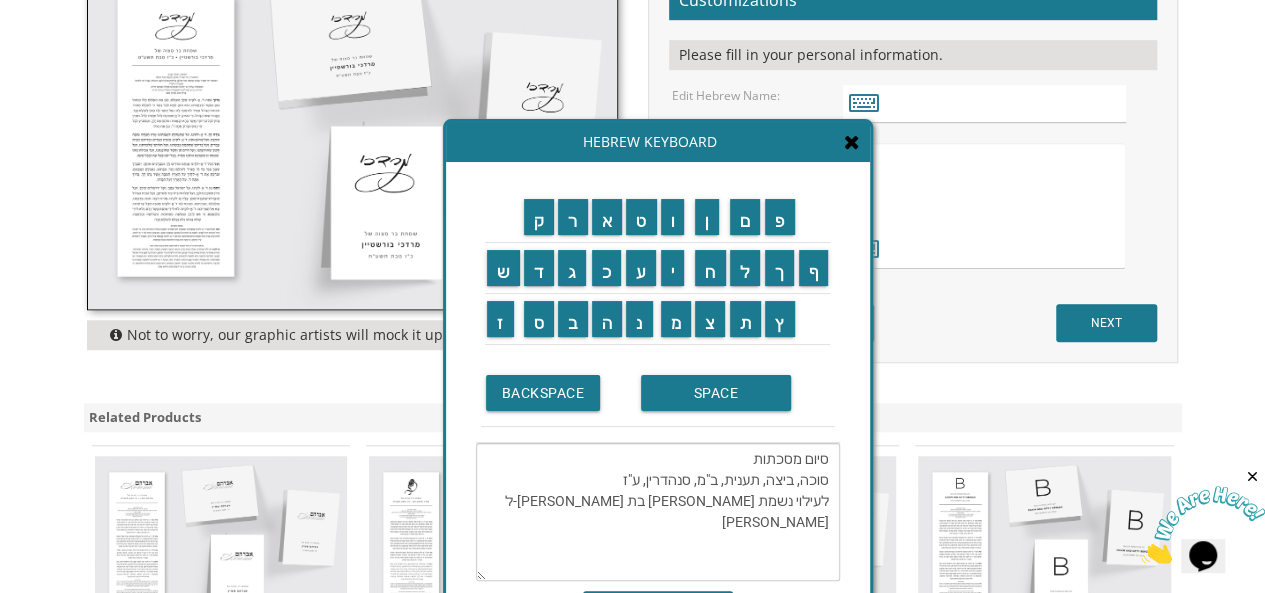 type on "סיום מסכתות
סוכה, ביצה, תענית, ב"מ, סנהדרין, ע"ז
לעילוי נשמת פראדל בת עזריא-ל איכל" 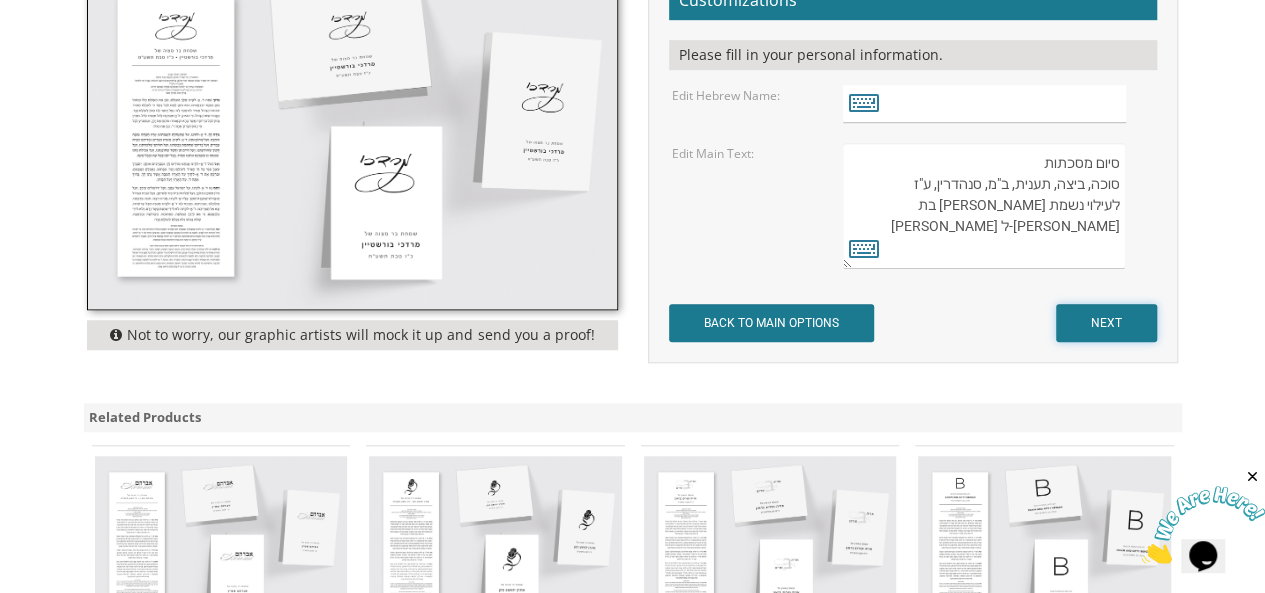 click on "NEXT" at bounding box center (1106, 323) 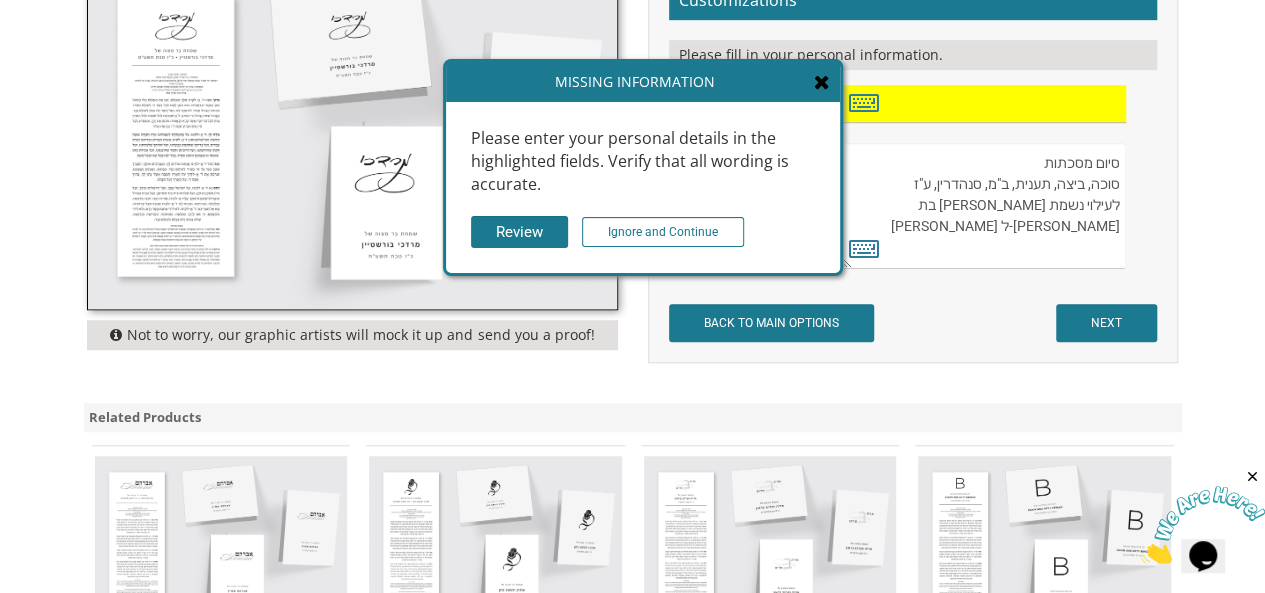 click on "Please  enter your personal details in the highlighted fields. Verify that all wording is accurate.
Review
Ignore and Continue" at bounding box center [643, 187] 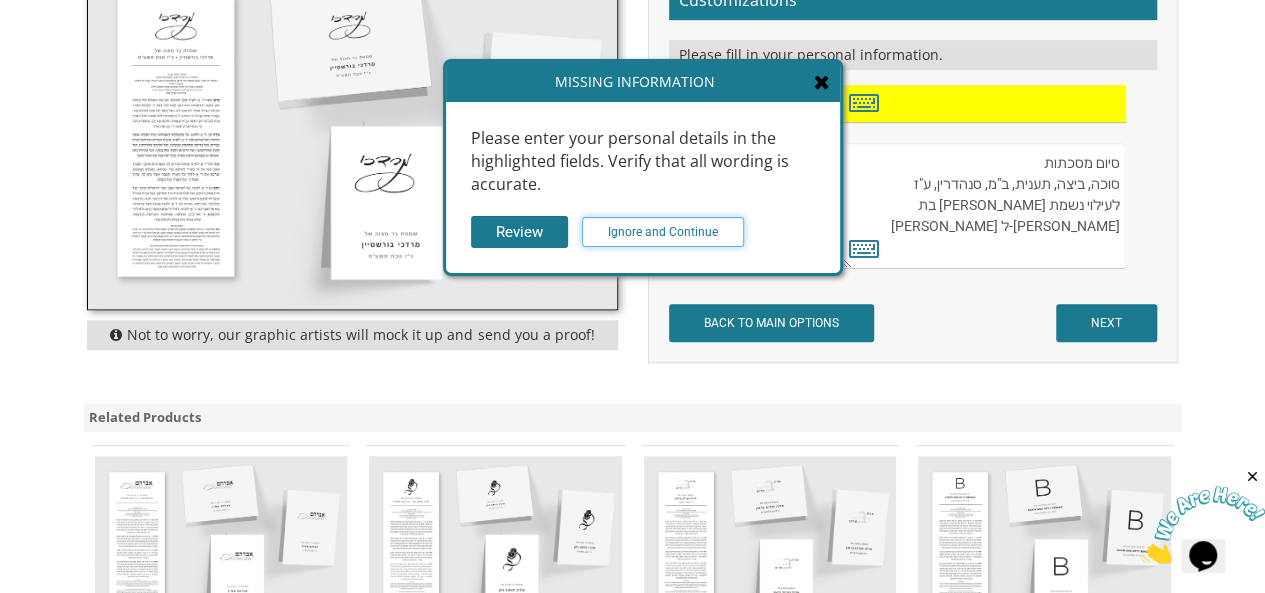 click on "Ignore and Continue" at bounding box center [663, 232] 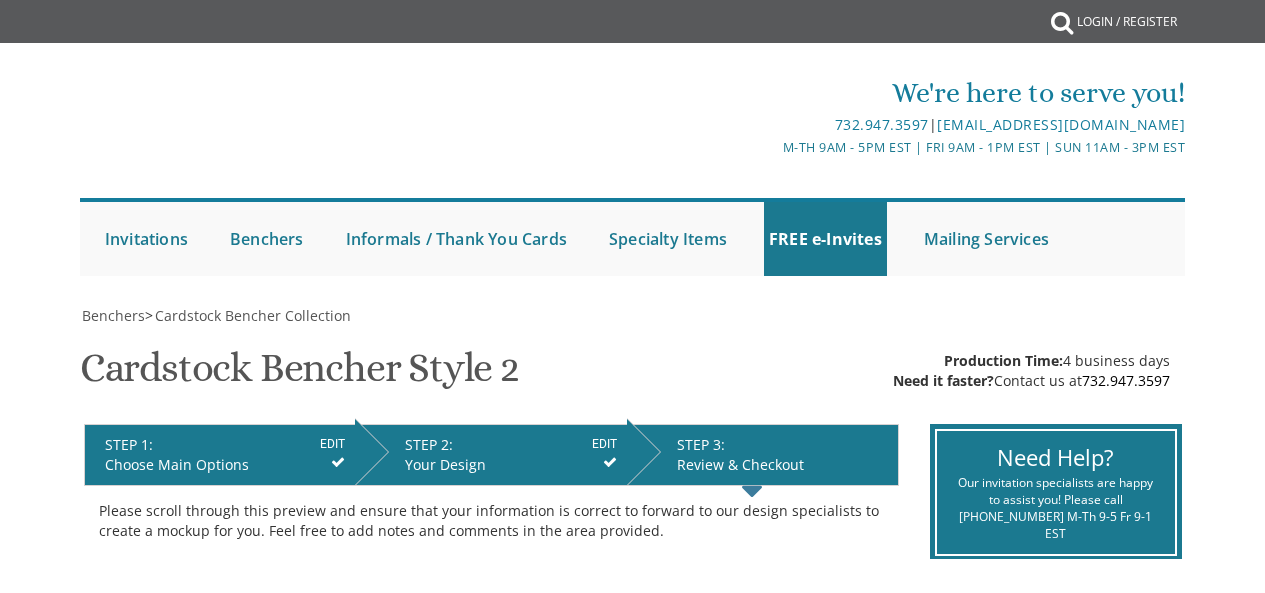 scroll, scrollTop: 0, scrollLeft: 0, axis: both 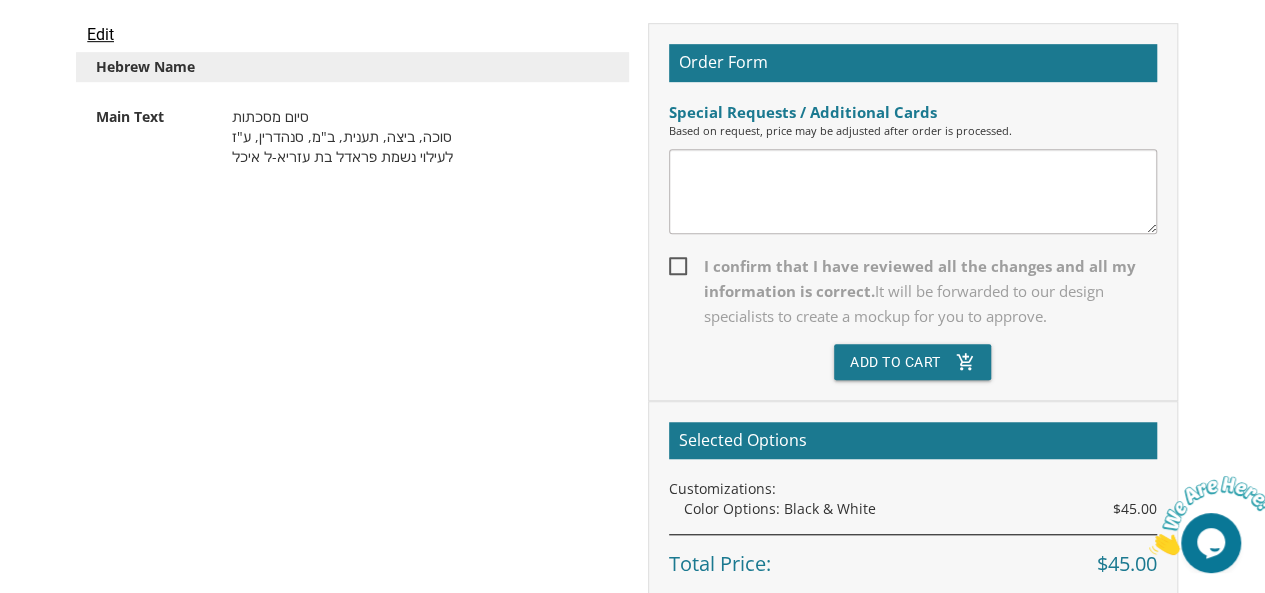 click at bounding box center (913, 191) 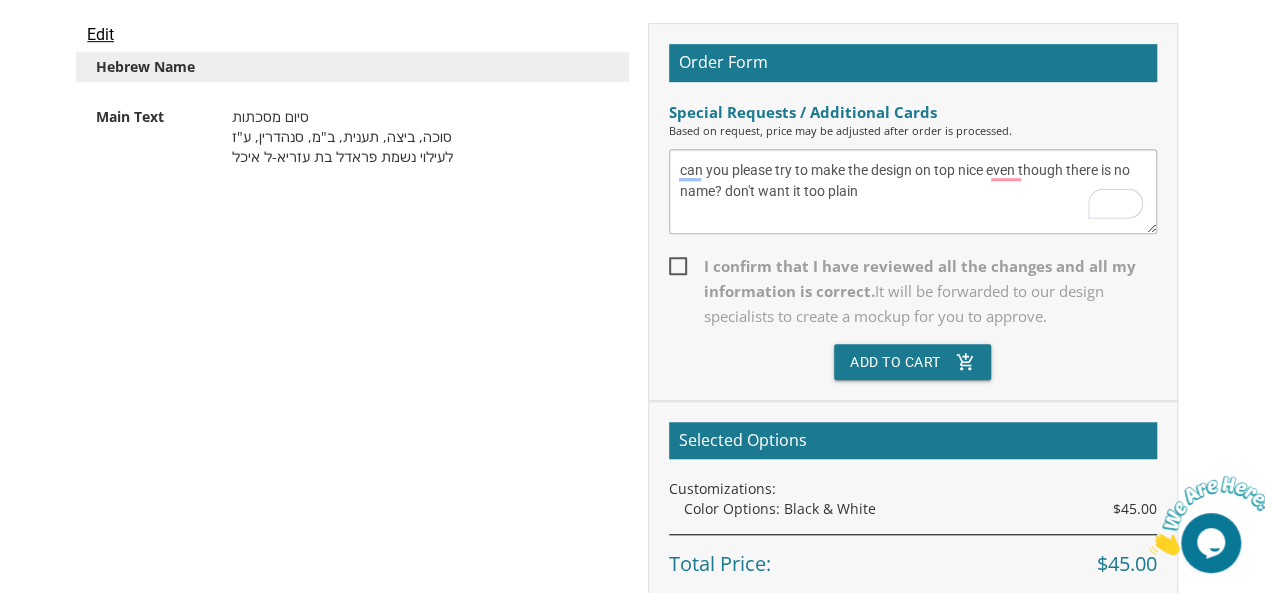 type on "can you please try to make the design on top nice even though there is no name? don't want it too plain" 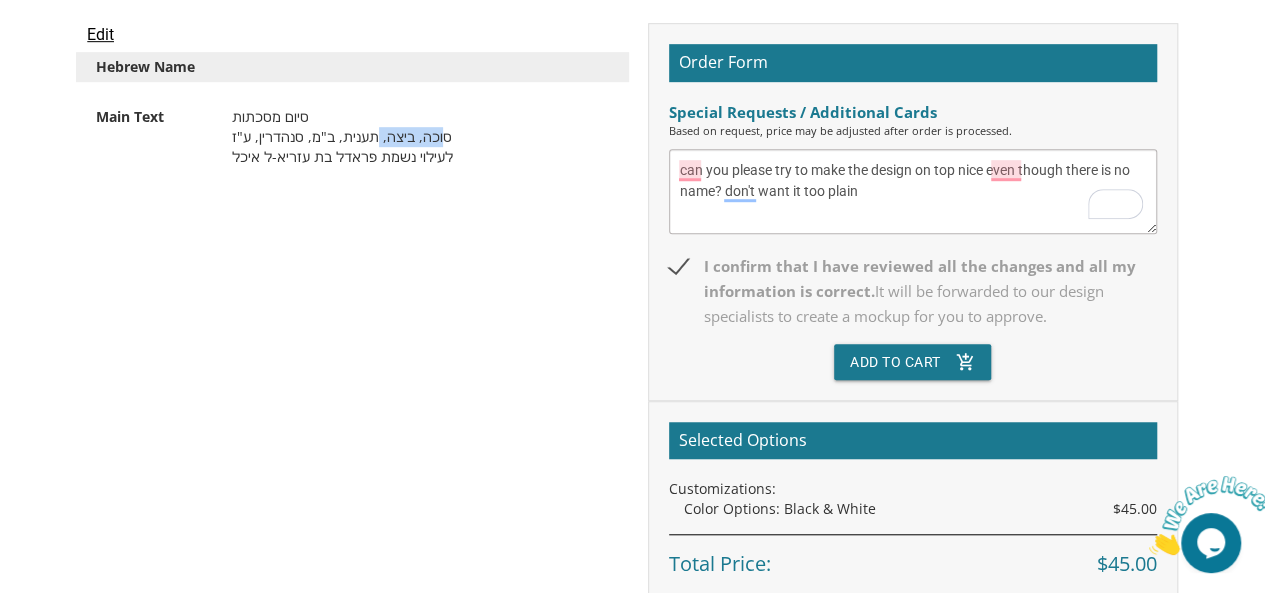 drag, startPoint x: 433, startPoint y: 130, endPoint x: 372, endPoint y: 131, distance: 61.008198 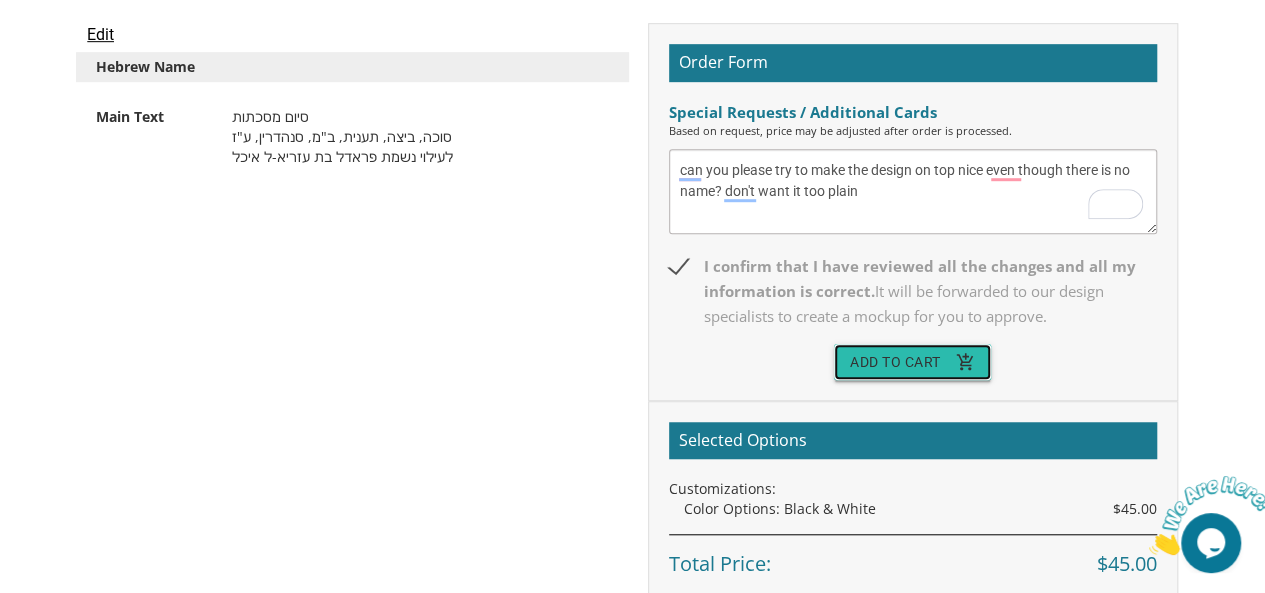 click on "Add To Cart
add_shopping_cart" at bounding box center (913, 362) 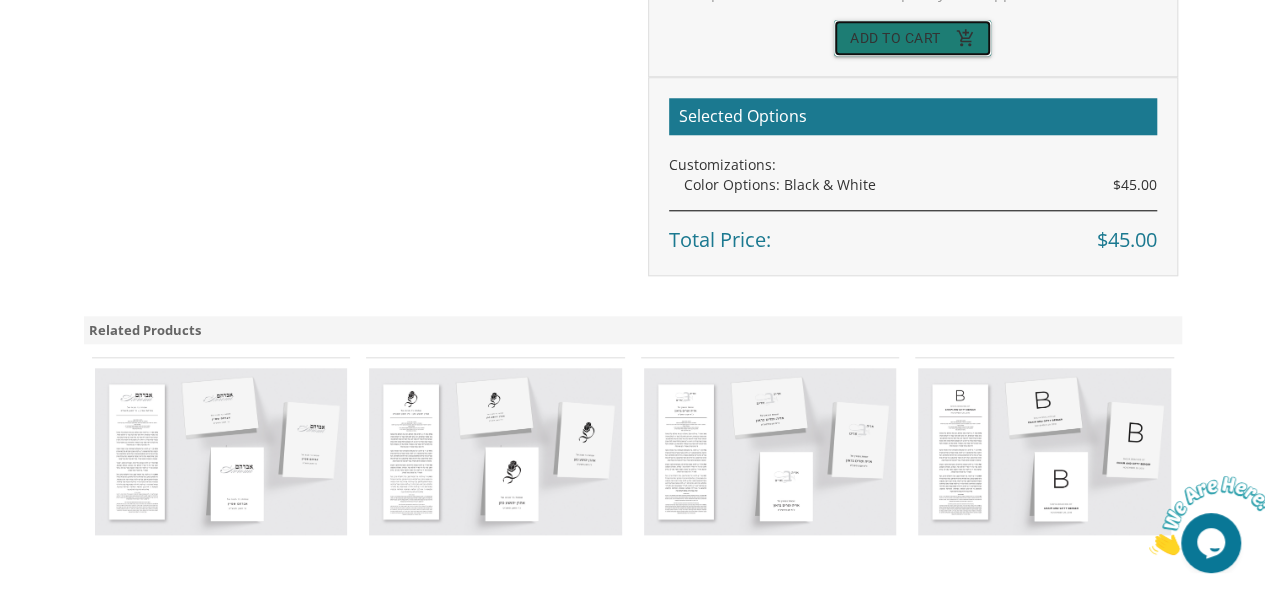 scroll, scrollTop: 782, scrollLeft: 0, axis: vertical 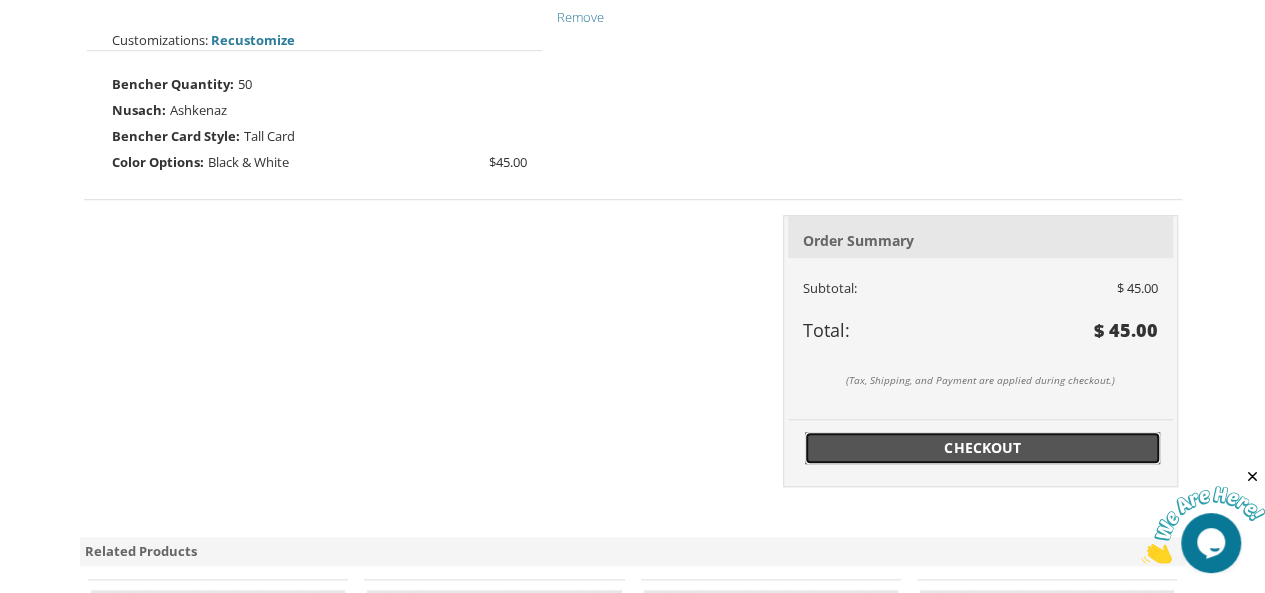 click on "Checkout" at bounding box center [983, 448] 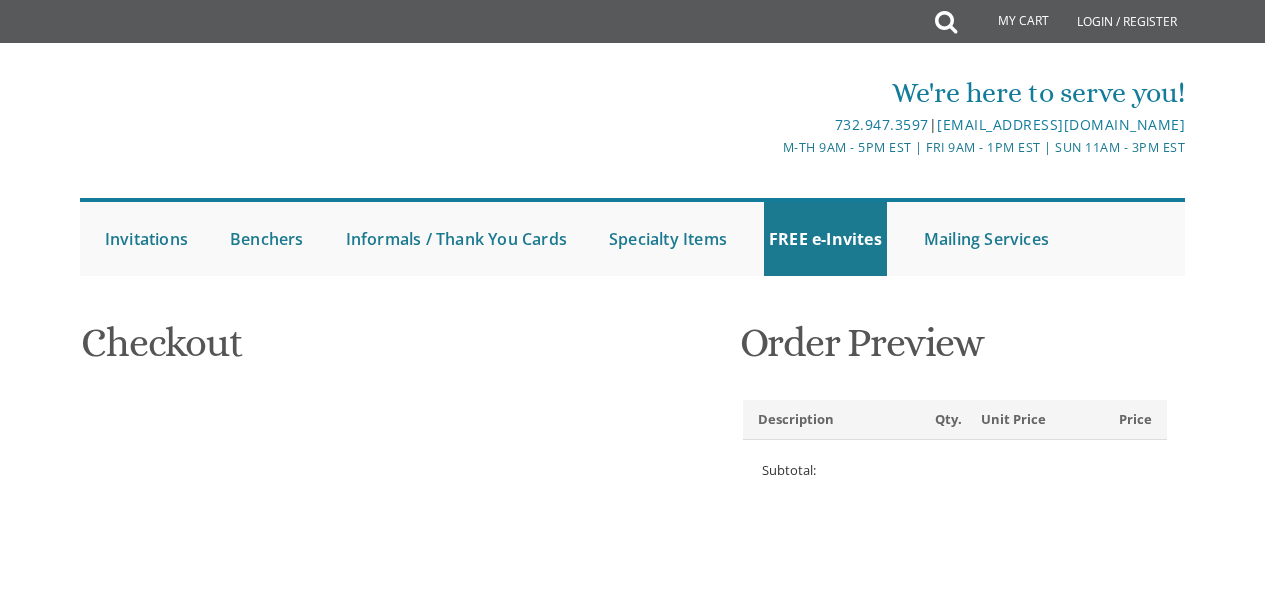 scroll, scrollTop: 0, scrollLeft: 0, axis: both 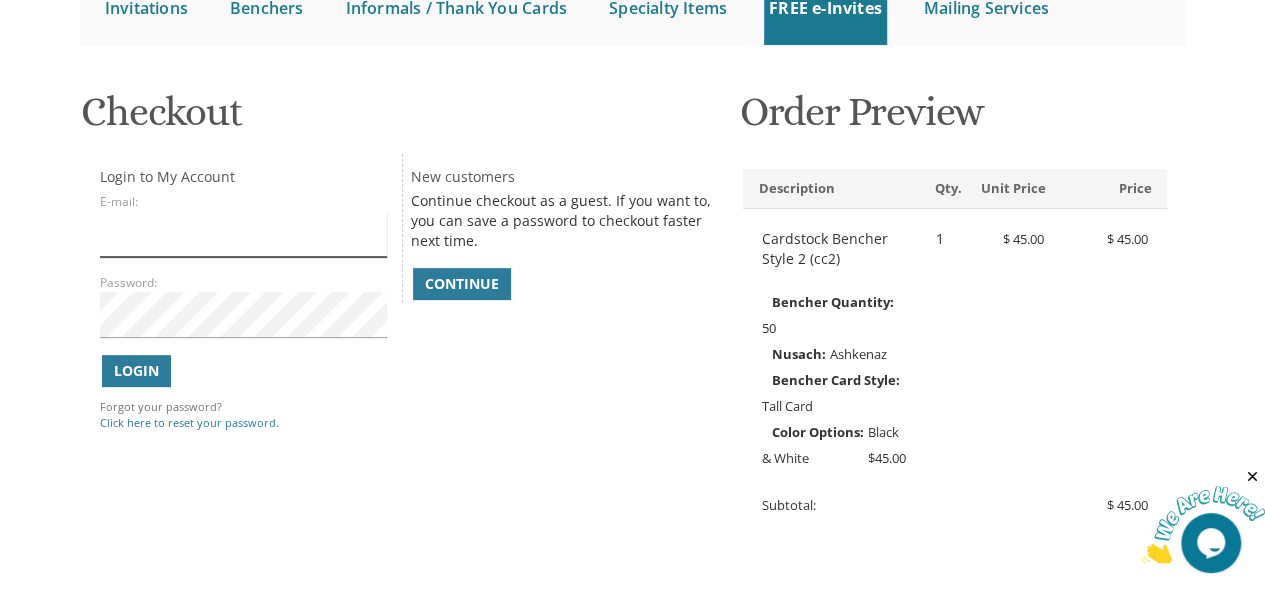 click on "E-mail:" at bounding box center (243, 234) 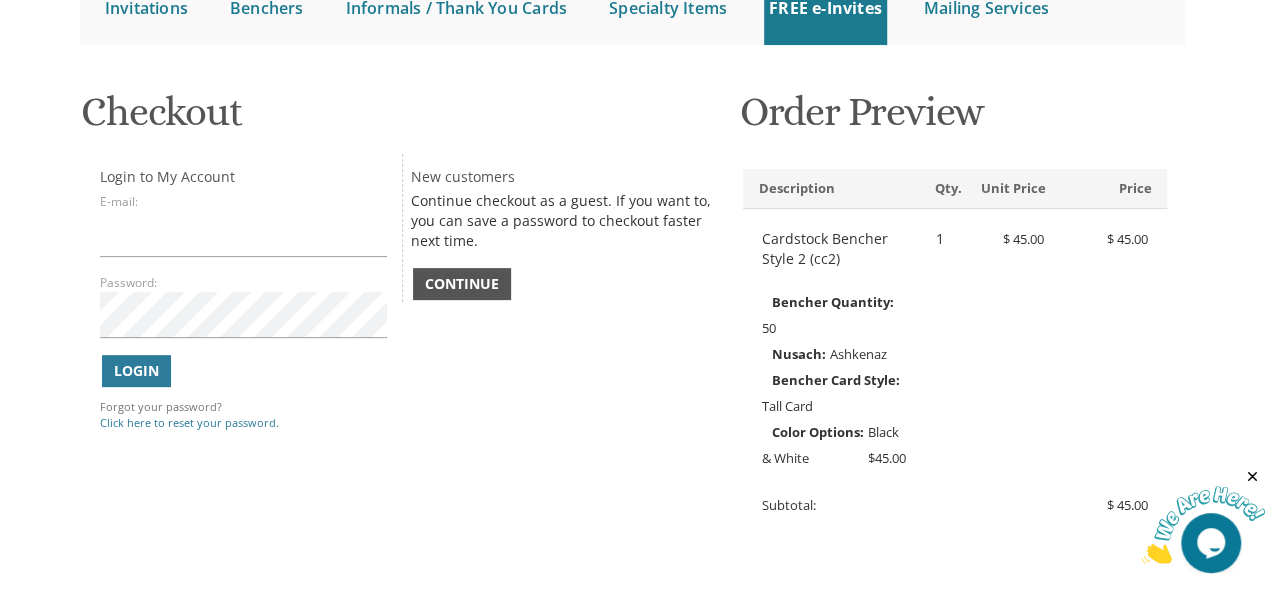 click on "Continue" at bounding box center [462, 284] 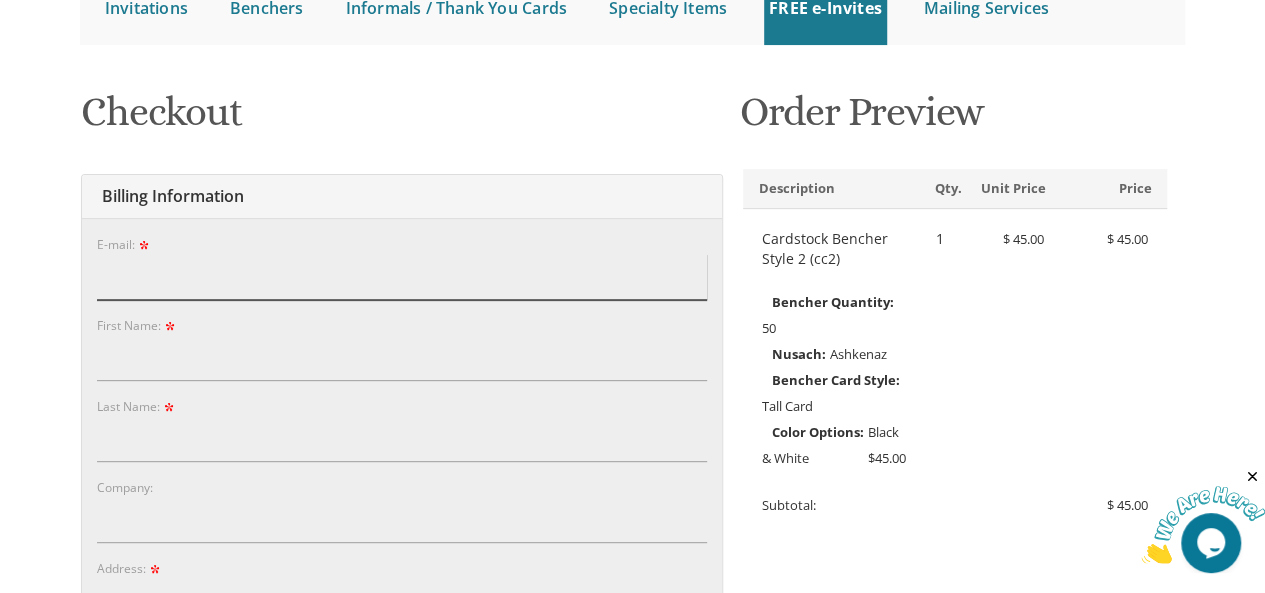 click on "E-mail:" at bounding box center [402, 277] 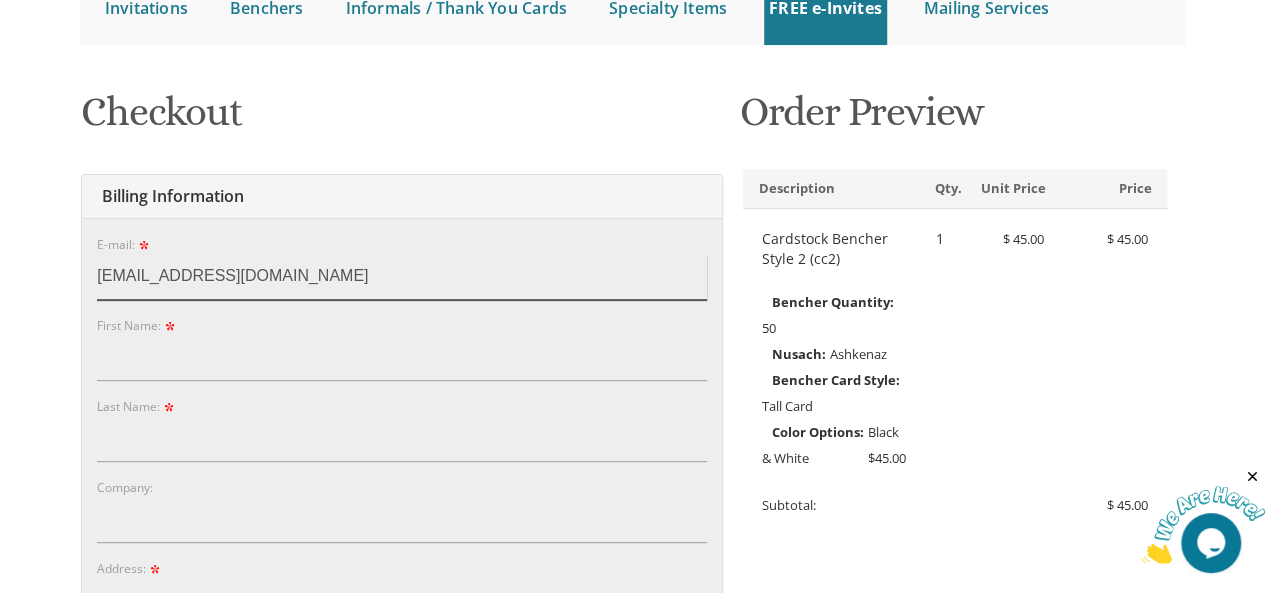 type on "gittyn@enhancetherapies.com" 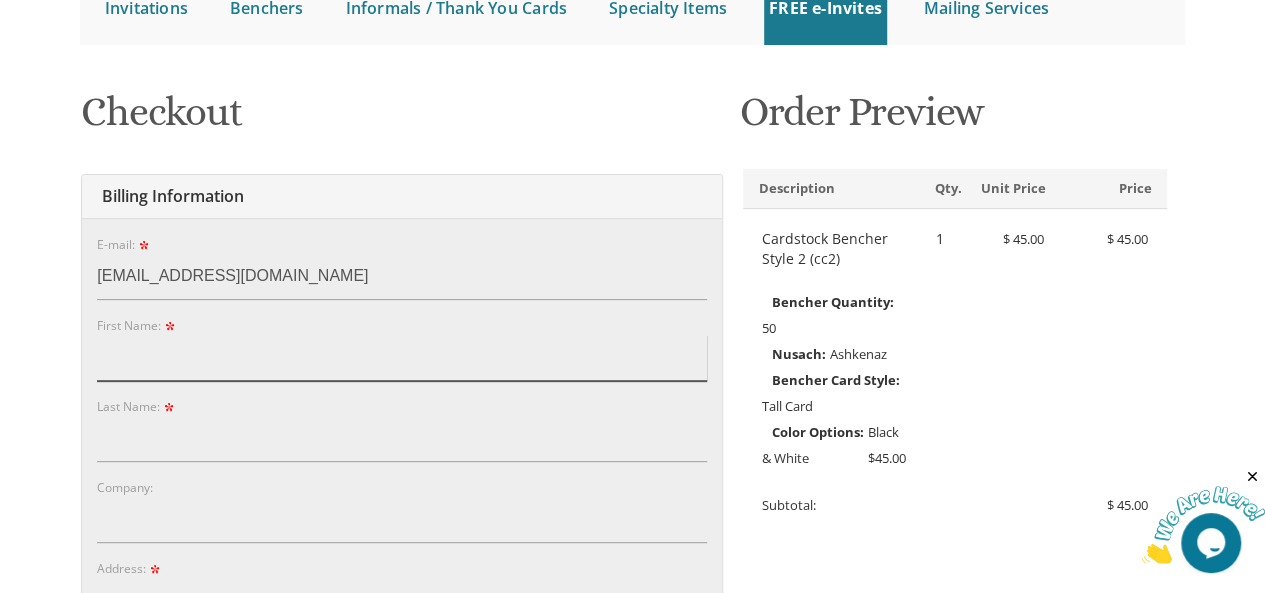 click on "First Name:" at bounding box center (402, 358) 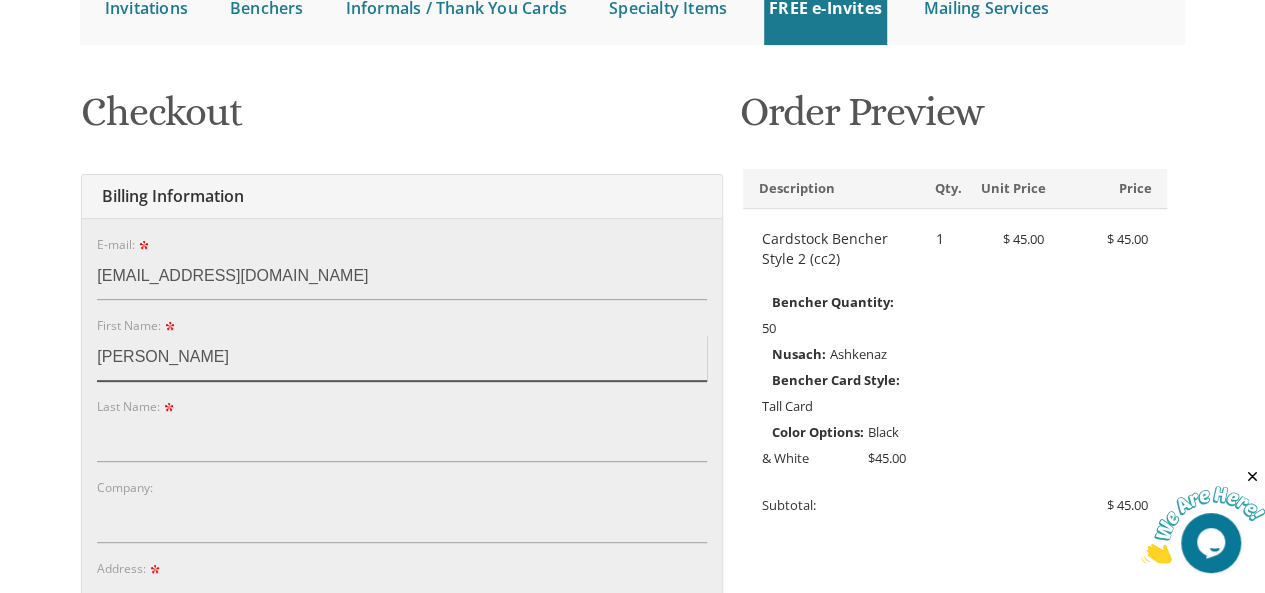 type on "Gitty" 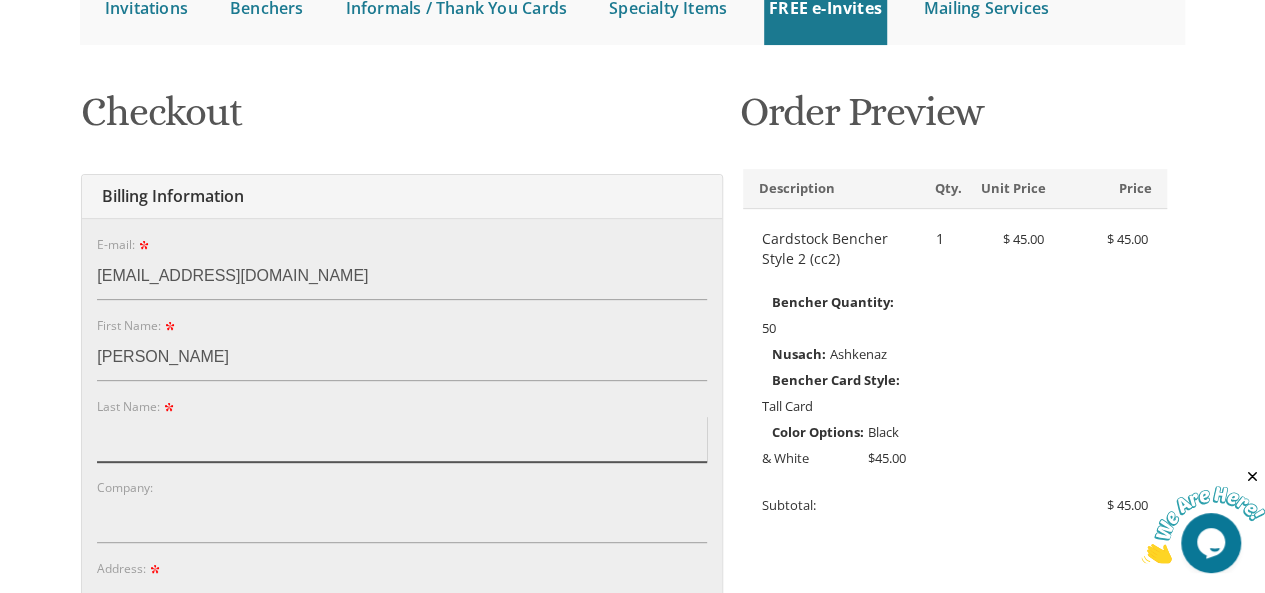 click on "Last Name:" at bounding box center [402, 439] 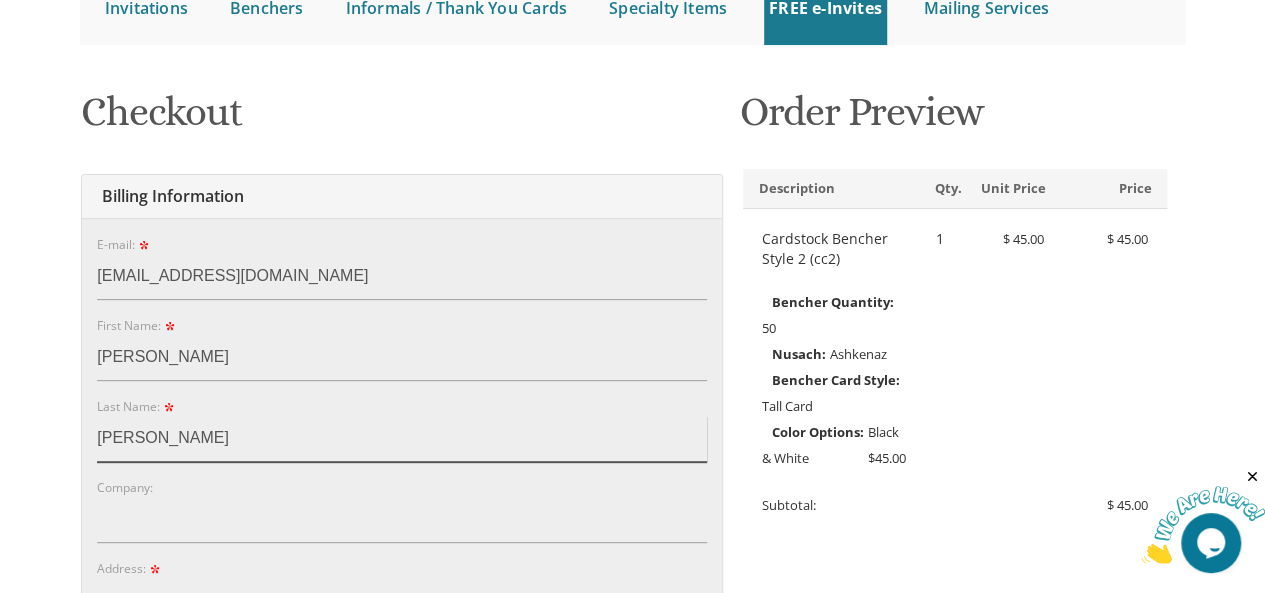 type on "Nussbaum" 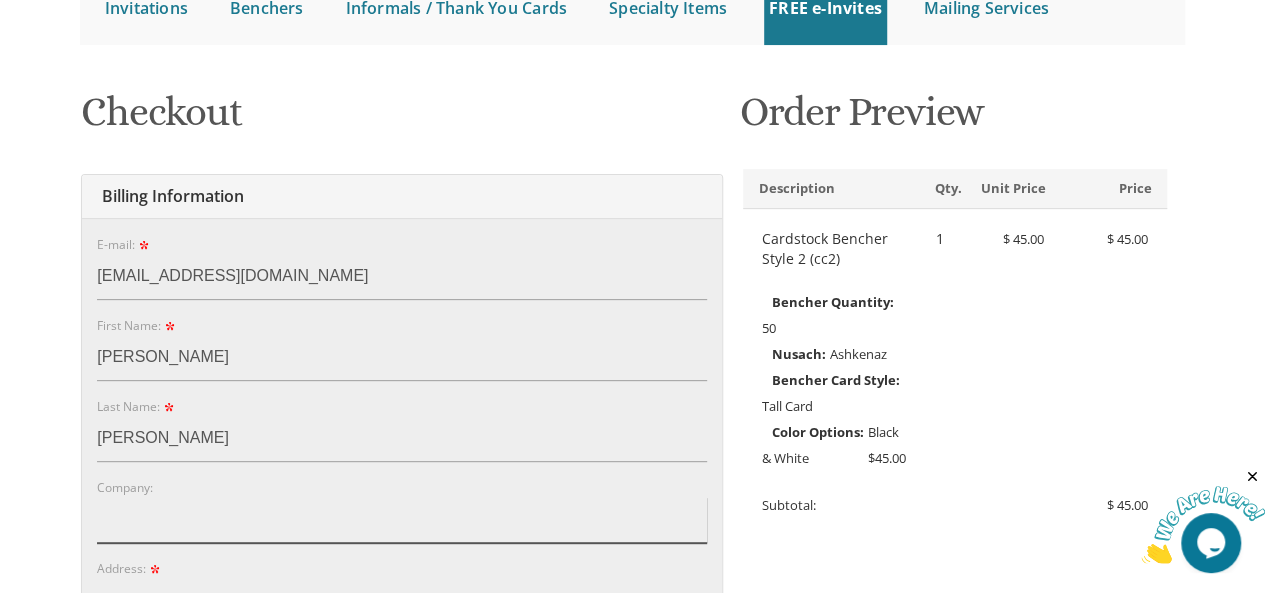 click on "Company:" at bounding box center (402, 520) 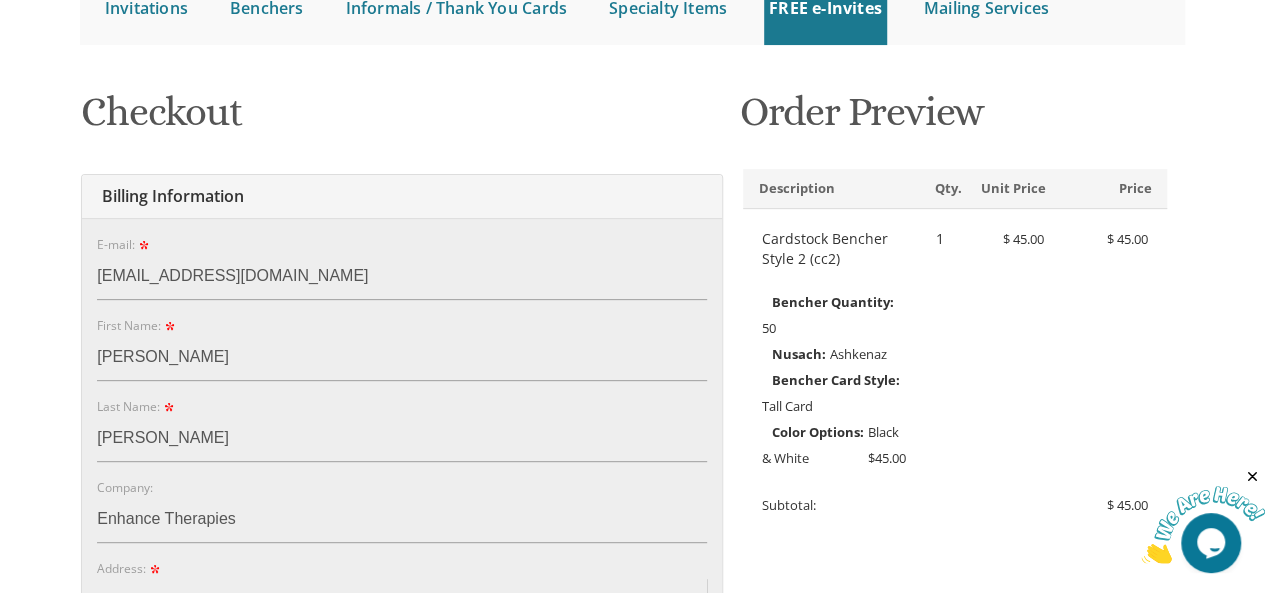 type on "400 NJ 70; 400 NJ 70" 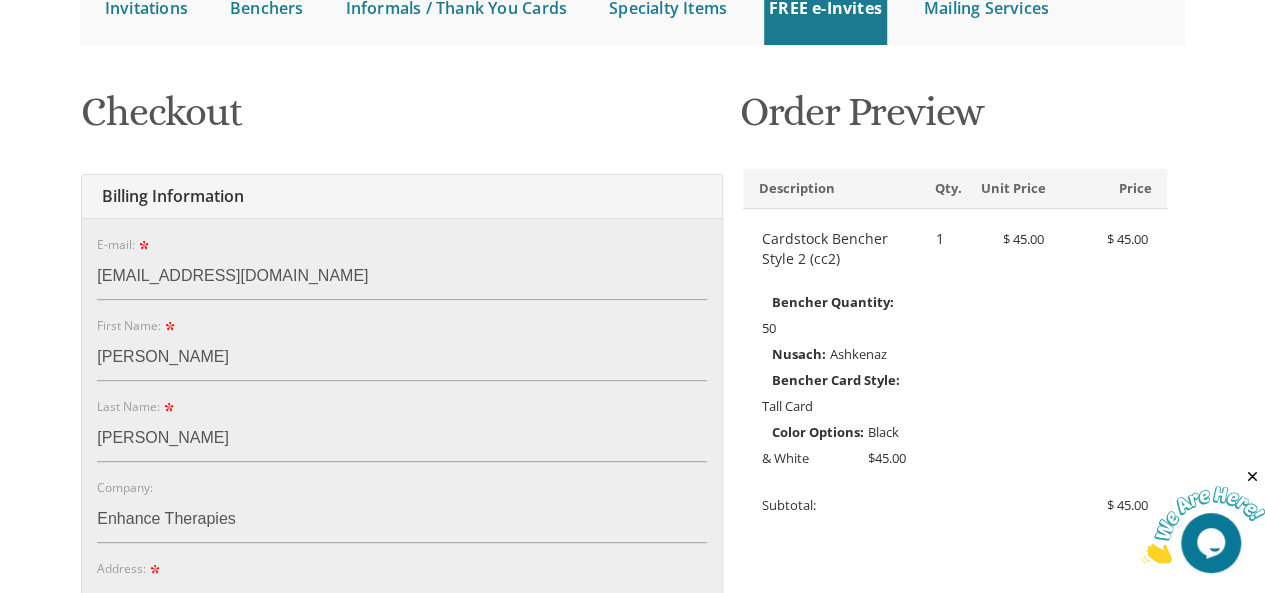 type on "Lakewood" 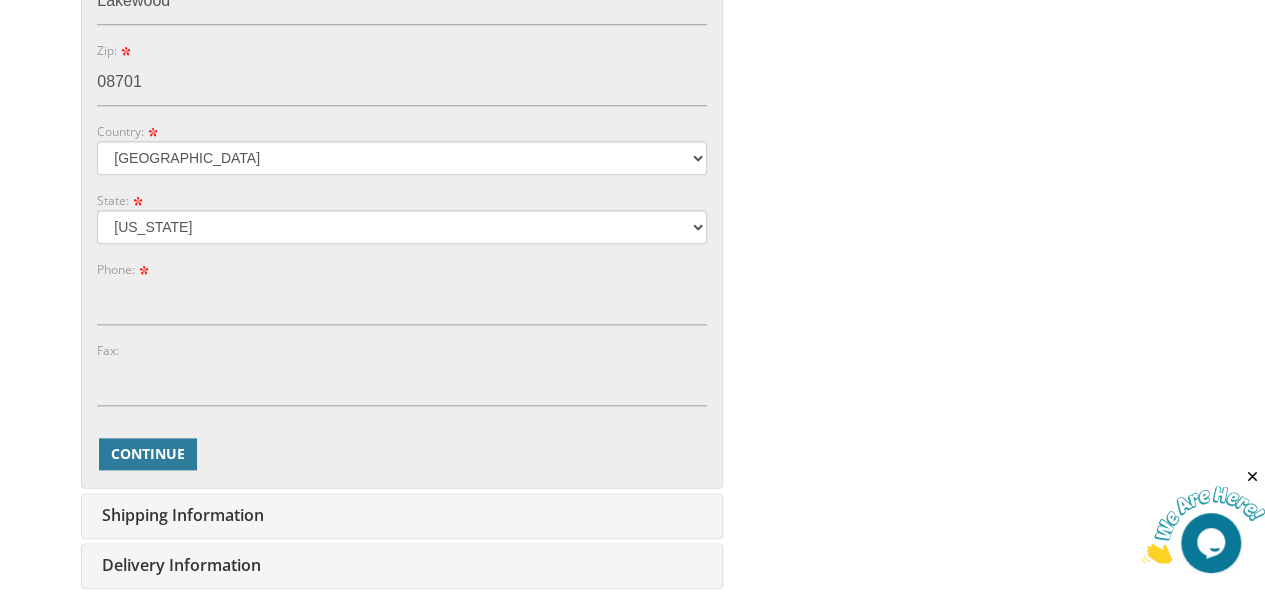 scroll, scrollTop: 1002, scrollLeft: 0, axis: vertical 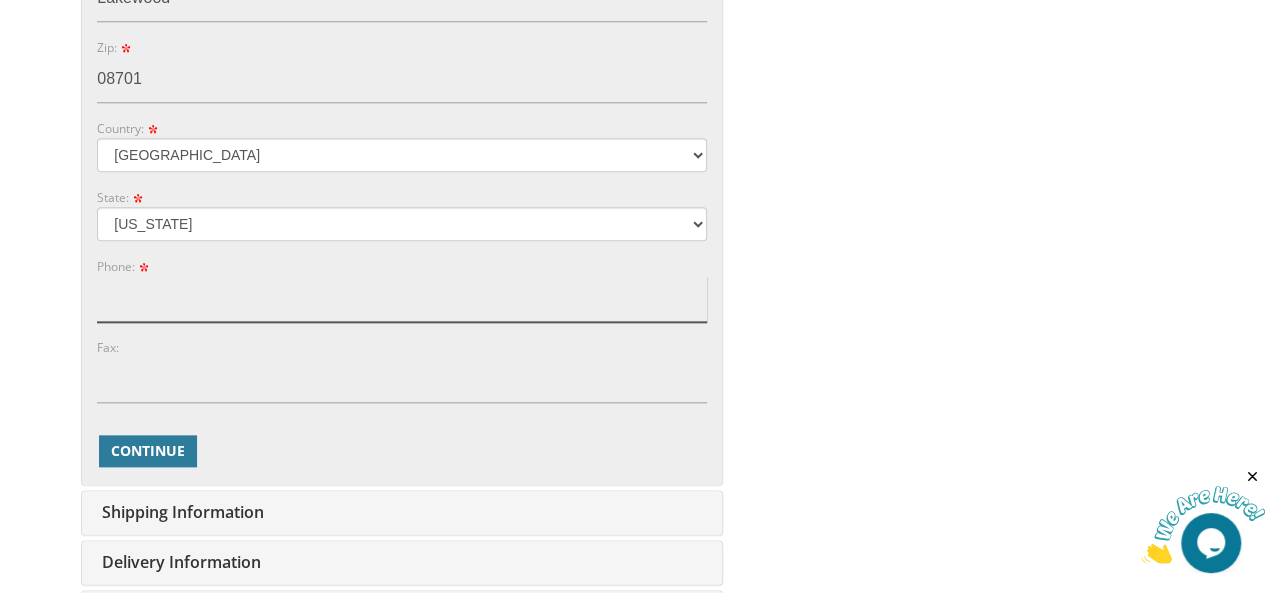 click on "Phone:" at bounding box center (402, 299) 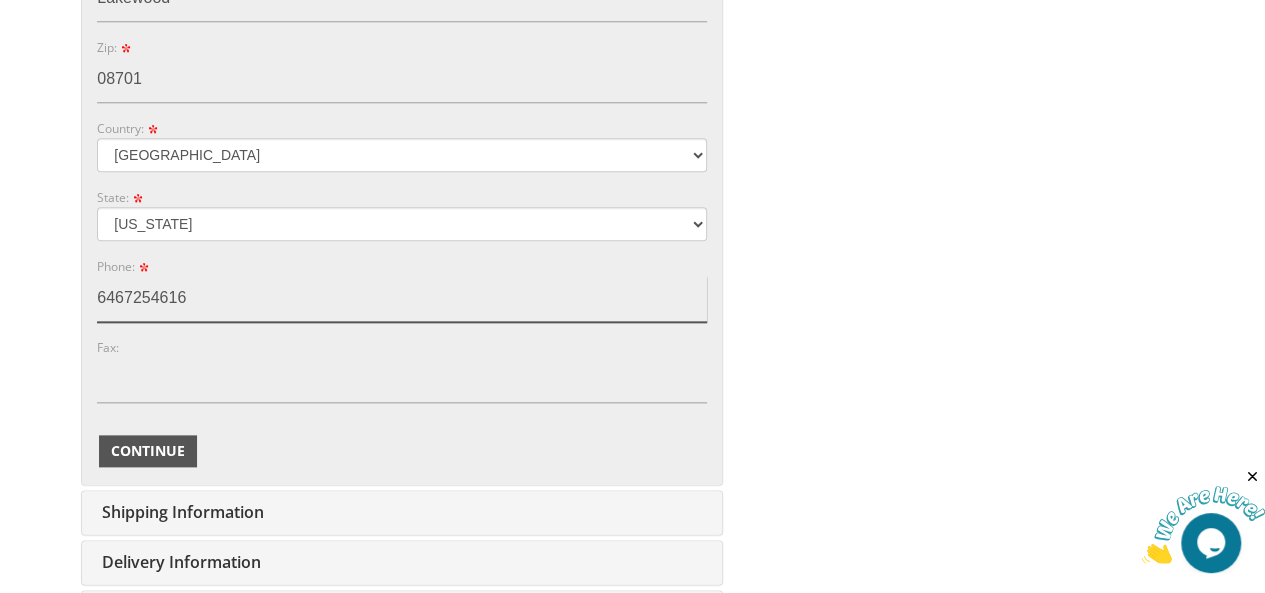 type on "6467254616" 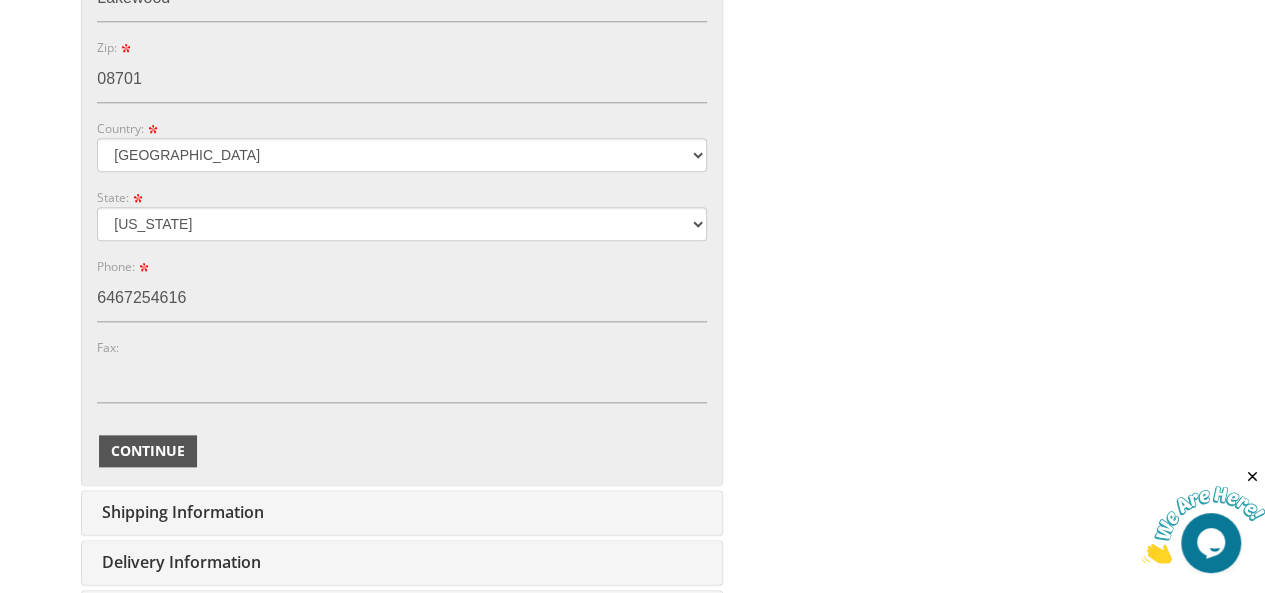 click on "Continue" at bounding box center (148, 451) 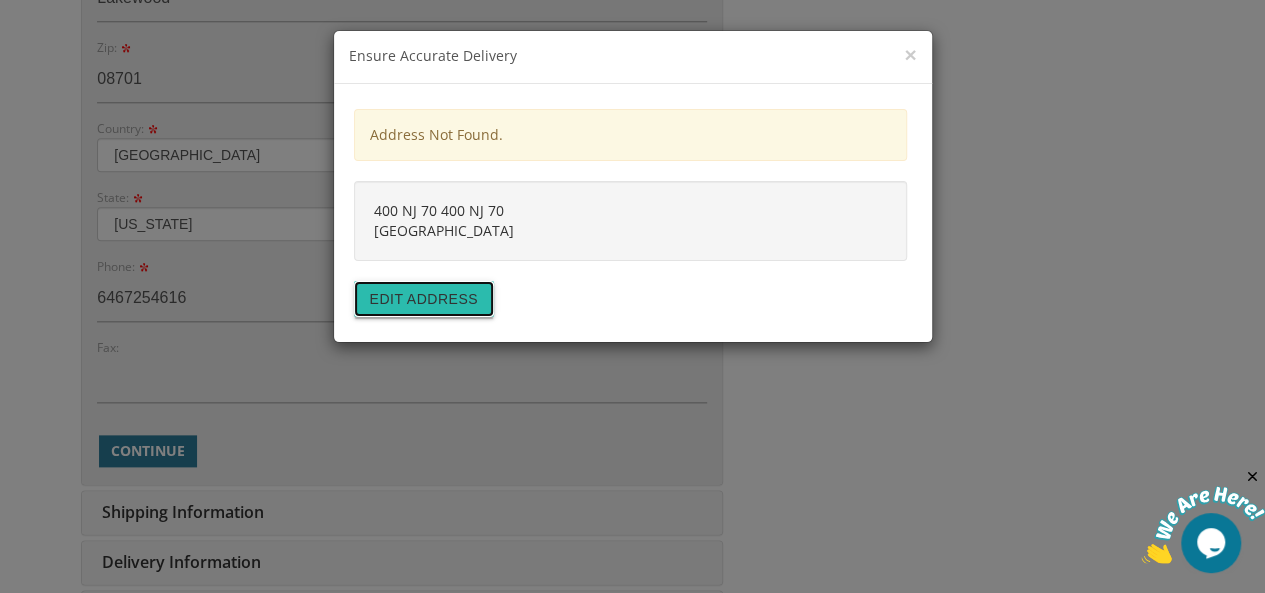 click on "Edit address" at bounding box center [424, 299] 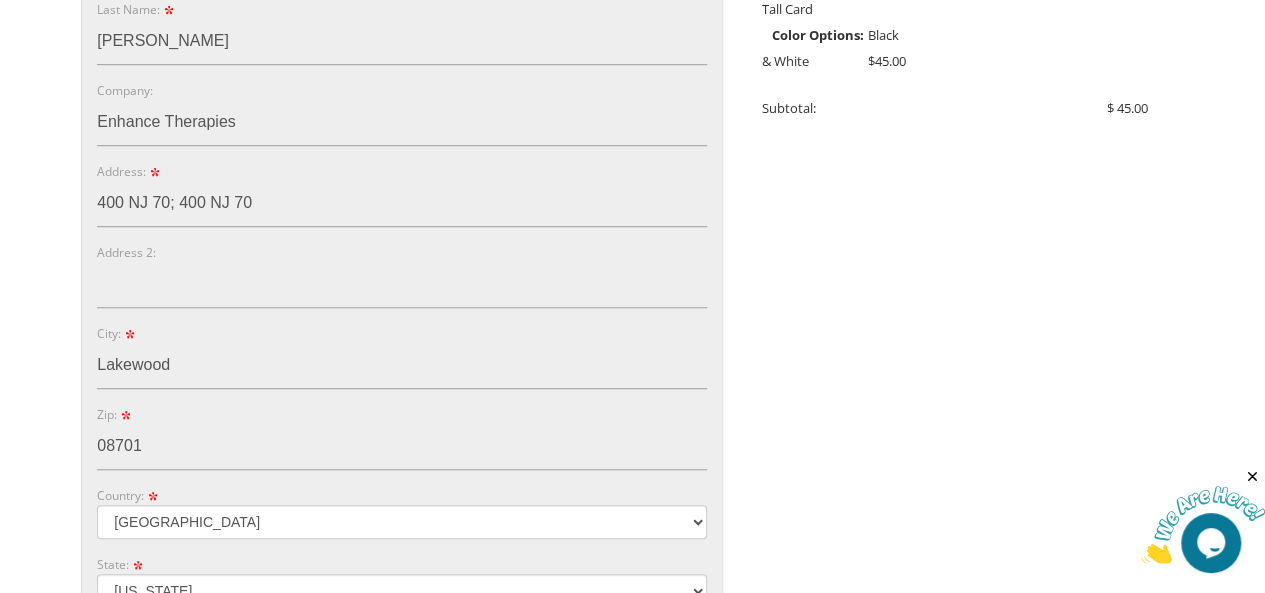 scroll, scrollTop: 640, scrollLeft: 0, axis: vertical 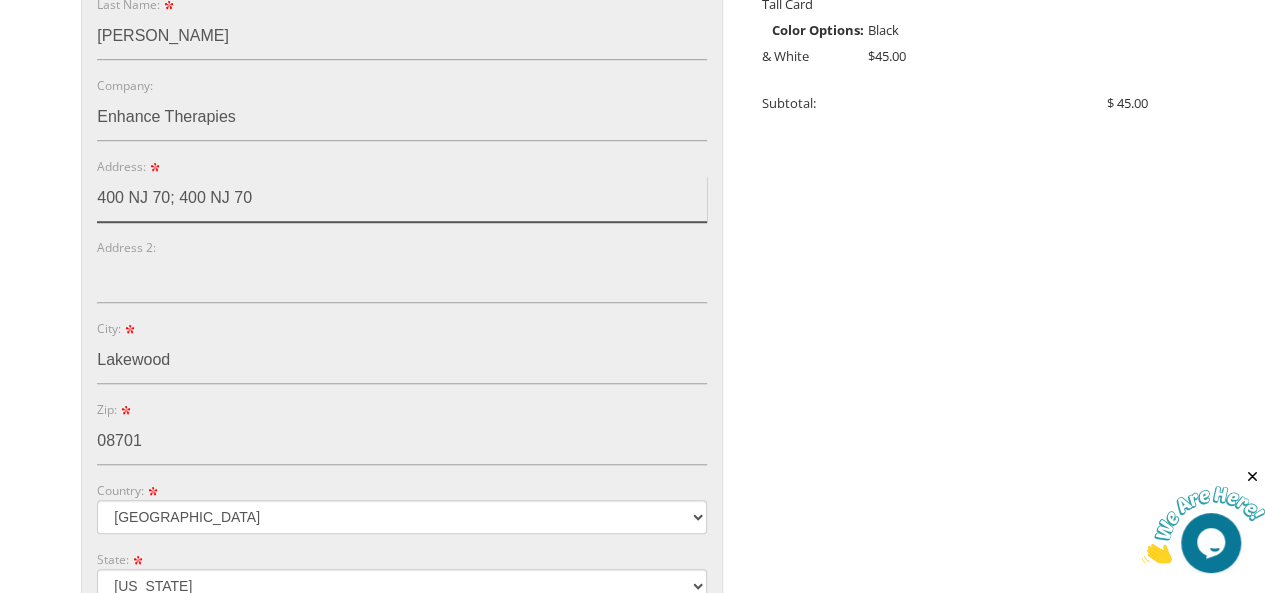 drag, startPoint x: 298, startPoint y: 197, endPoint x: 165, endPoint y: 193, distance: 133.06013 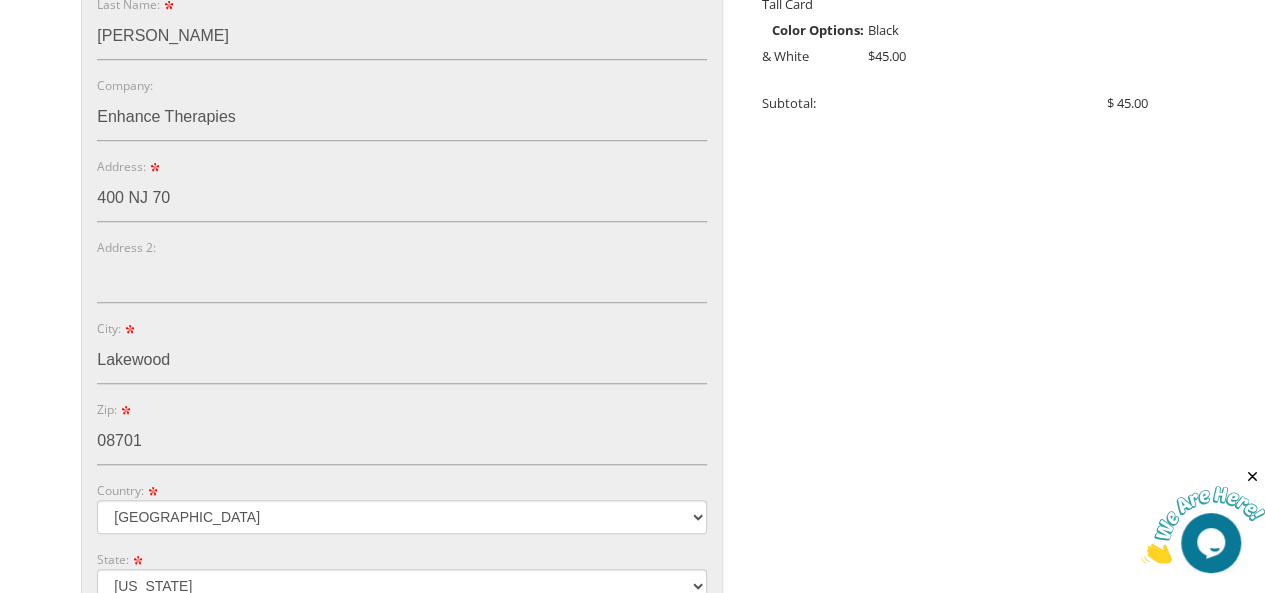 click on "You are currently editing Order #. To place a new order you must exit editing mode.  Click here  to cancel your editing and place a new order.
Order Total
$ 45.00
$ 45.00
Edit Order
Checkout
You have chosen to checkout with PayPal. Please review the information below, and click on " Continue " to select a shipping method (if any). When you are ready, click " Place Order " to complete your order.
NOTE:
You have chosen to Pay with Amazon. Please review the information below, select a shipping address and a payment option. When you are ready, click " Place Order " to complete your order.
Place Order
Edit" at bounding box center [632, 344] 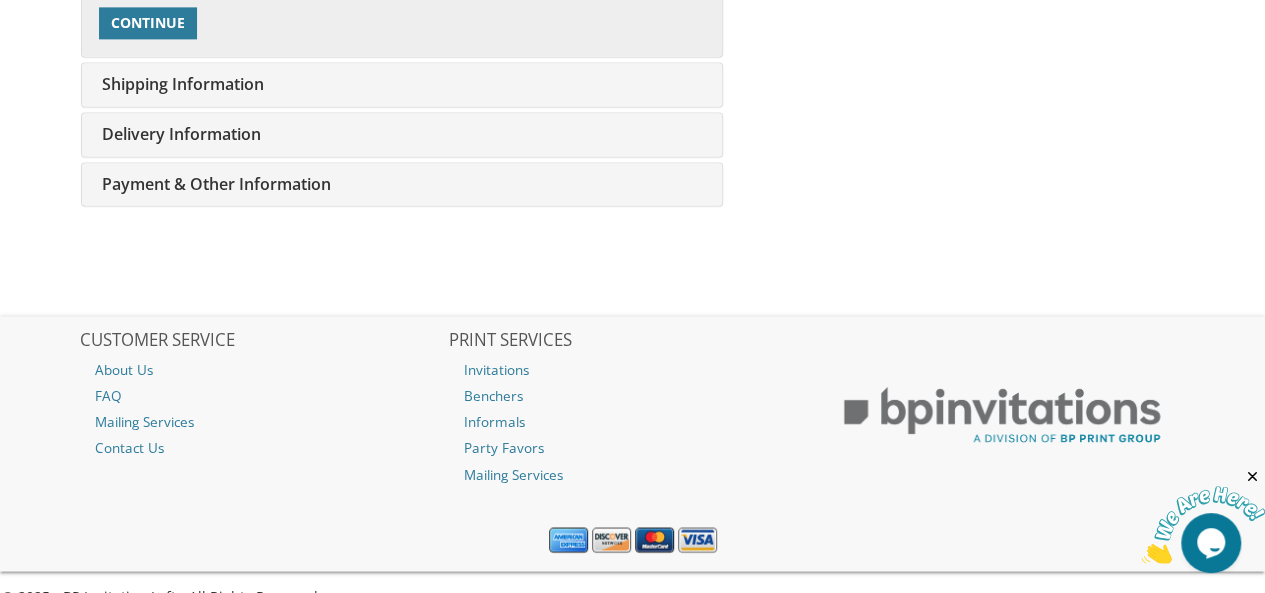 scroll, scrollTop: 1456, scrollLeft: 0, axis: vertical 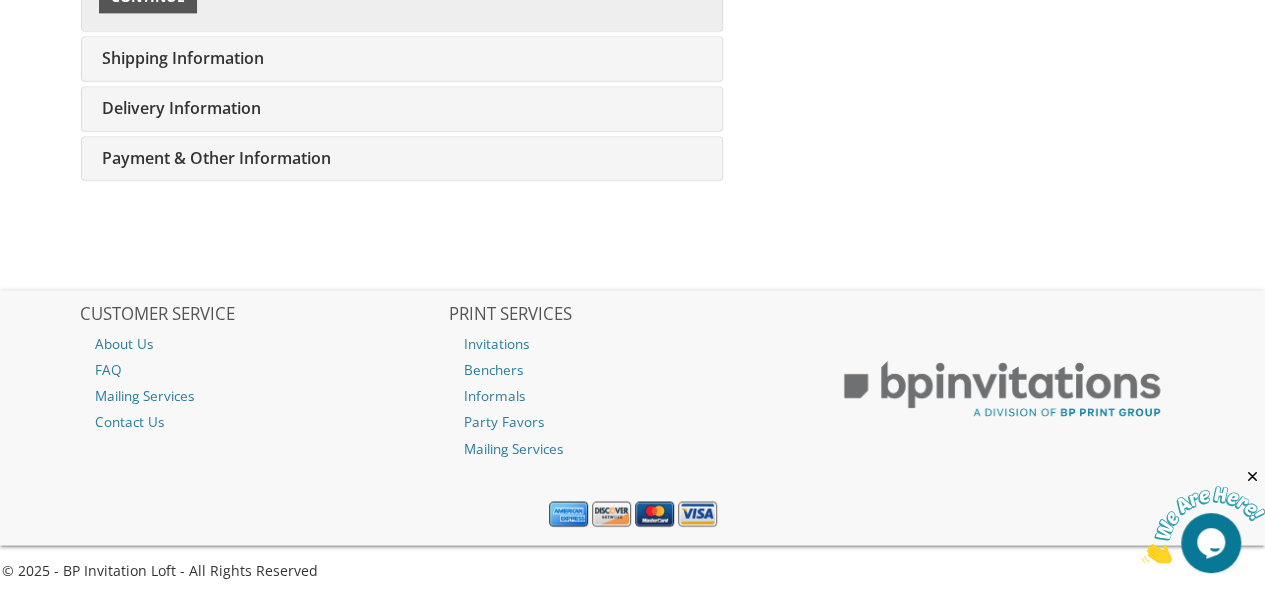 click on "Continue" at bounding box center (148, -3) 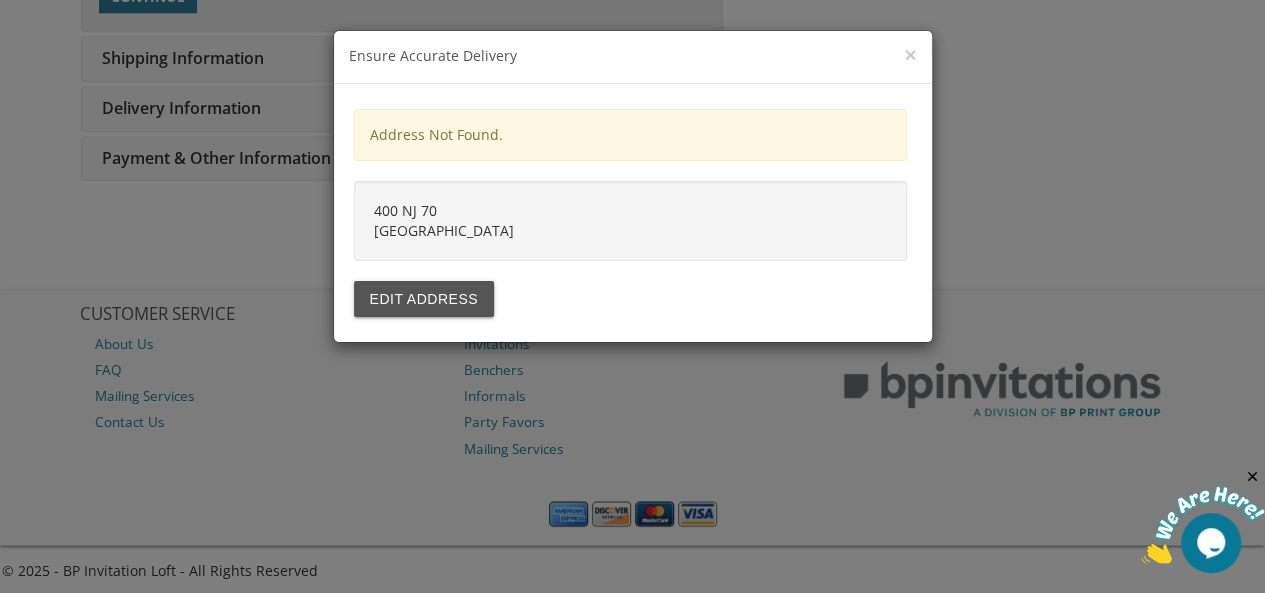 click on "400 NJ 70
Lakewood
NJ
08701" at bounding box center (630, 221) 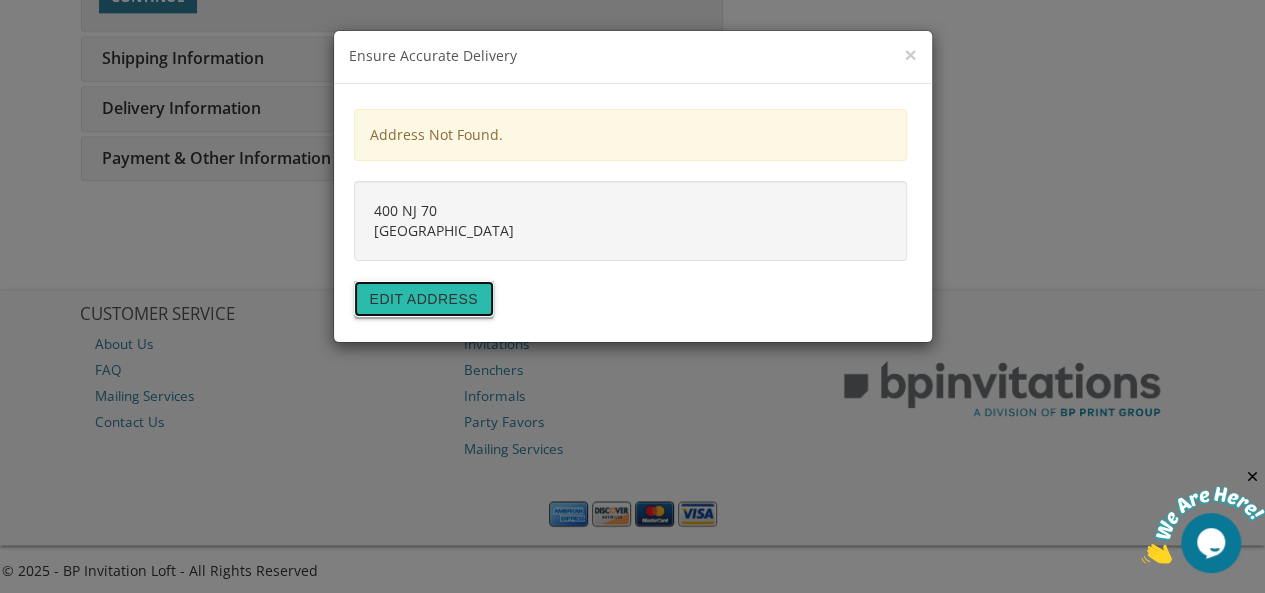 click on "Edit address" at bounding box center (424, 299) 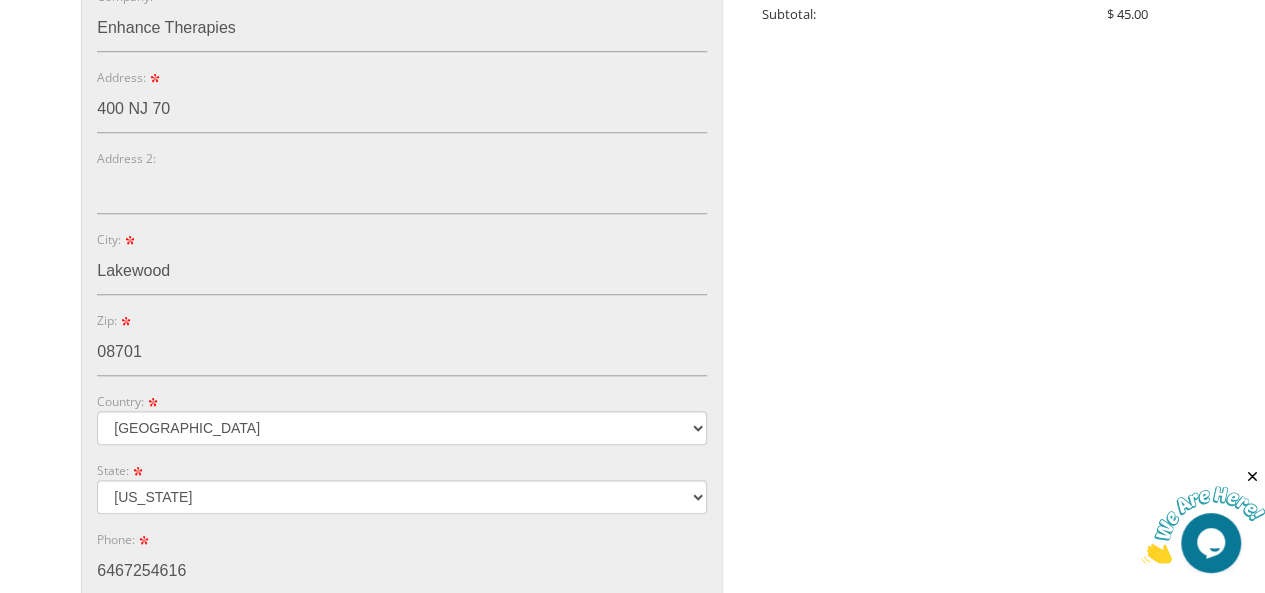 scroll, scrollTop: 719, scrollLeft: 0, axis: vertical 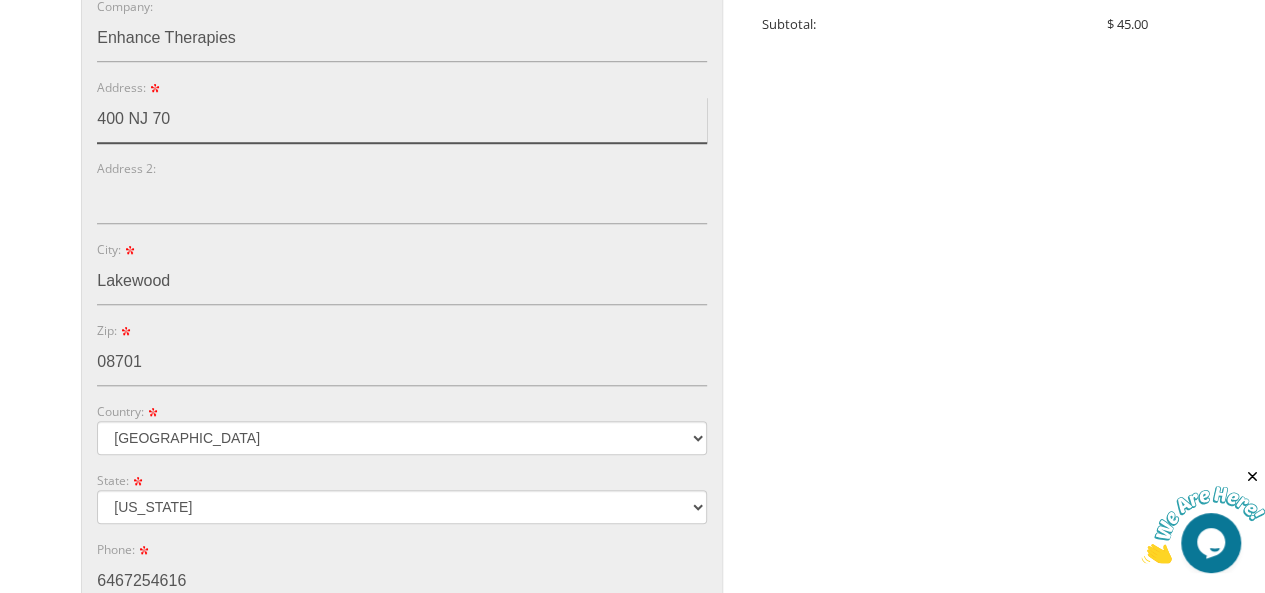 click on "400 NJ 70" at bounding box center [402, 120] 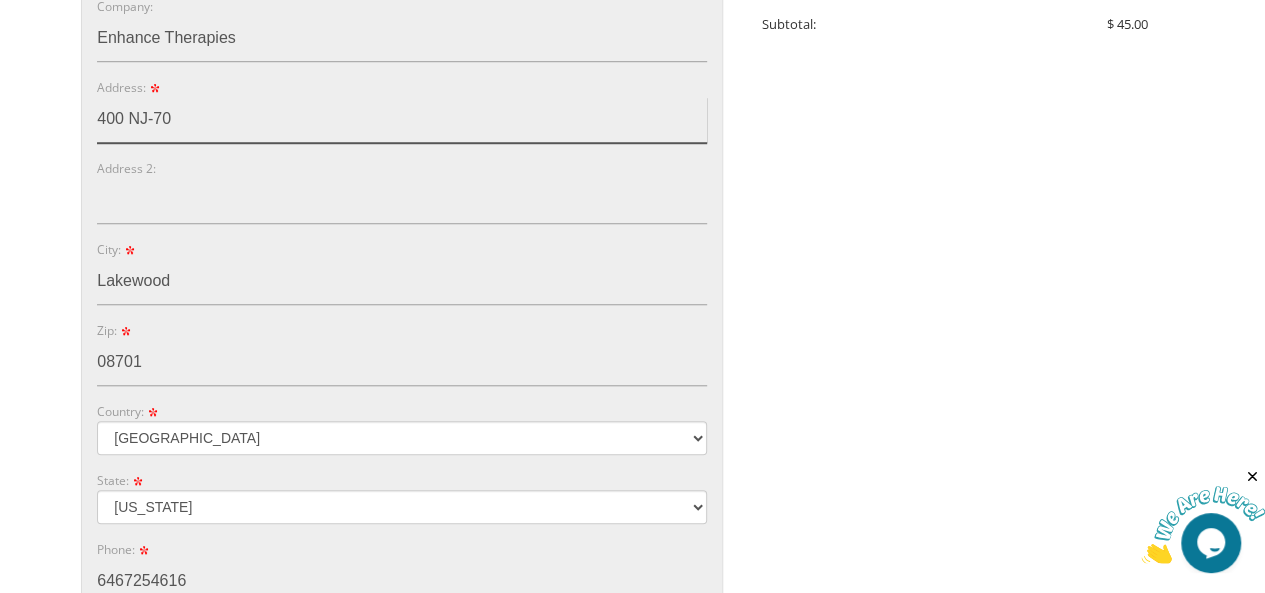 type on "400 NJ-70" 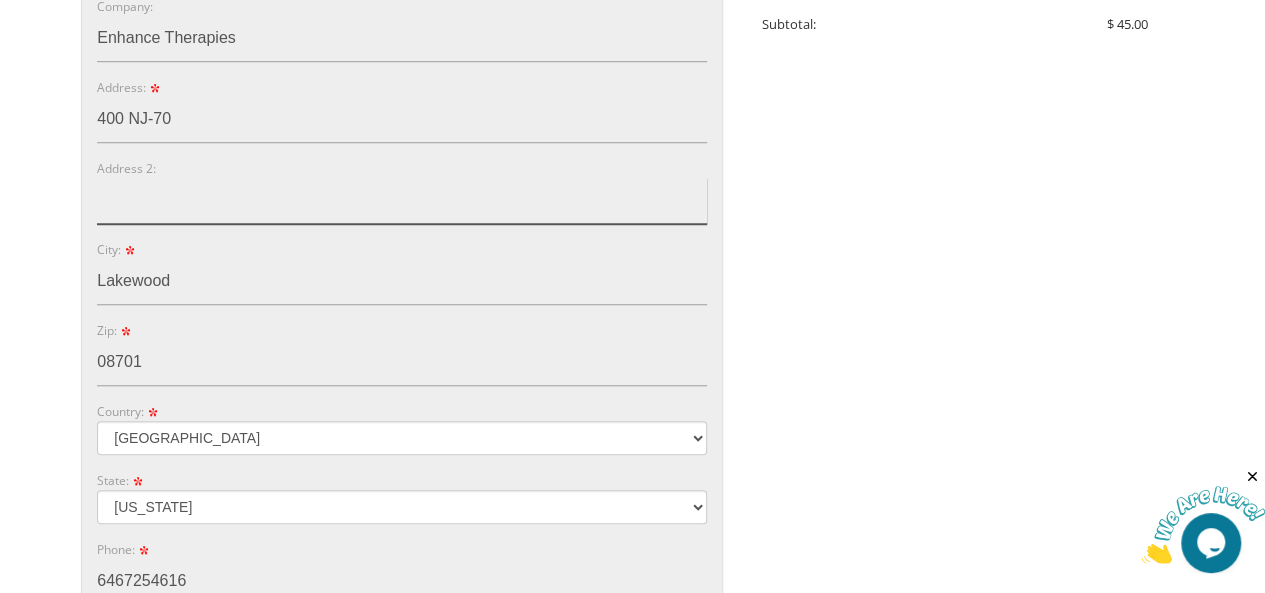 click on "Address 2:" at bounding box center [402, 201] 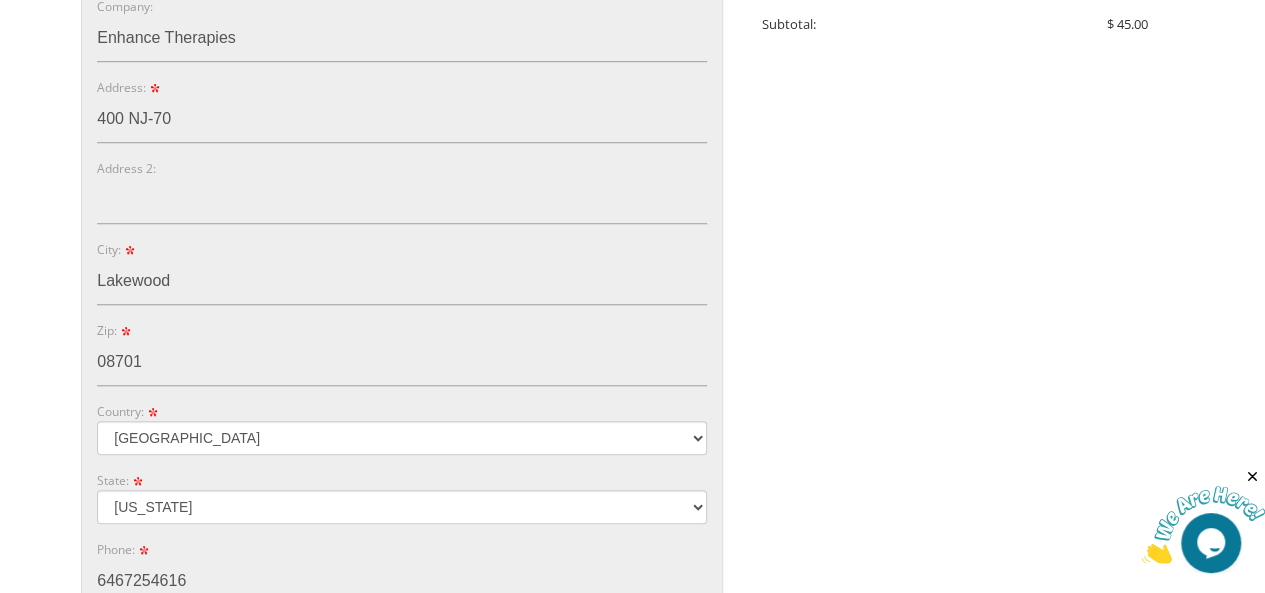 click on "You are currently editing Order #. To place a new order you must exit editing mode.  Click here  to cancel your editing and place a new order.
Order Total
$ 45.00
$ 45.00
Edit Order
Checkout
You have chosen to checkout with PayPal. Please review the information below, and click on " Continue " to select a shipping method (if any). When you are ready, click " Place Order " to complete your order.
NOTE:
You have chosen to Pay with Amazon. Please review the information below, select a shipping address and a payment option. When you are ready, click " Place Order " to complete your order.
Place Order
Edit" at bounding box center (632, 265) 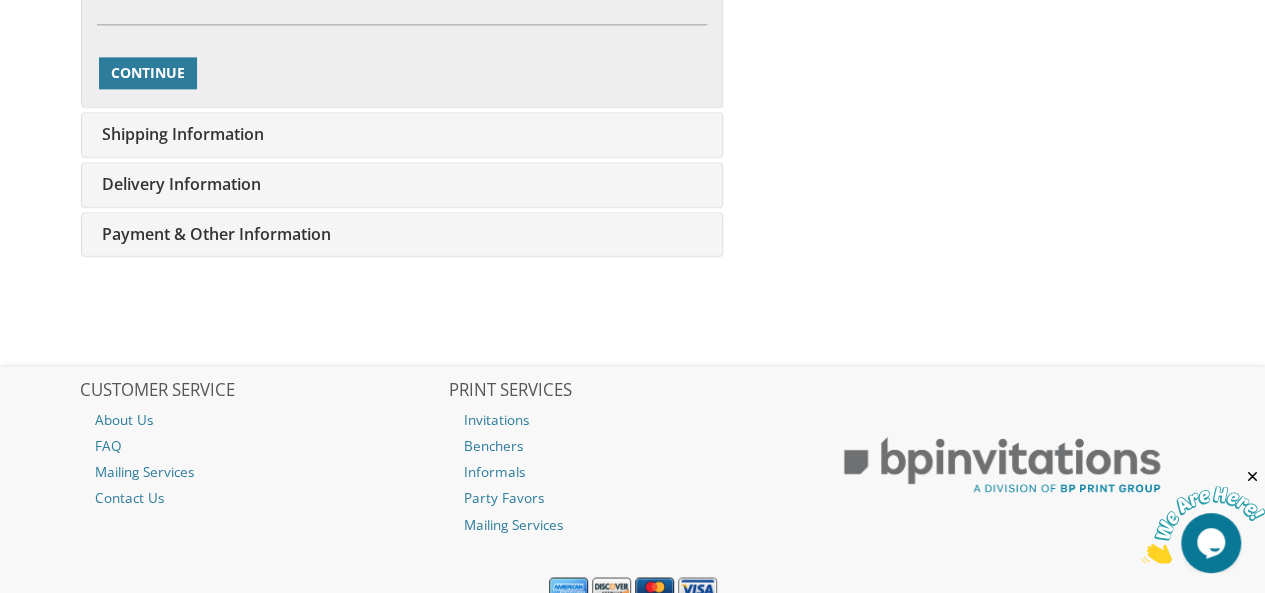 scroll, scrollTop: 1404, scrollLeft: 0, axis: vertical 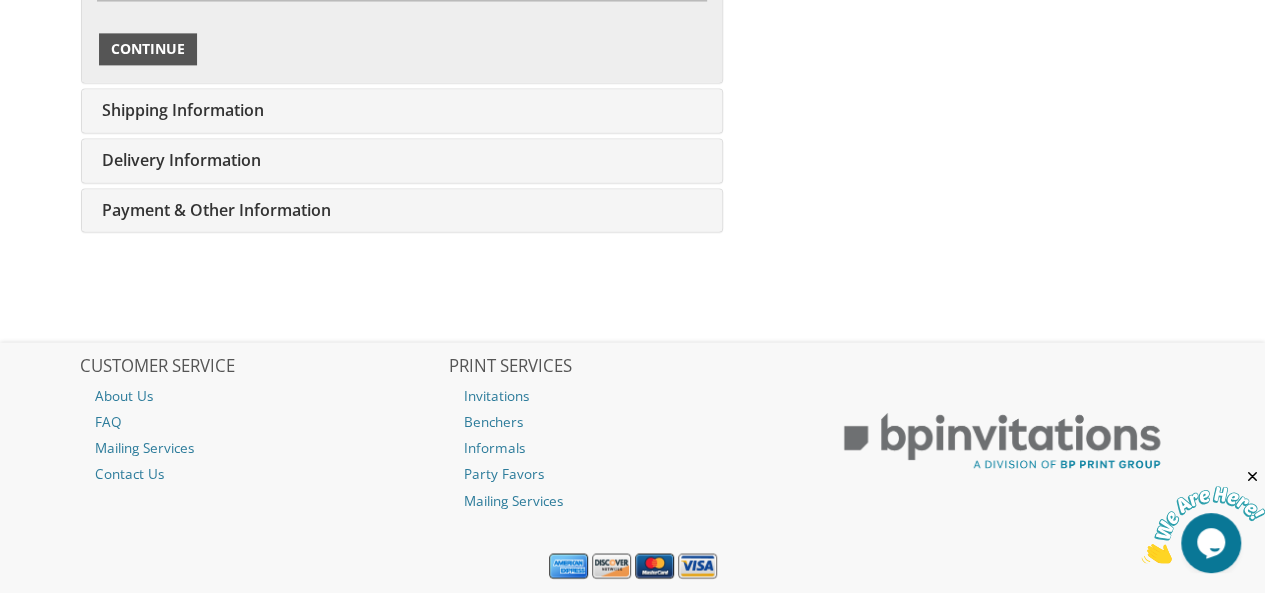click on "Continue" at bounding box center [148, 49] 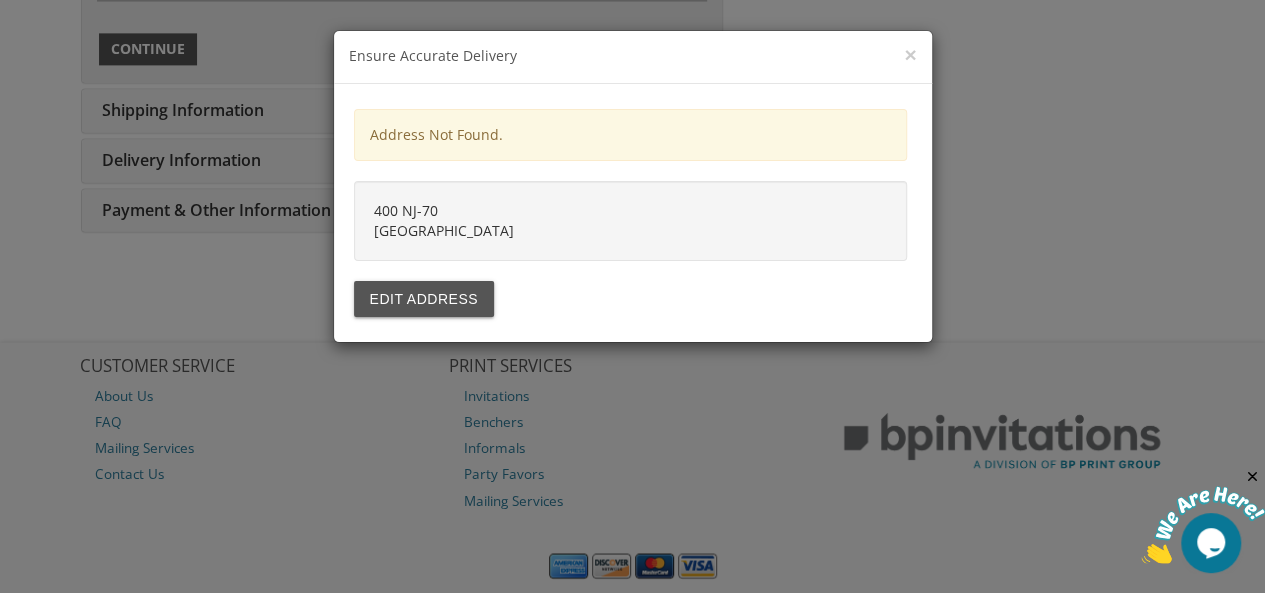 click on "×
Ensure Accurate Delivery
Address Not Found.
400 NJ-70
Lakewood
NJ
08701
Edit address" at bounding box center (632, 296) 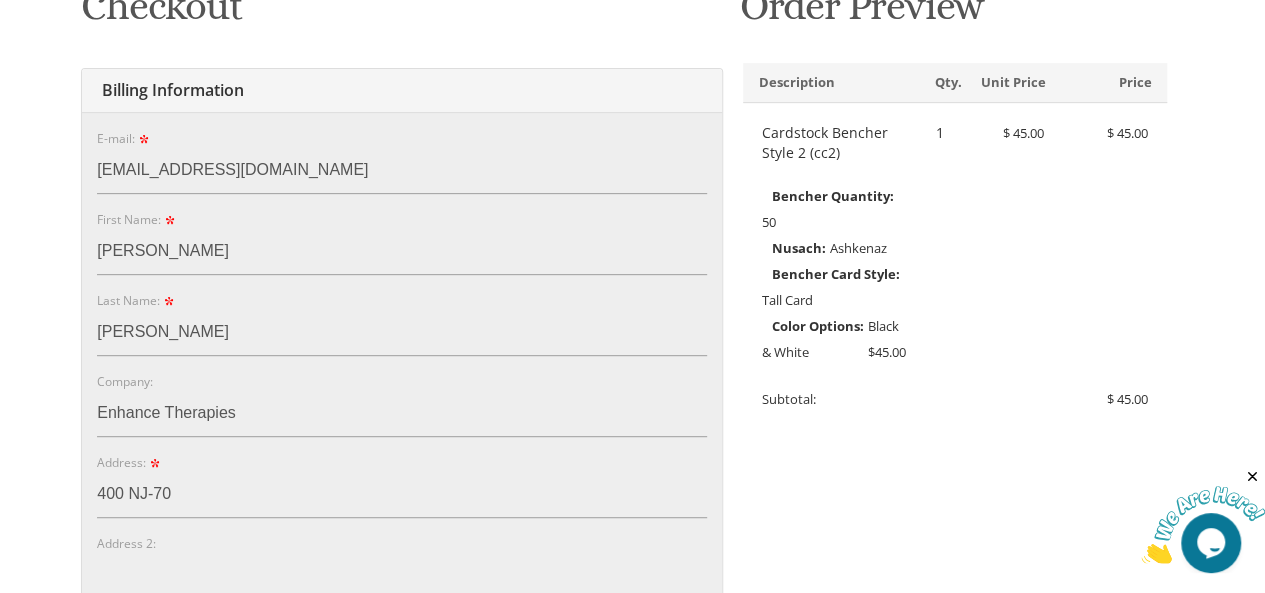 scroll, scrollTop: 322, scrollLeft: 0, axis: vertical 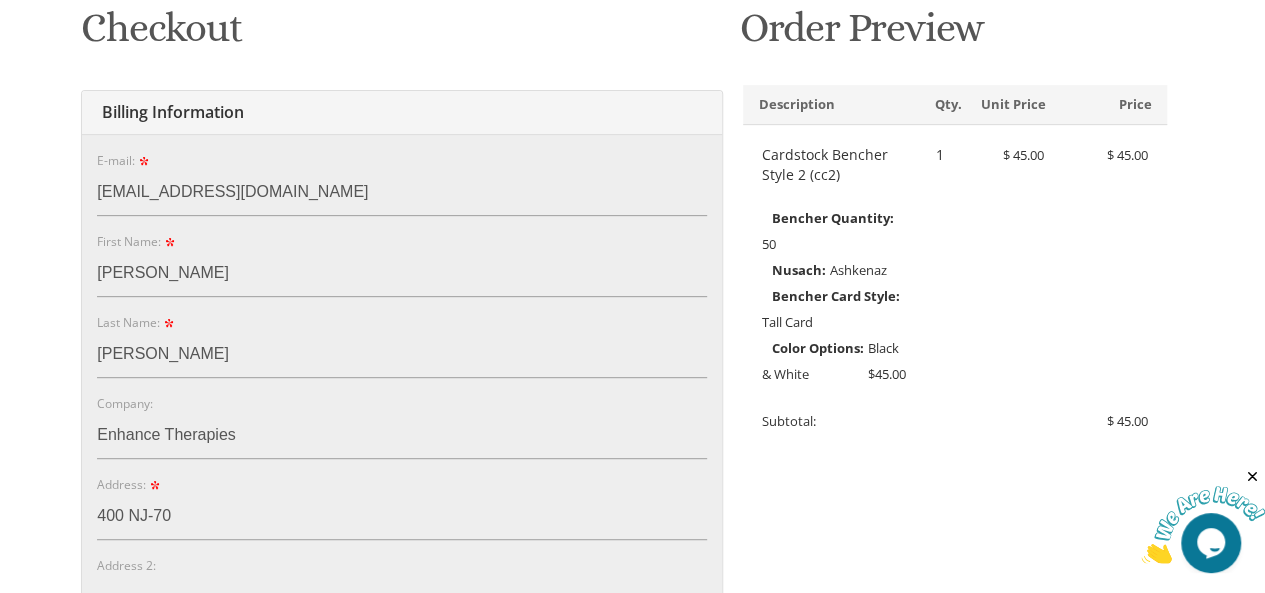 click on "Address:
400 NJ-70" at bounding box center [402, 507] 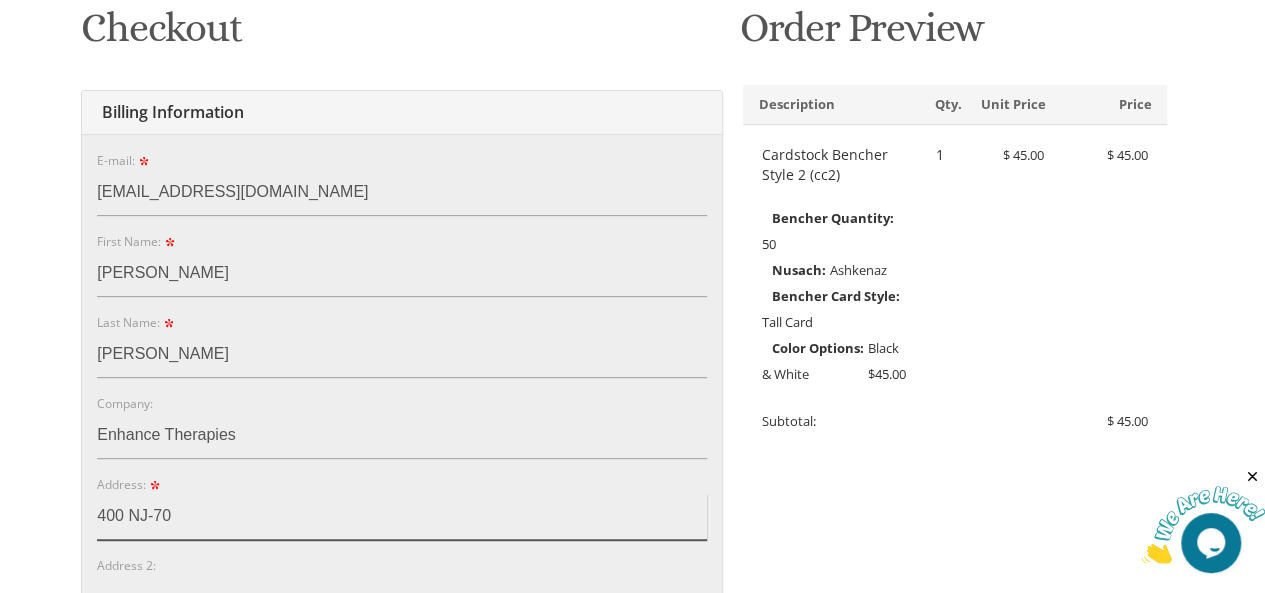 click on "400 NJ-70" at bounding box center (402, 517) 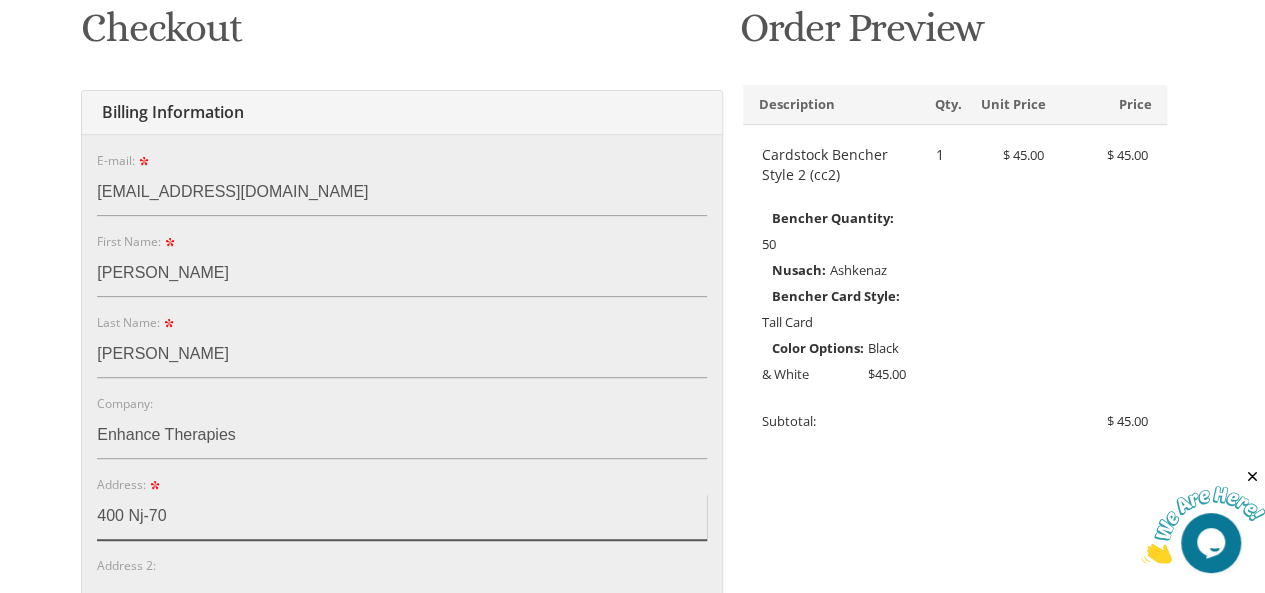 click on "400 Nj-70" at bounding box center [402, 517] 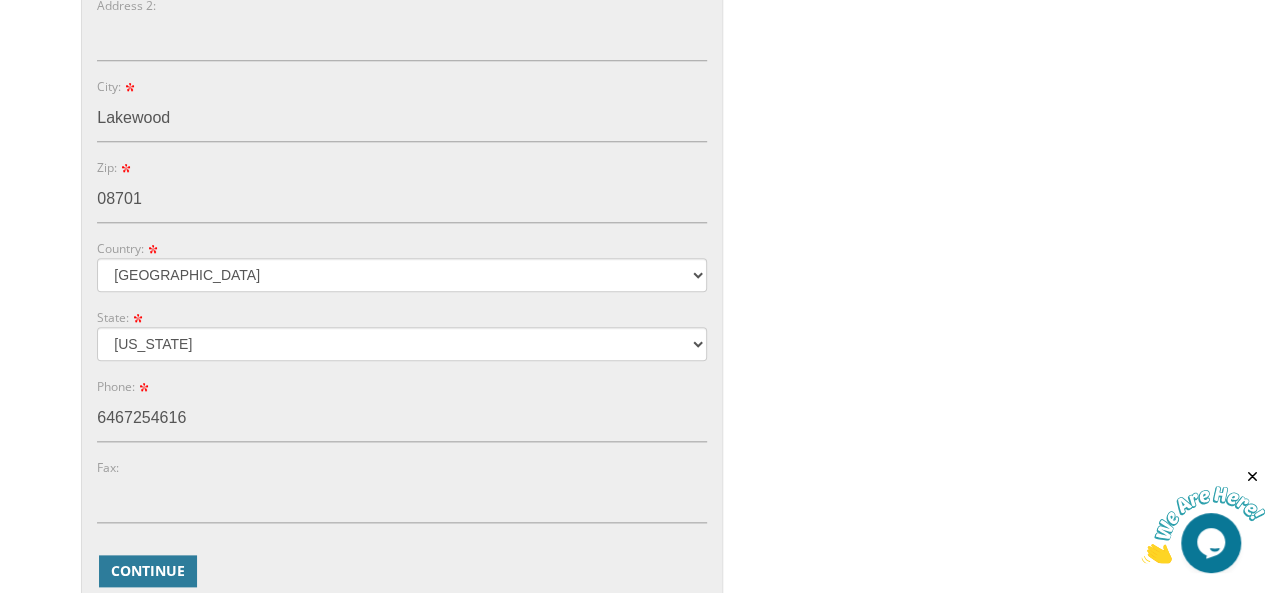 scroll, scrollTop: 887, scrollLeft: 0, axis: vertical 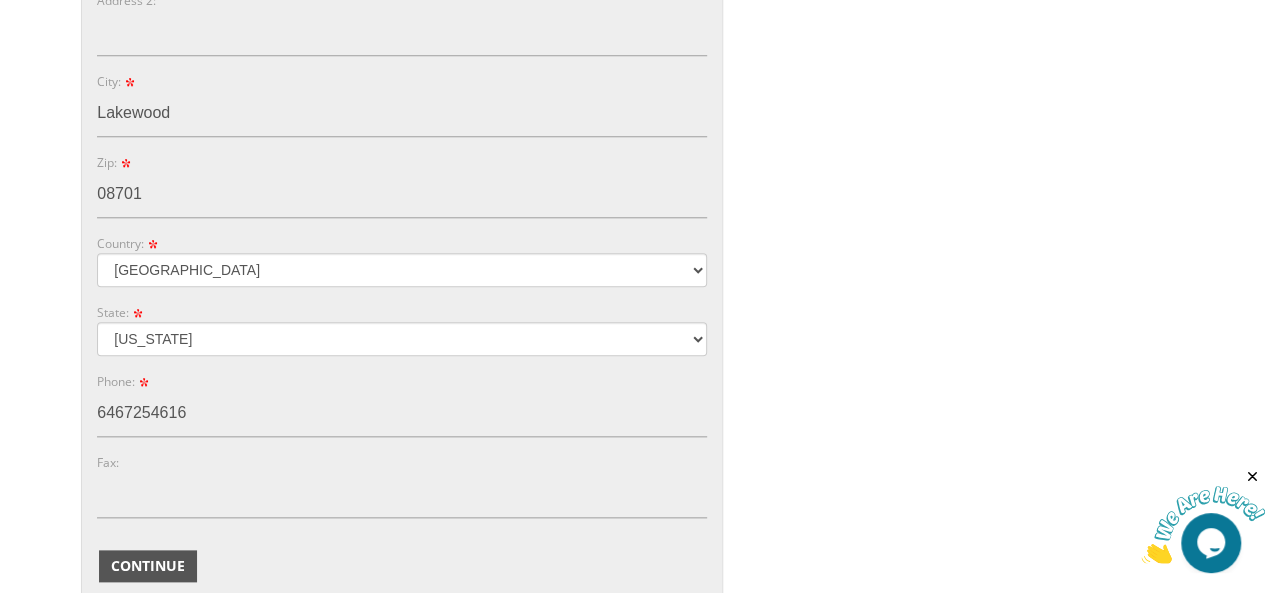 click on "Continue" at bounding box center [148, 566] 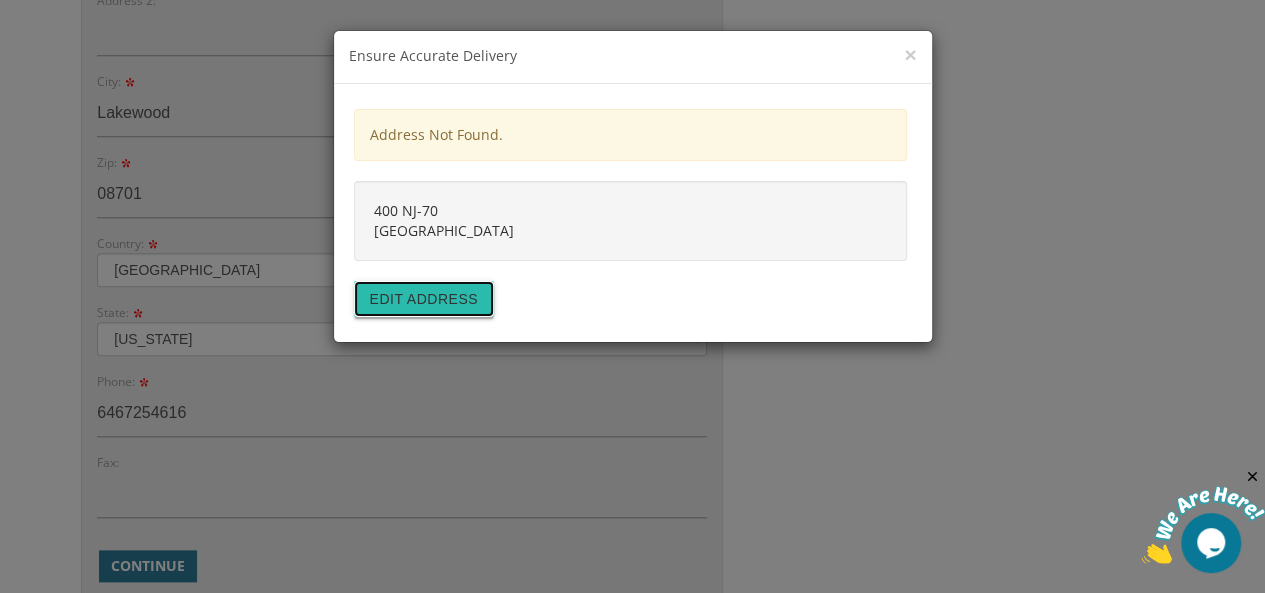 click on "Edit address" at bounding box center [424, 299] 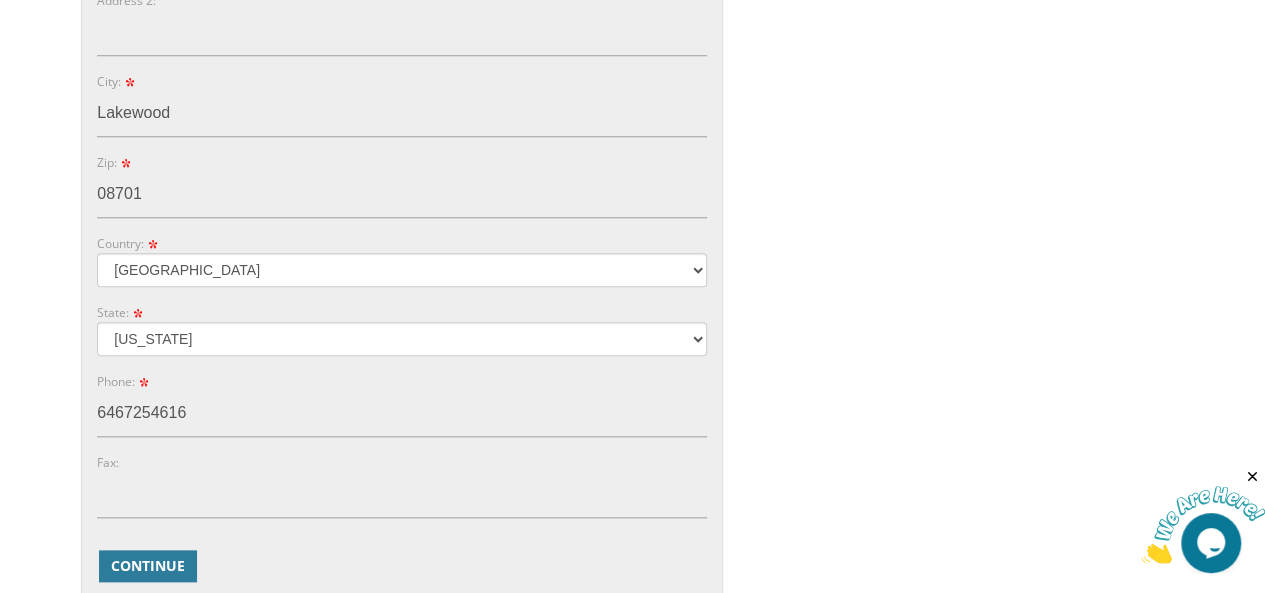 scroll, scrollTop: 368, scrollLeft: 0, axis: vertical 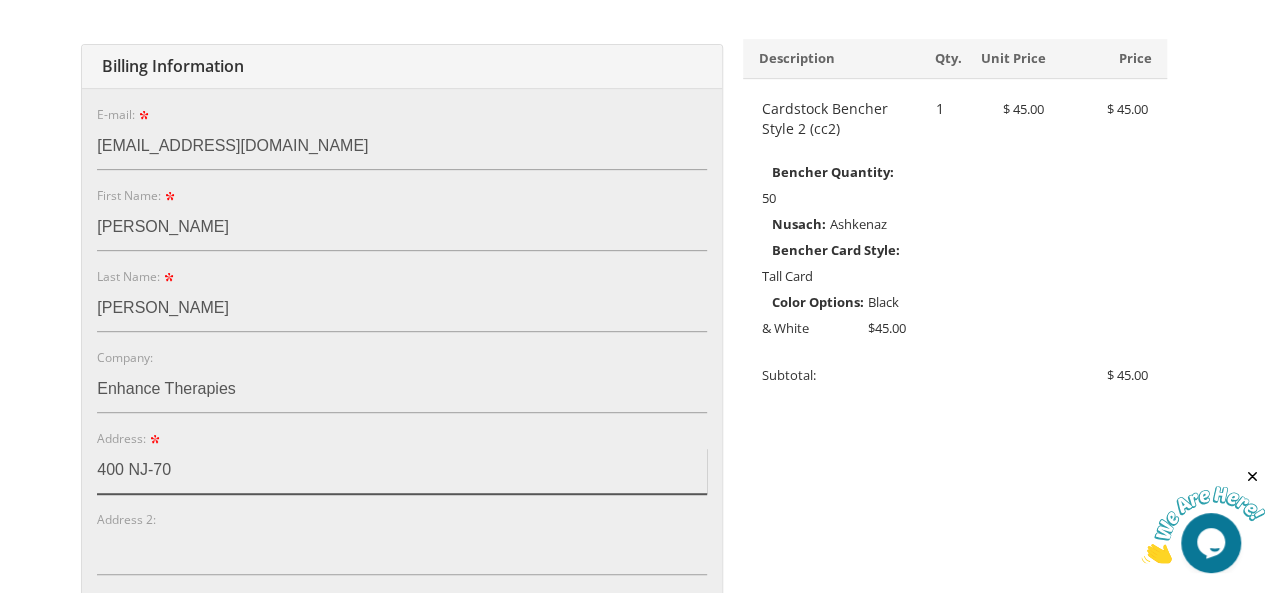 click on "400 NJ-70" at bounding box center (402, 471) 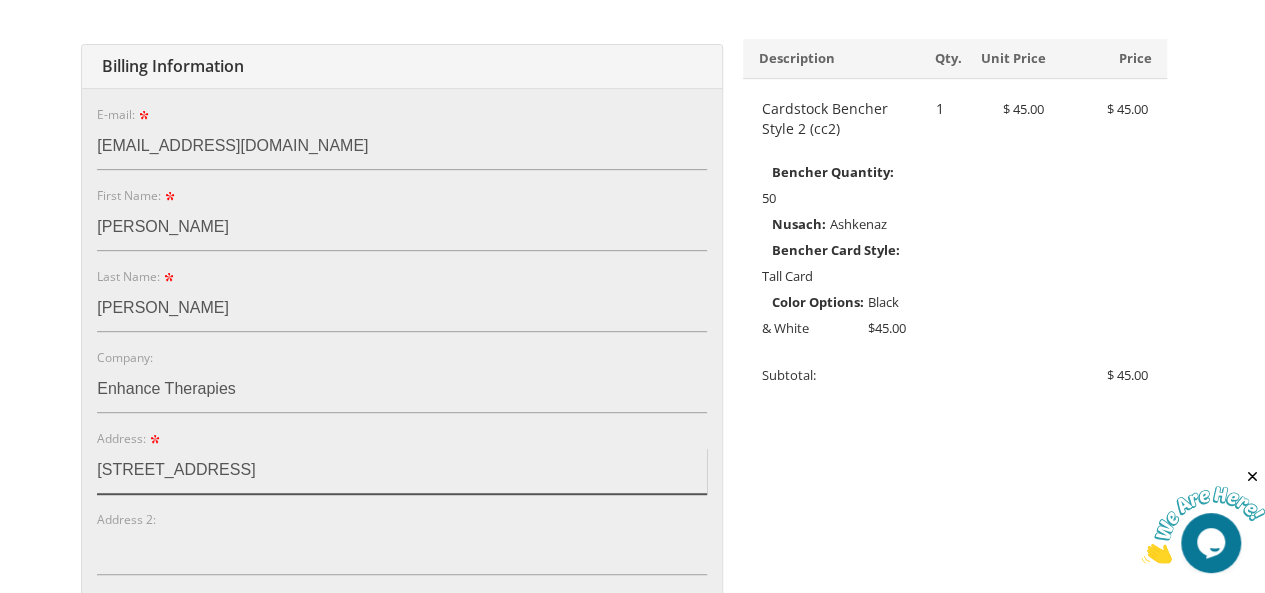 scroll, scrollTop: 887, scrollLeft: 0, axis: vertical 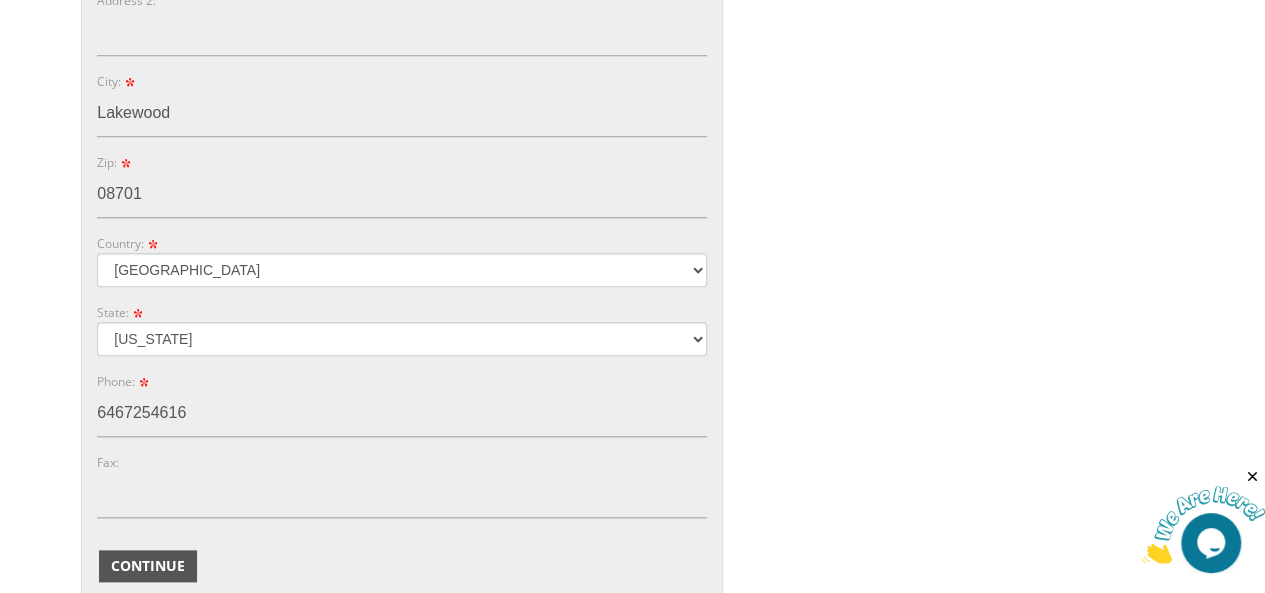 type on "[STREET_ADDRESS]" 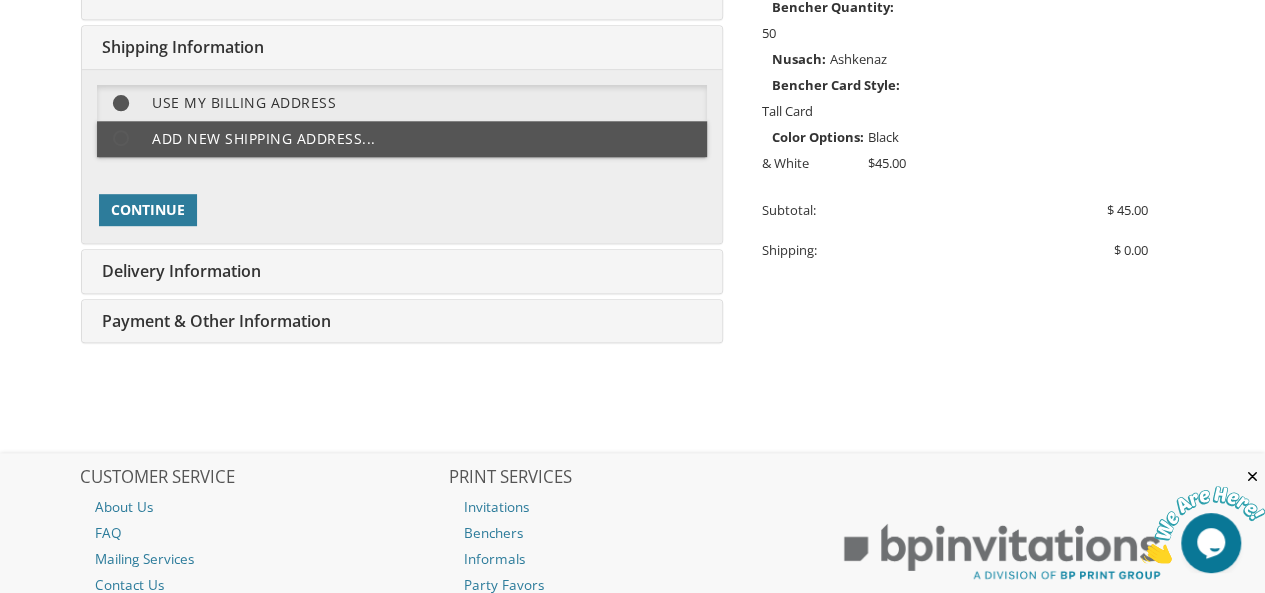 scroll, scrollTop: 520, scrollLeft: 0, axis: vertical 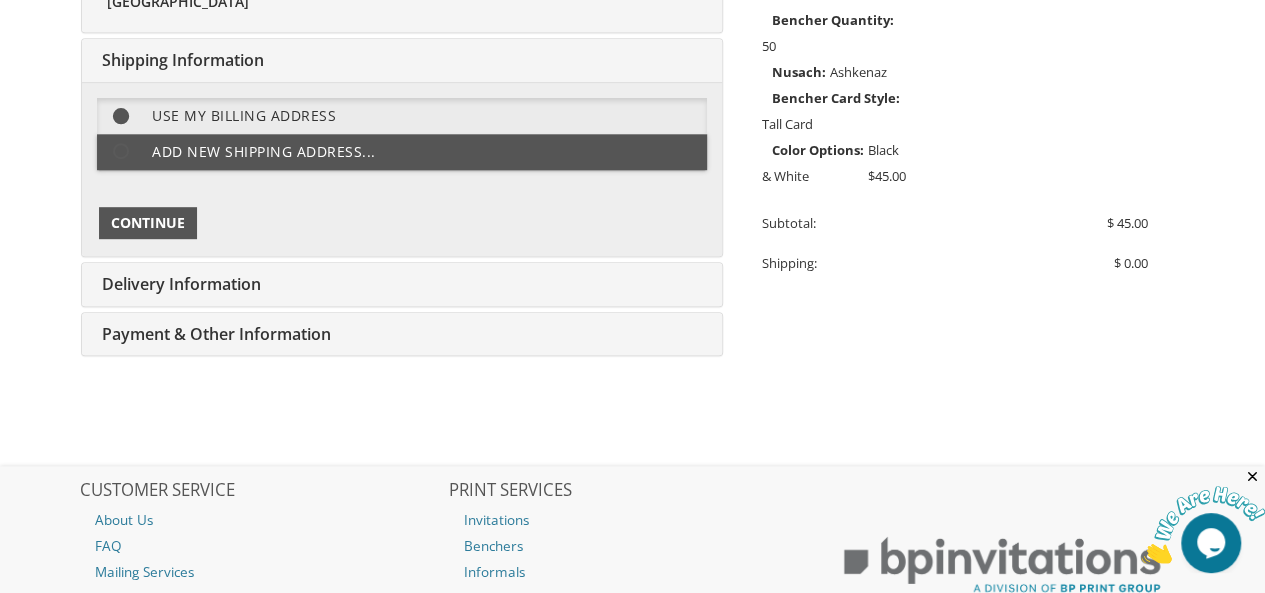 click on "Continue" at bounding box center [148, 223] 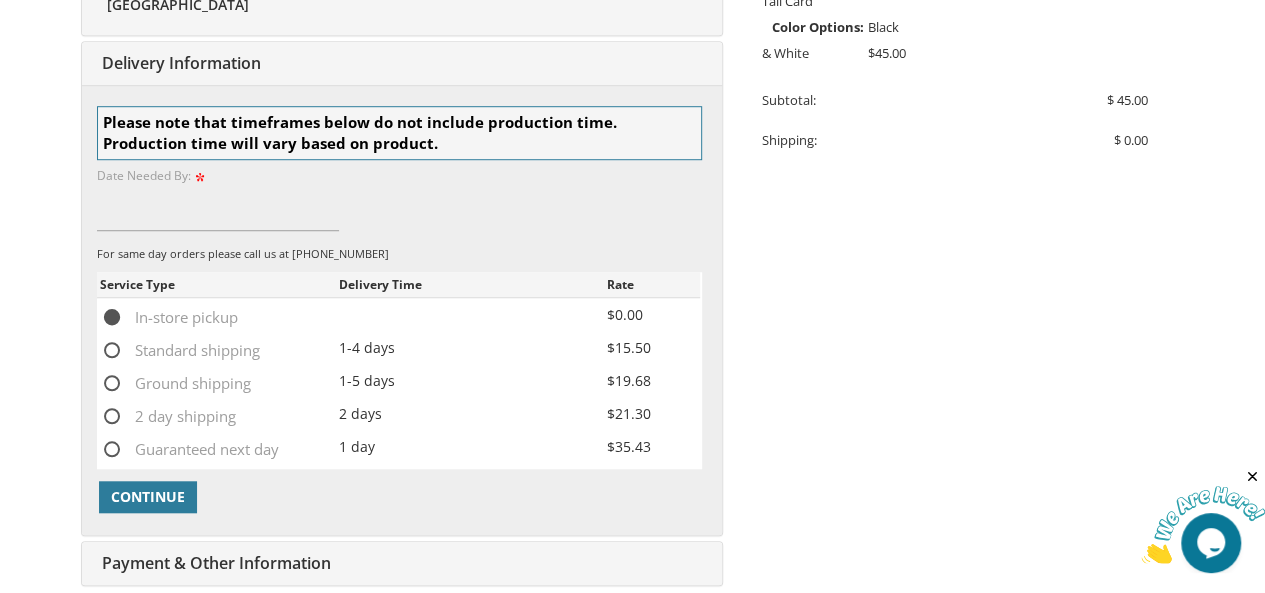 scroll, scrollTop: 645, scrollLeft: 0, axis: vertical 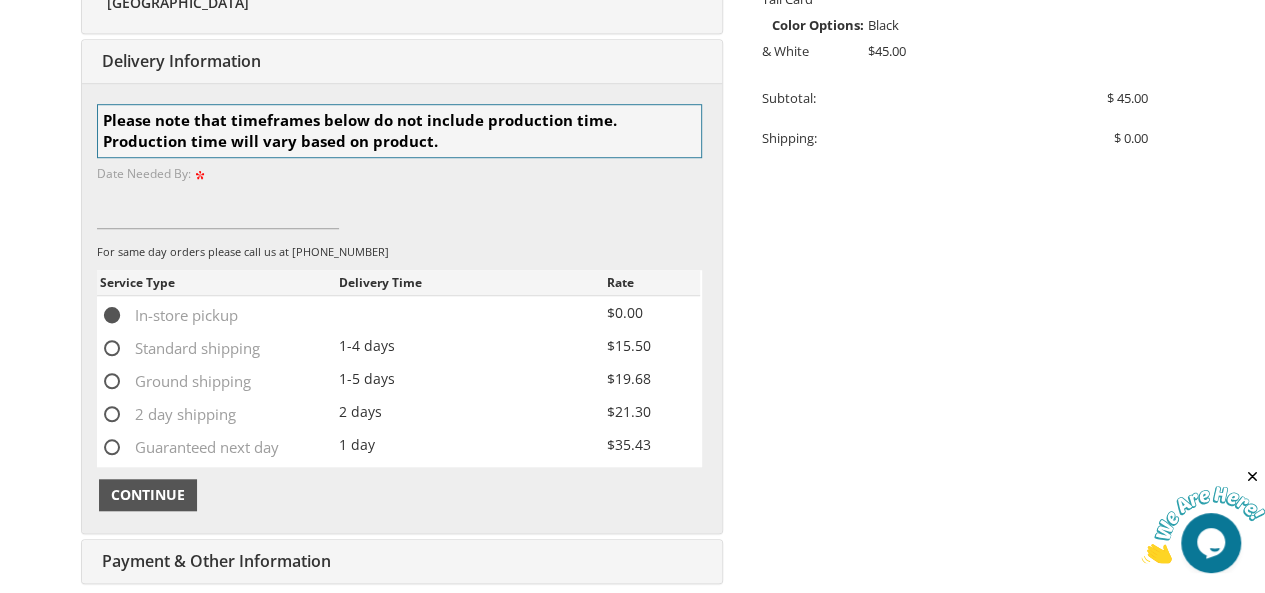 click on "Continue" at bounding box center [148, 495] 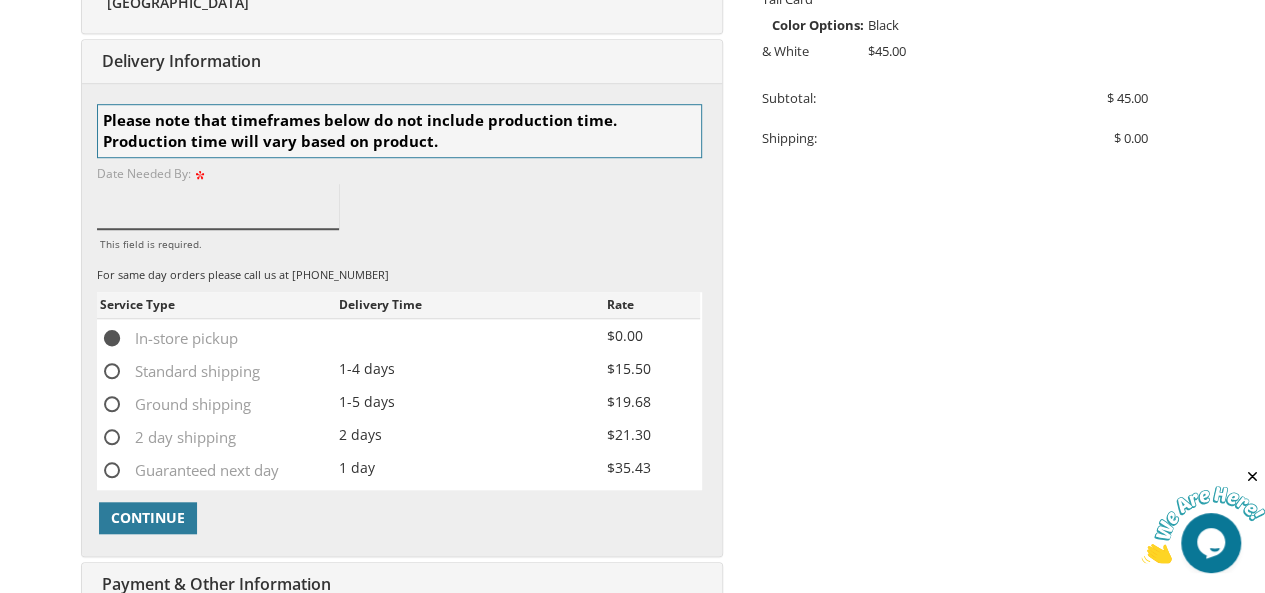 click on "This field is required." at bounding box center [218, 206] 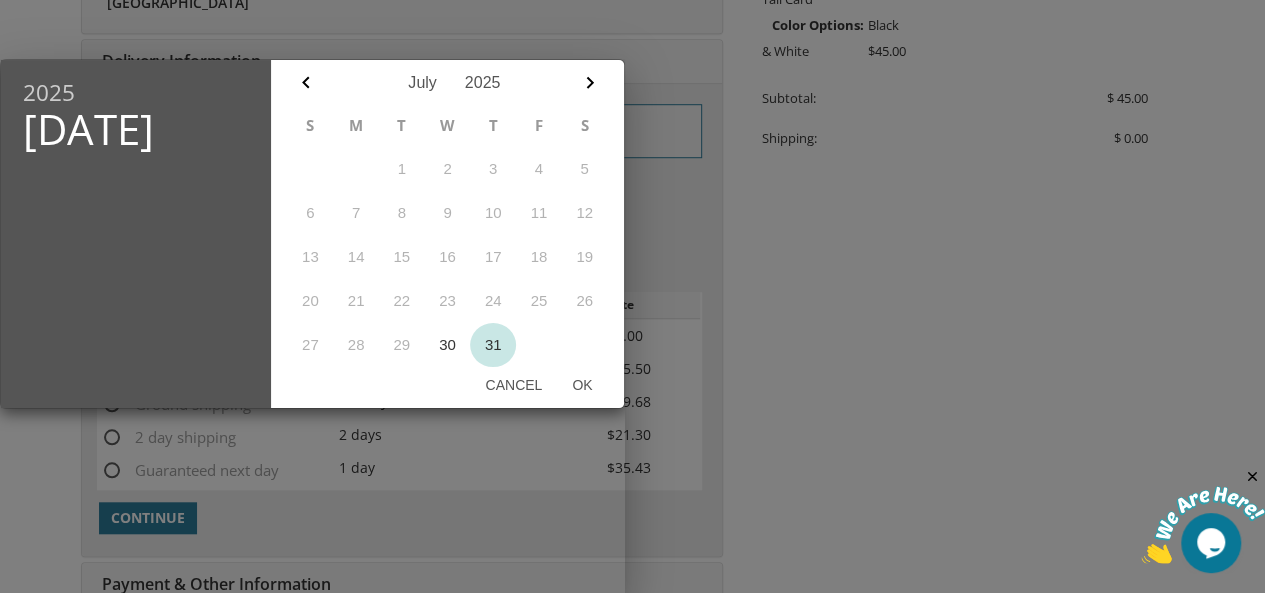click on "31" at bounding box center (493, 345) 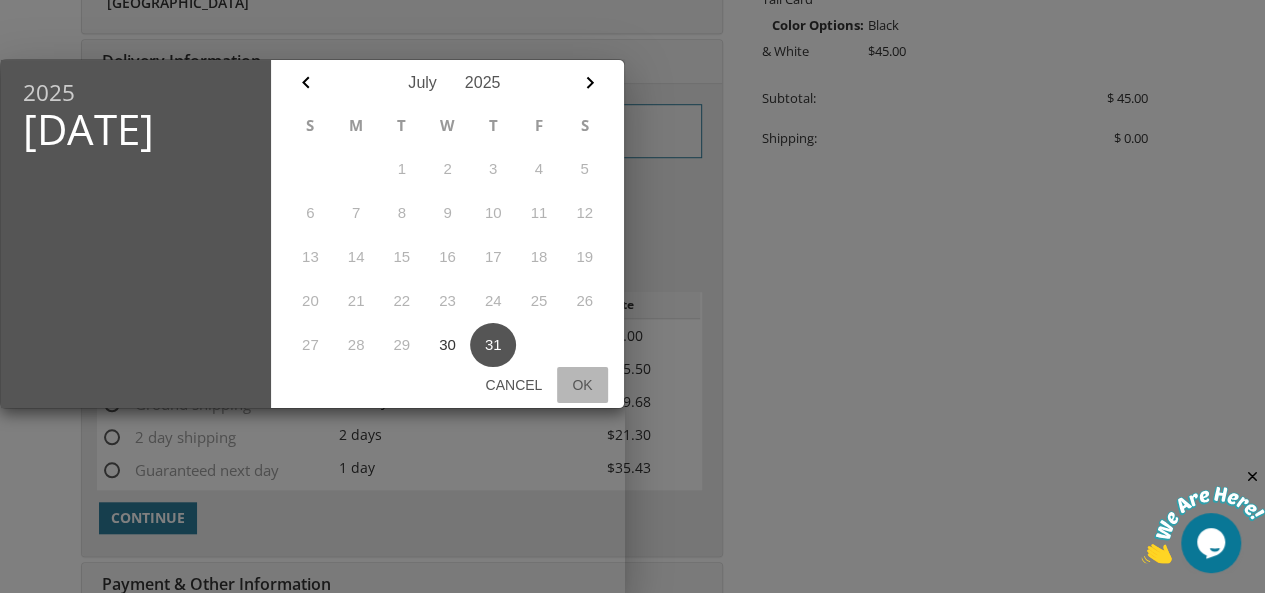 click on "Ok" at bounding box center (582, 385) 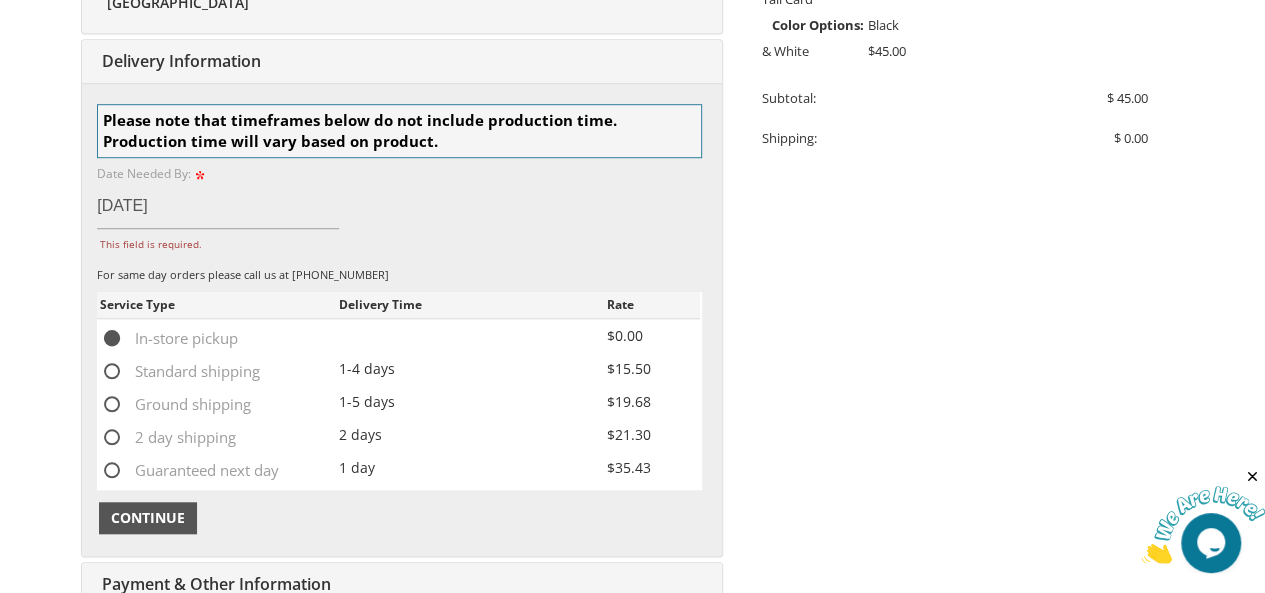 click on "Continue" at bounding box center (148, 518) 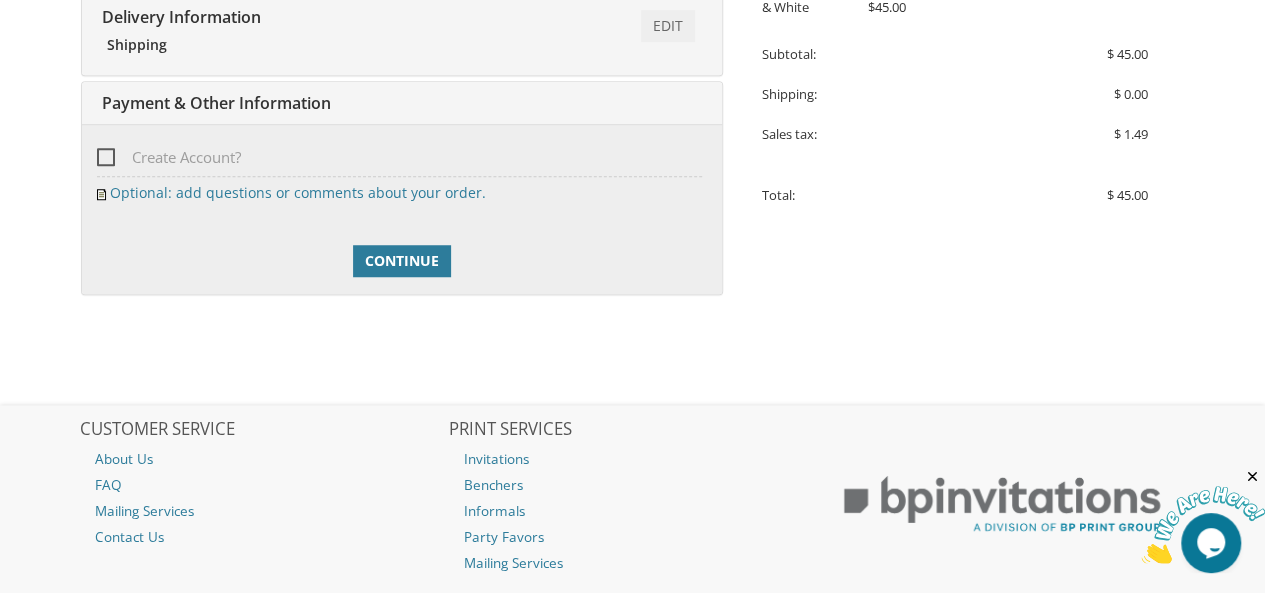 scroll, scrollTop: 730, scrollLeft: 0, axis: vertical 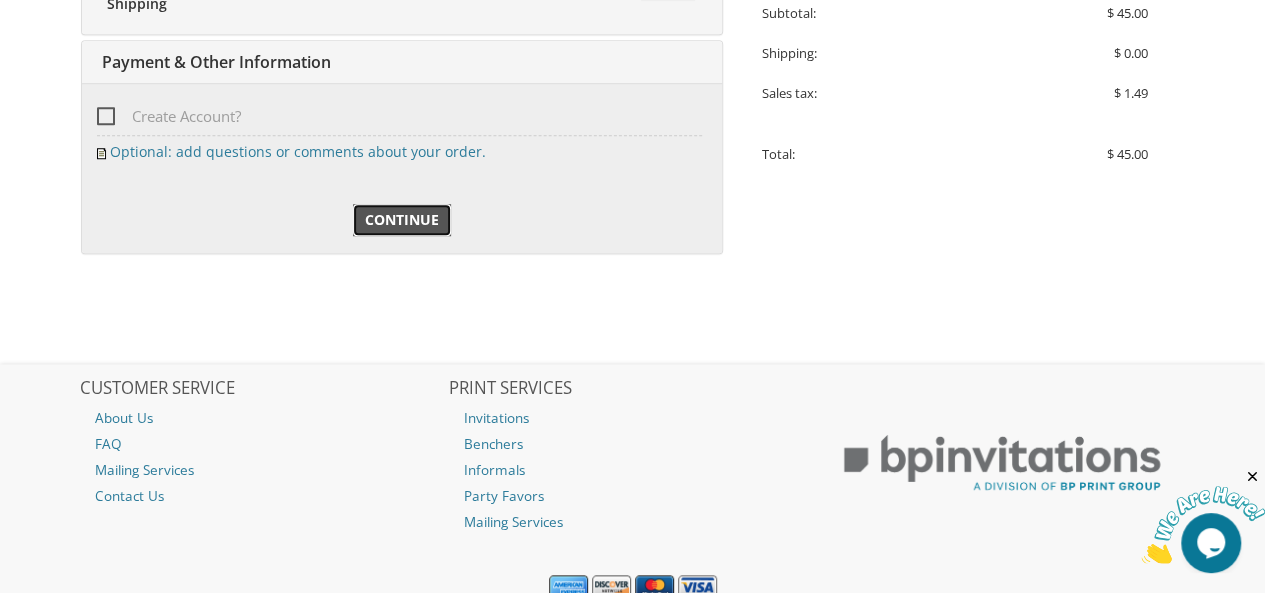 click on "Continue" at bounding box center (402, 220) 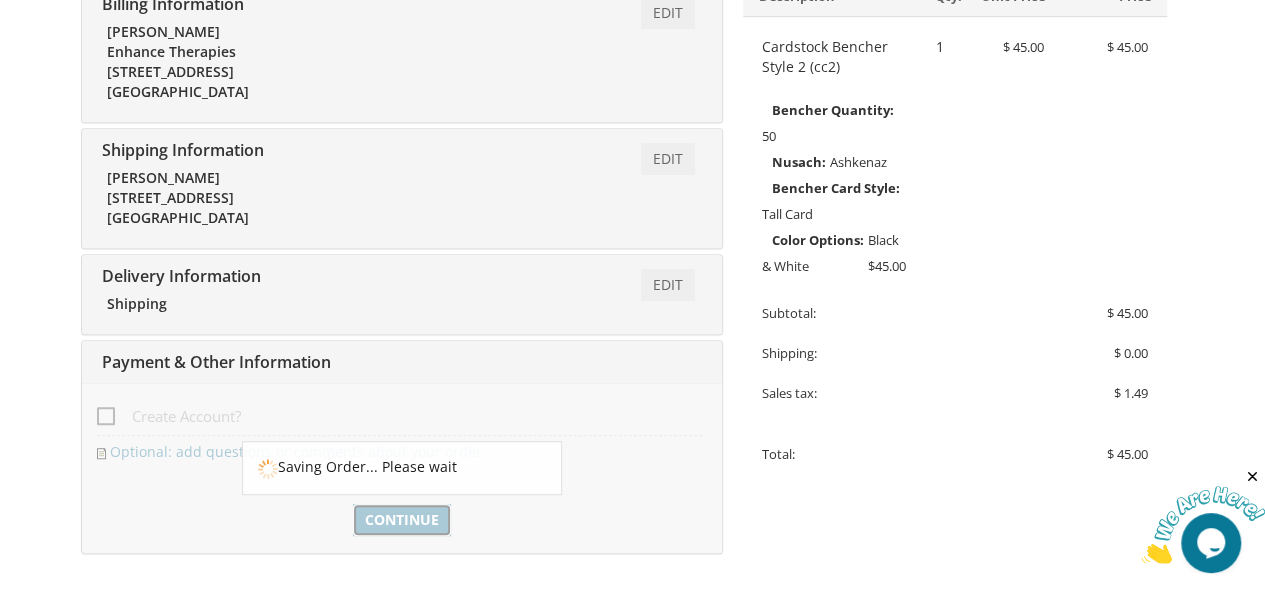 scroll, scrollTop: 426, scrollLeft: 0, axis: vertical 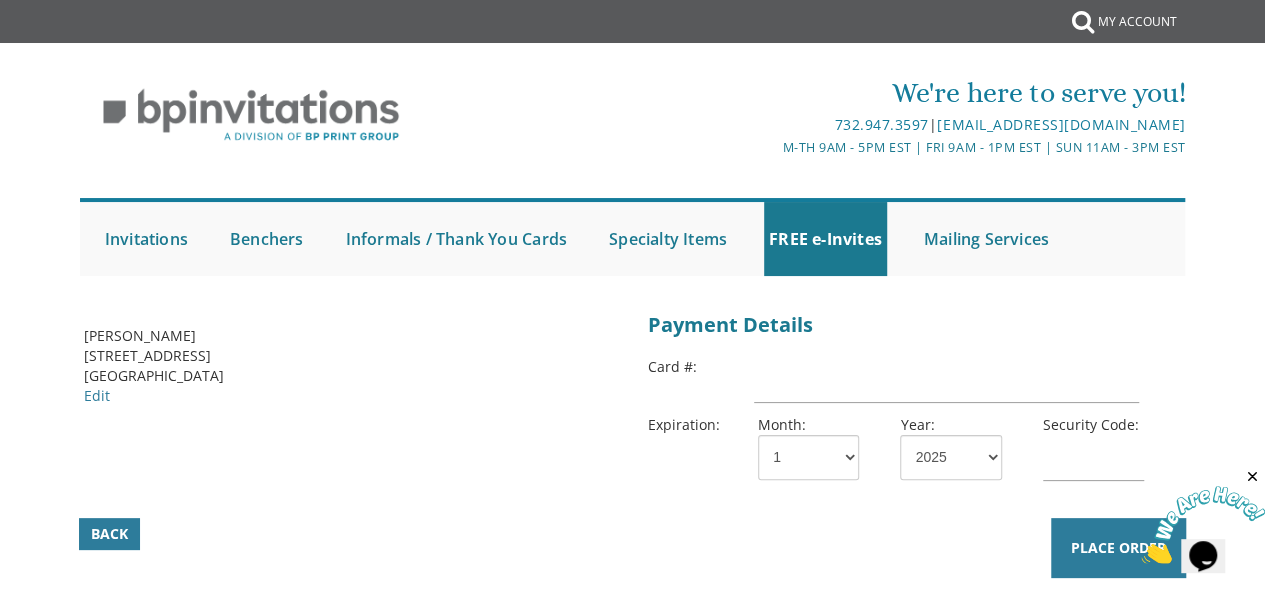 click at bounding box center (967, 384) 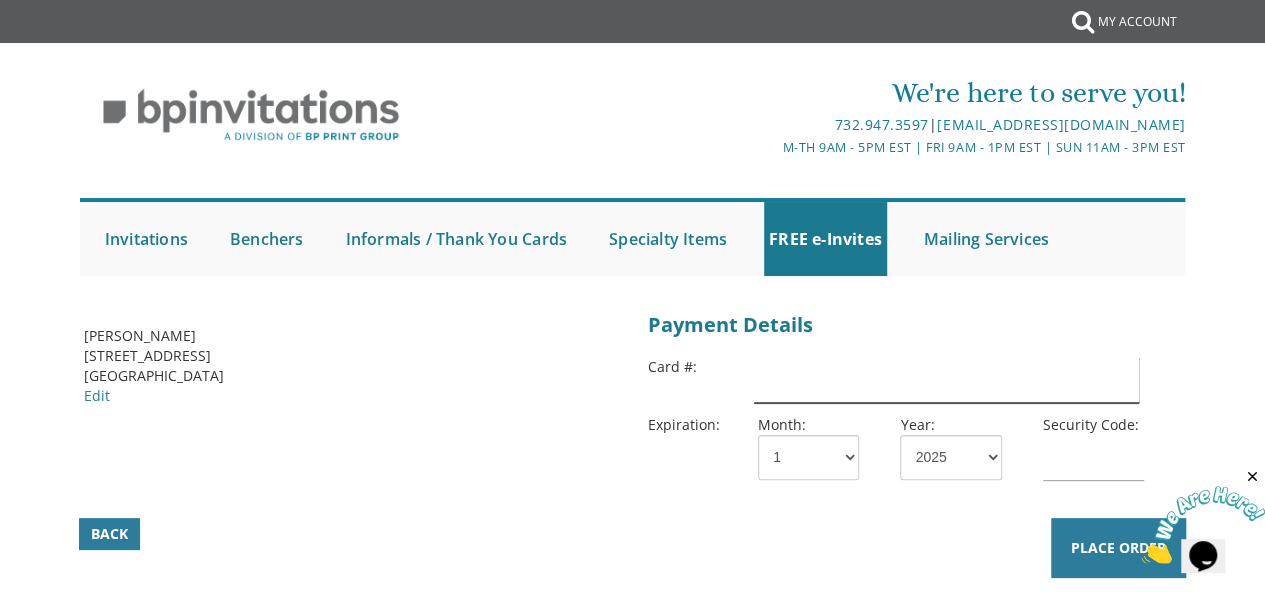 click at bounding box center (946, 380) 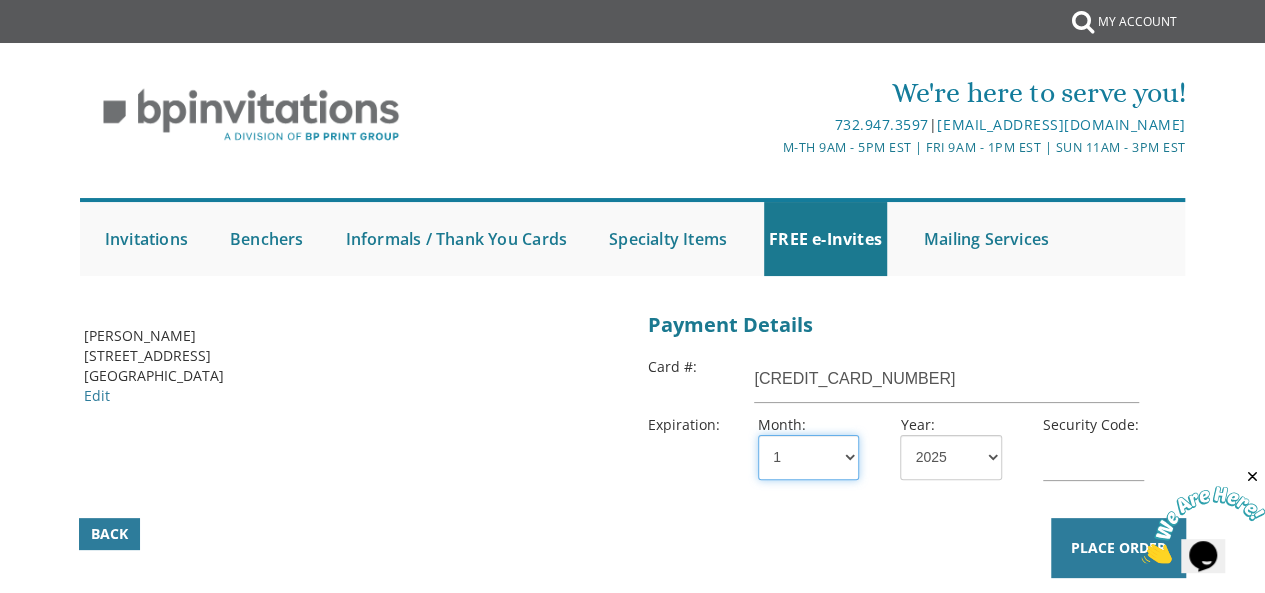 select on "06" 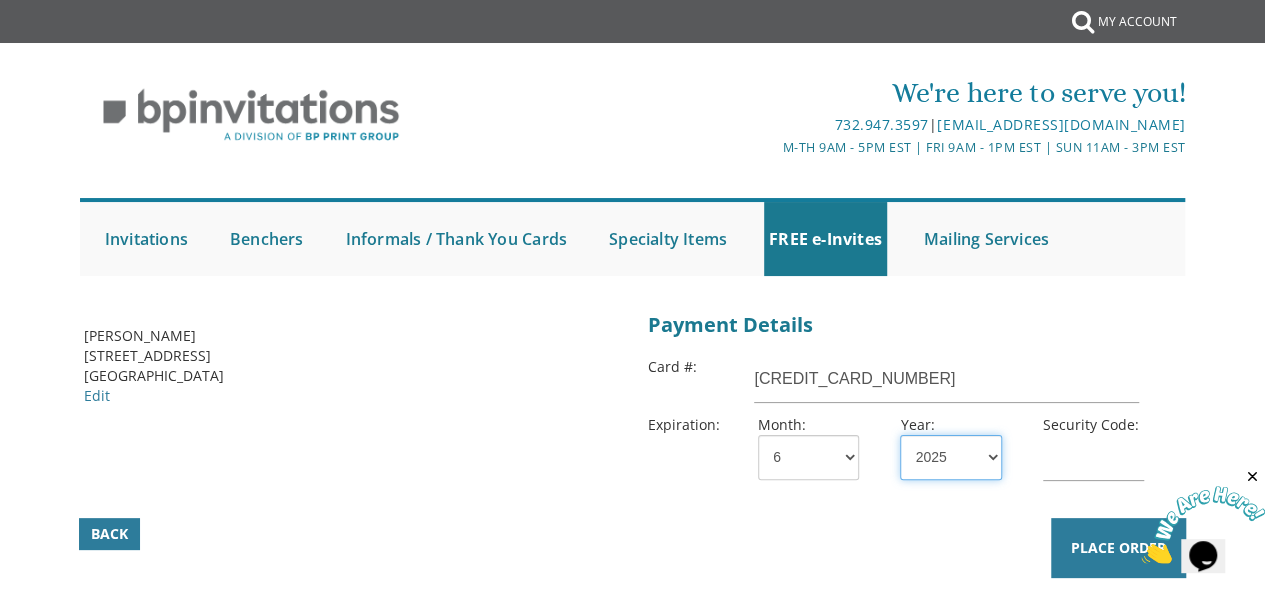select on "28" 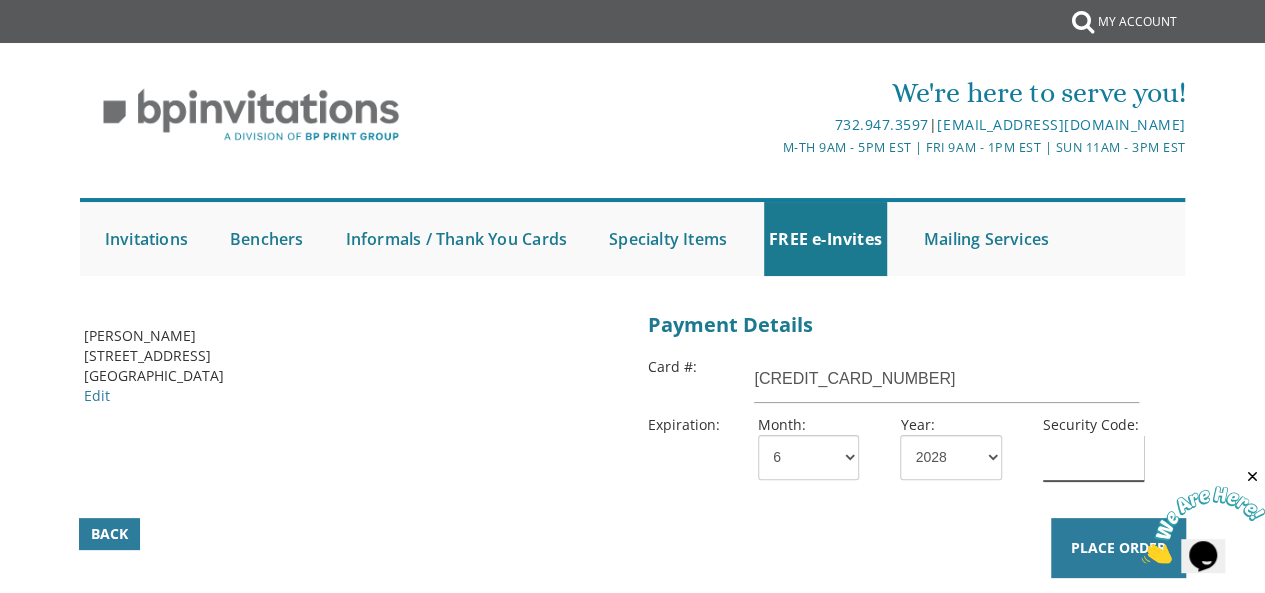 click at bounding box center (1093, 458) 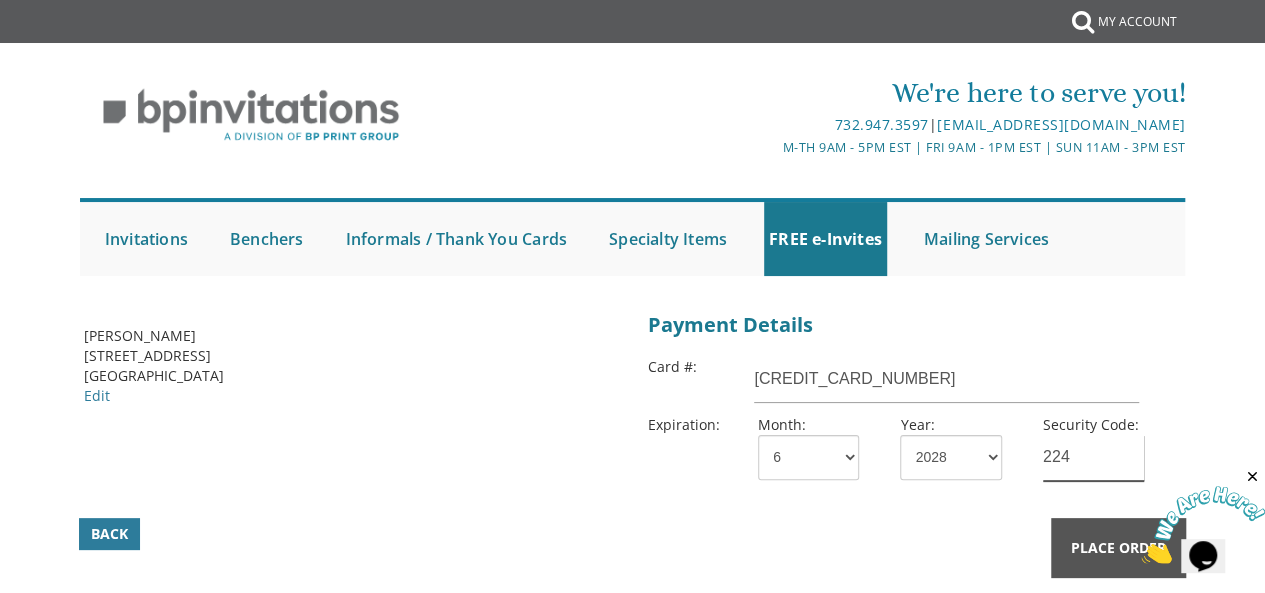 type on "224" 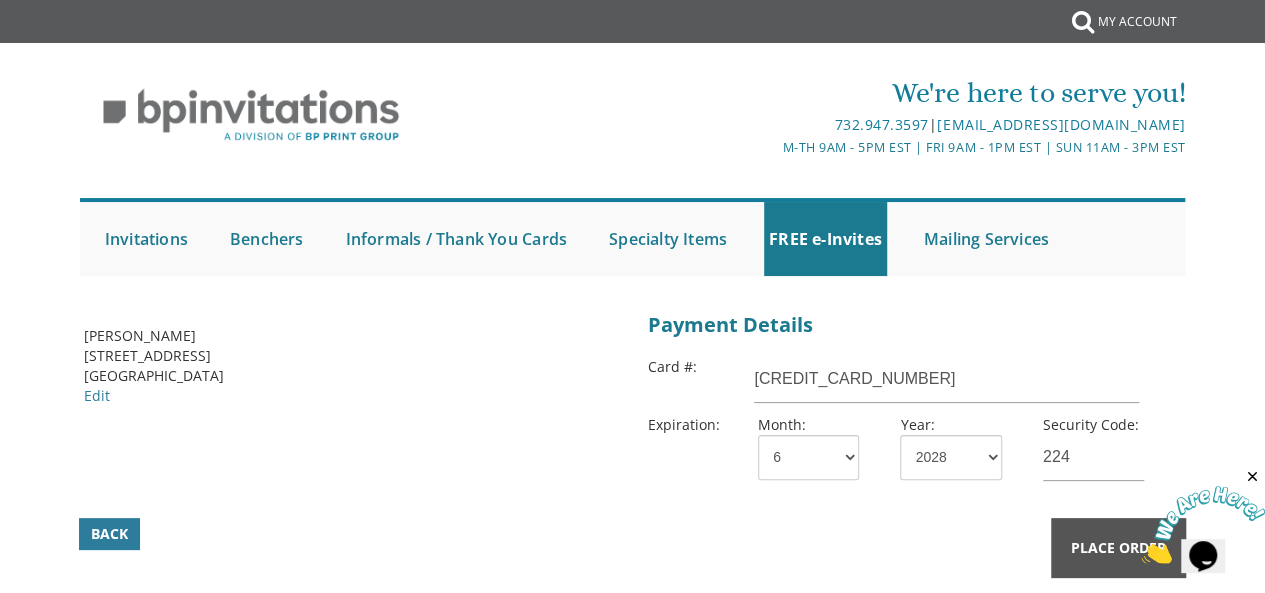 click on "Place Order" at bounding box center (1118, 548) 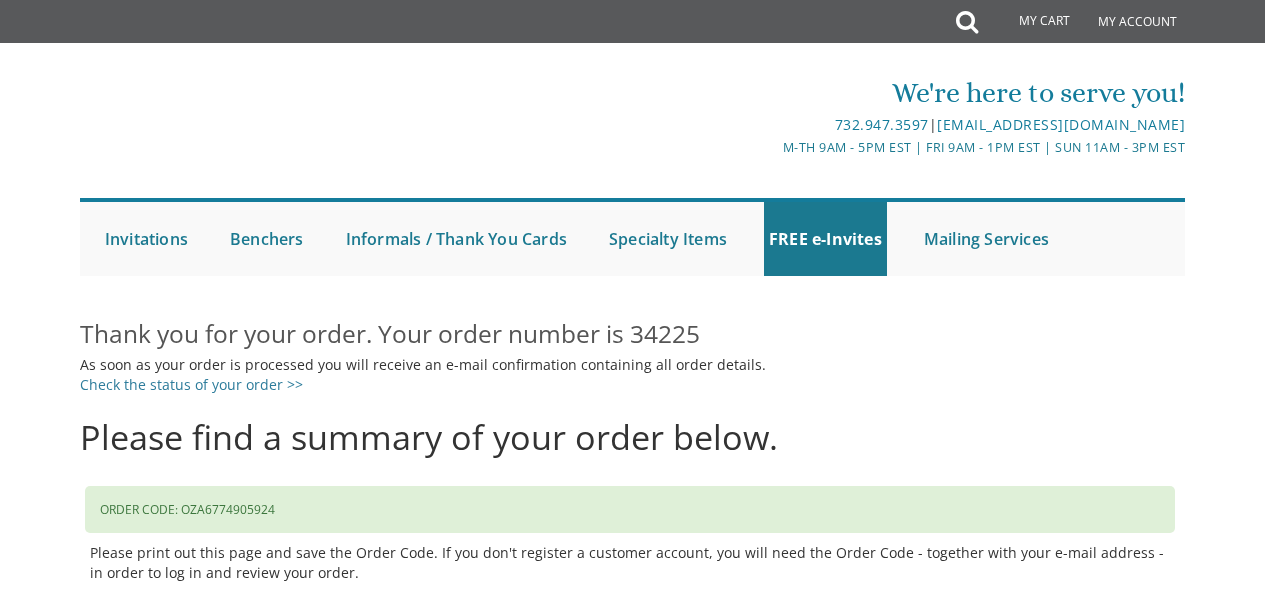 scroll, scrollTop: 0, scrollLeft: 0, axis: both 